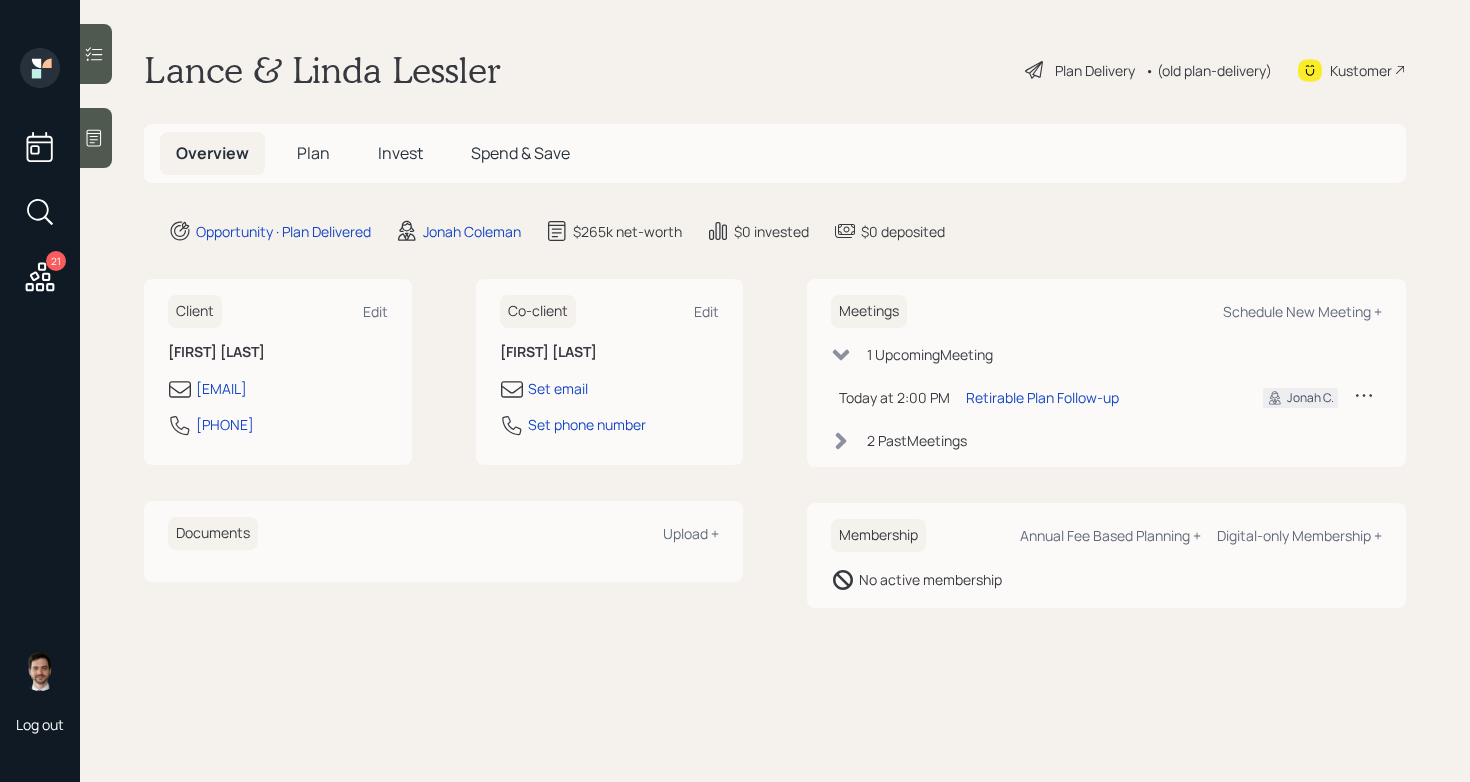 scroll, scrollTop: 0, scrollLeft: 0, axis: both 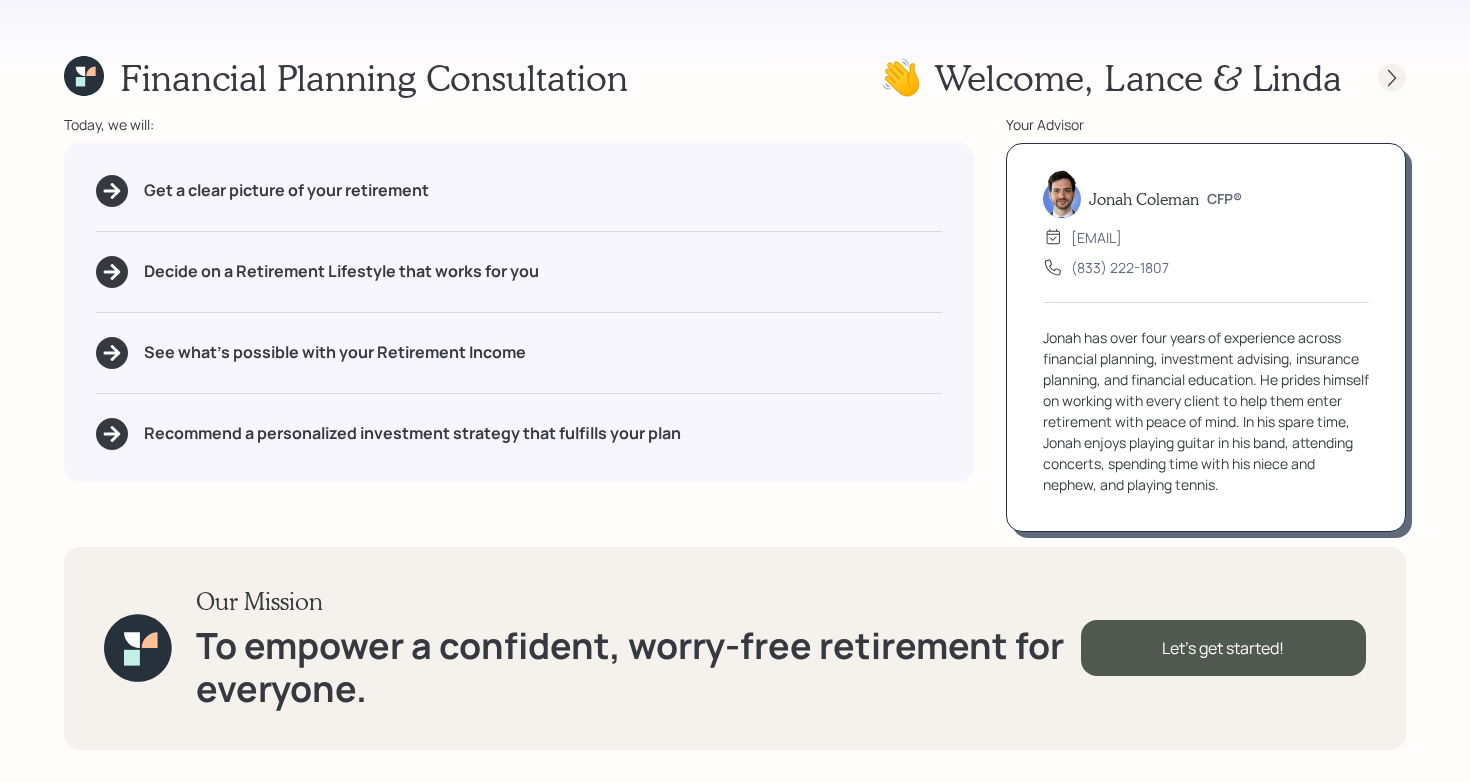 click 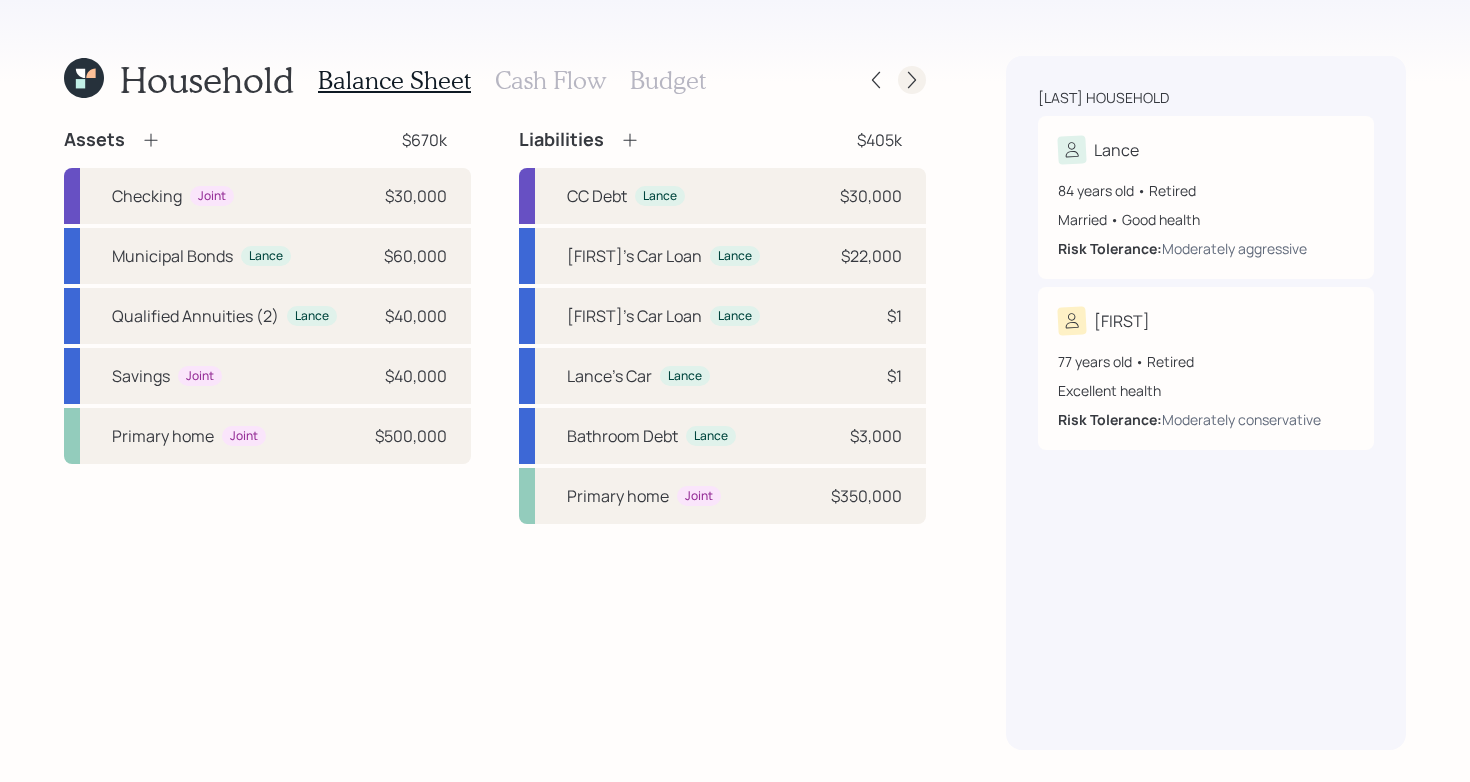 click 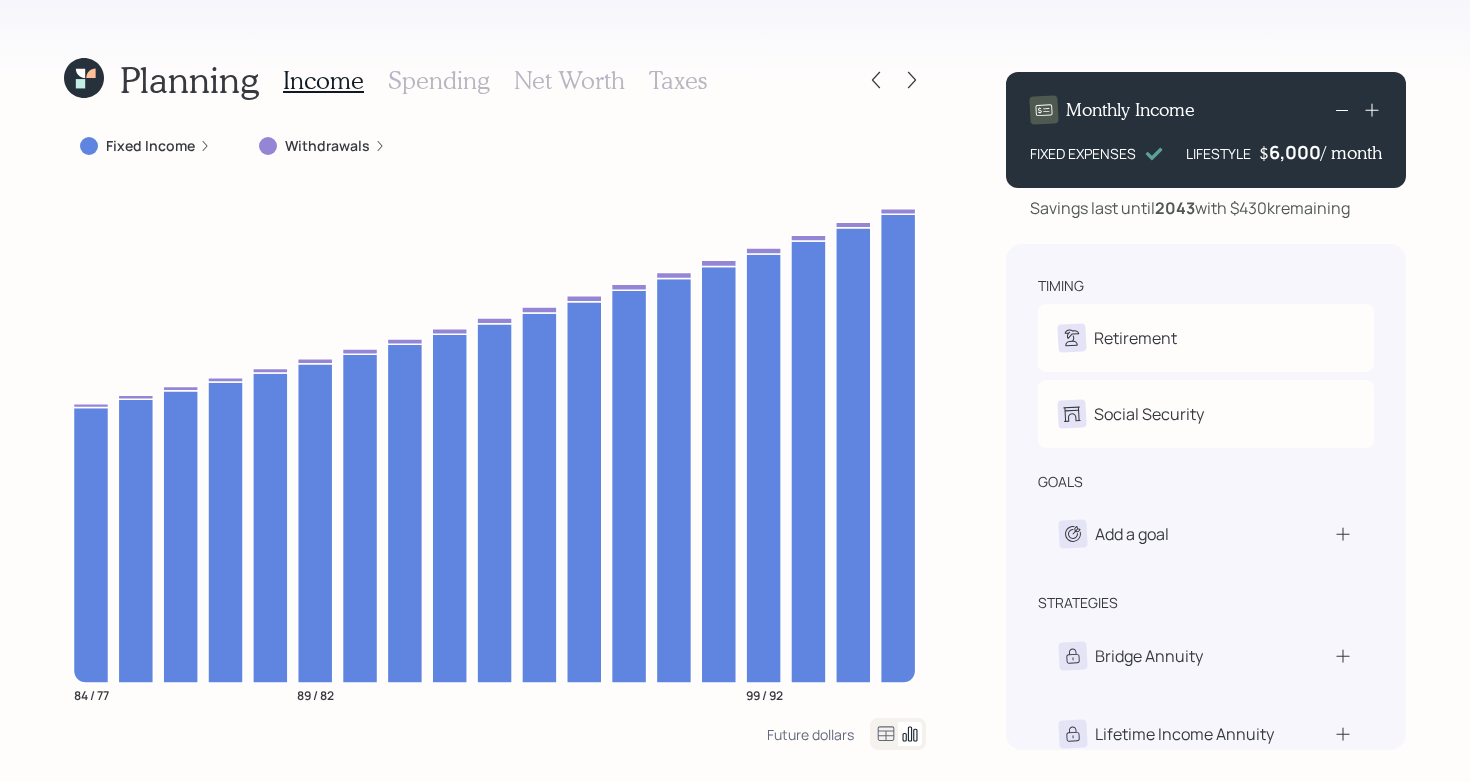 click 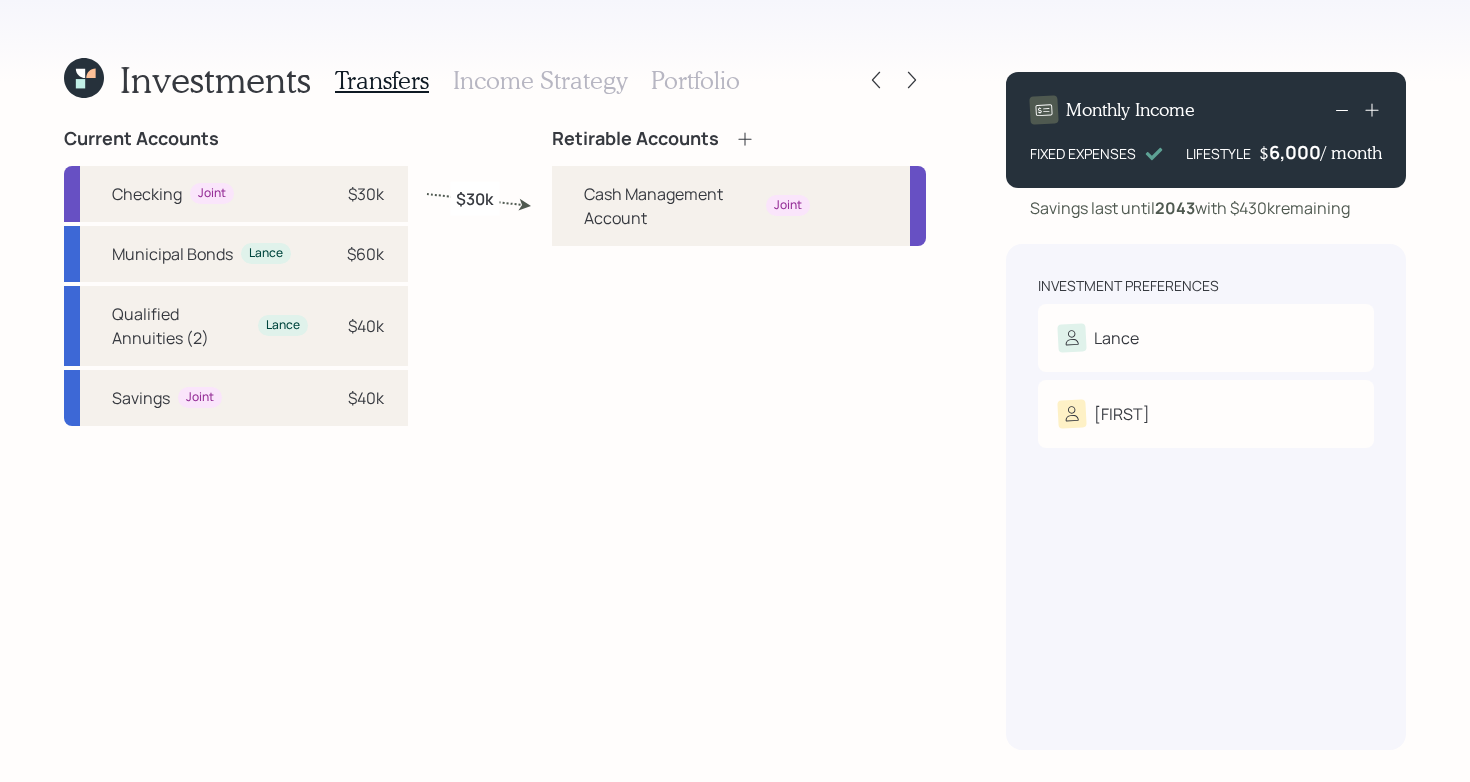 click on "Current Accounts Checking Joint $[AMOUNT]k Municipal Bonds Lance $[AMOUNT]k Qualified Annuities (2) Lance $[AMOUNT]k Savings Joint $[AMOUNT]k Retirable Accounts Cash Management Account Joint $[AMOUNT]k" at bounding box center [495, 439] 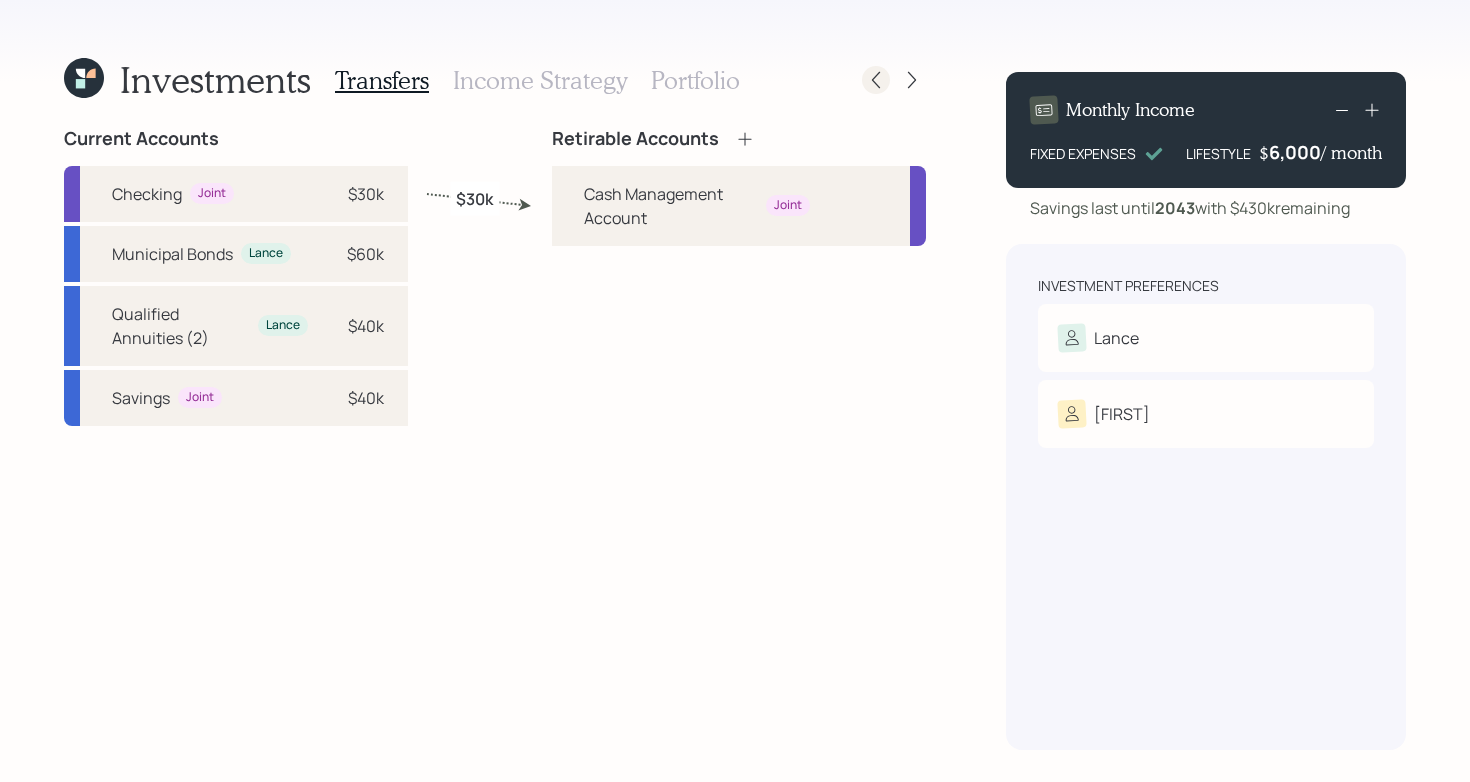 click at bounding box center [876, 80] 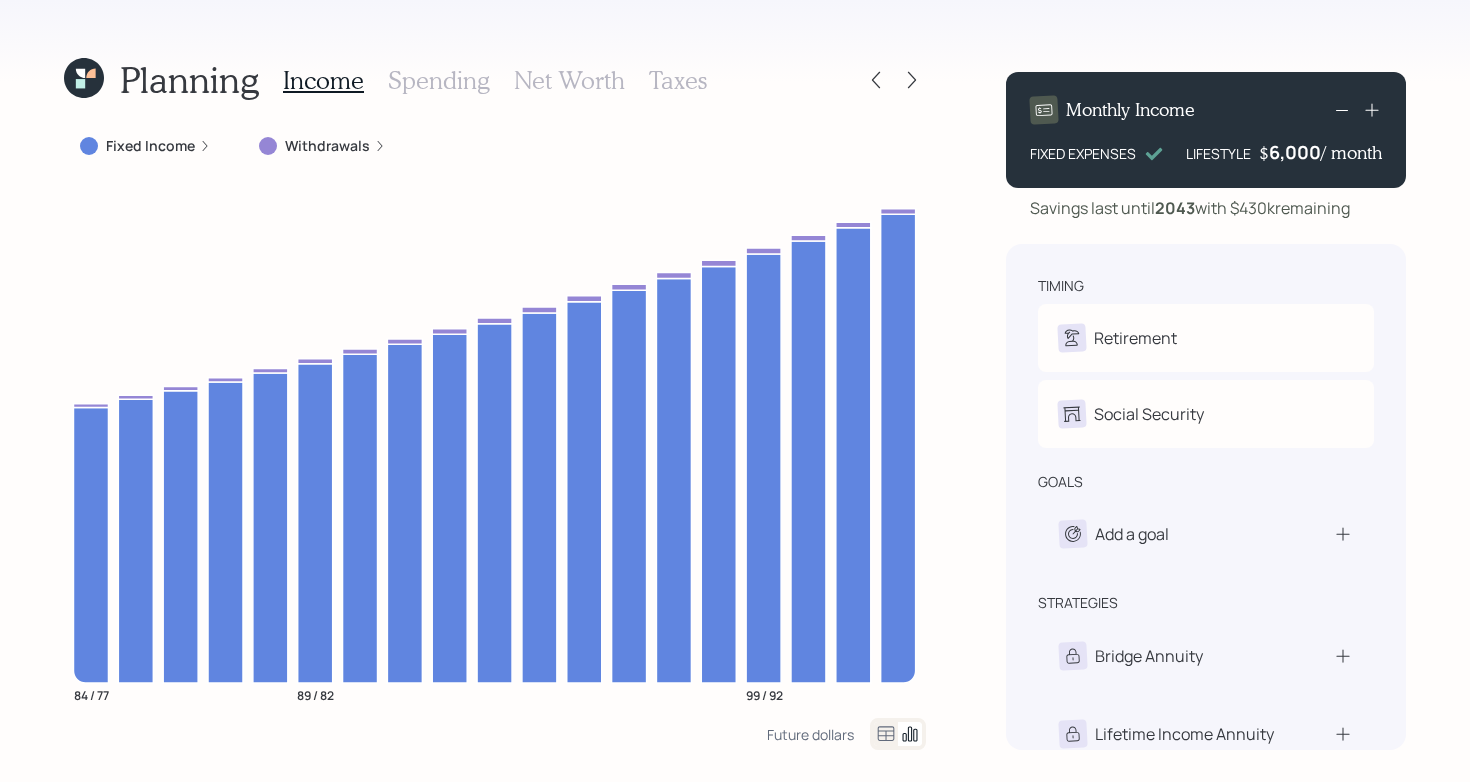 click at bounding box center [876, 80] 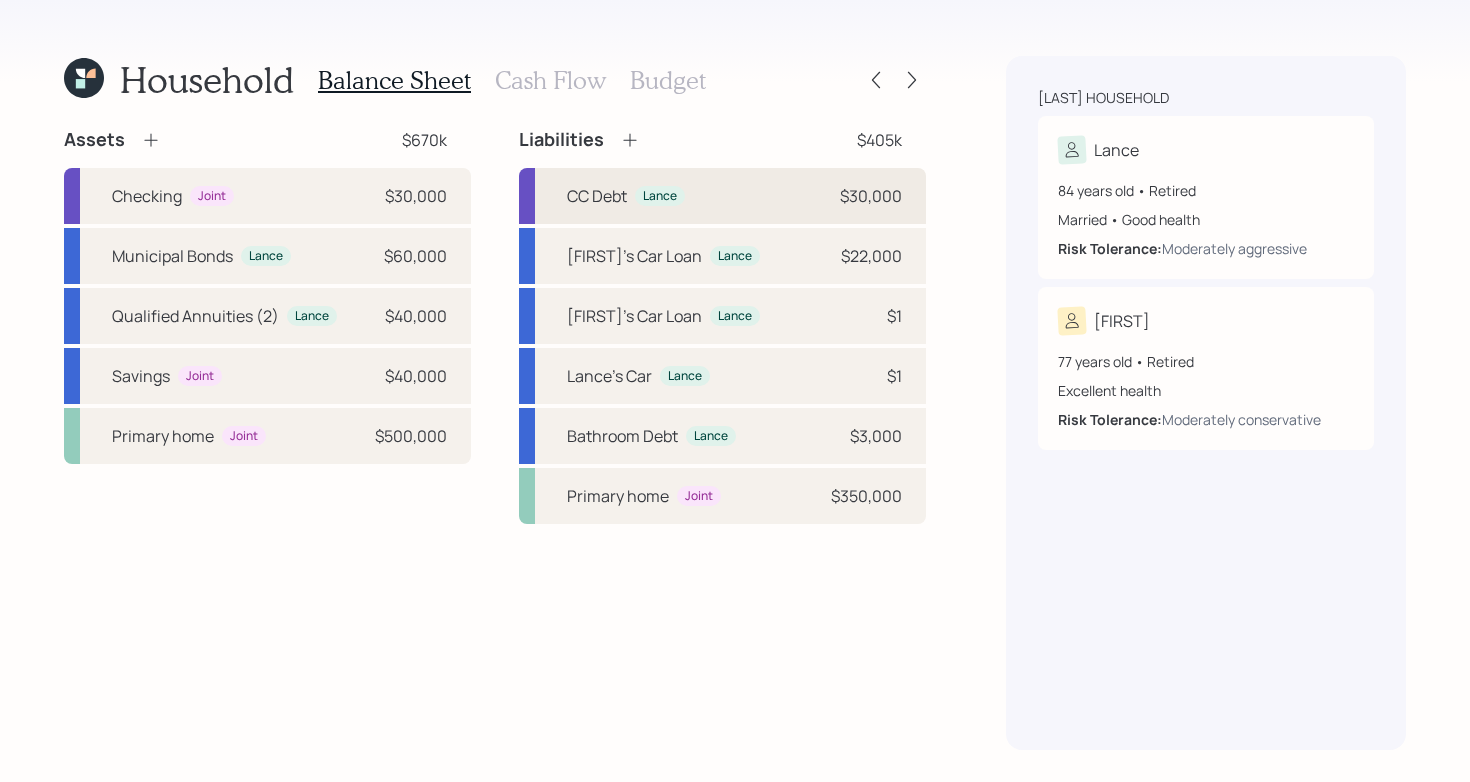 click on "CC Debt Lance $[AMOUNT]" at bounding box center [722, 196] 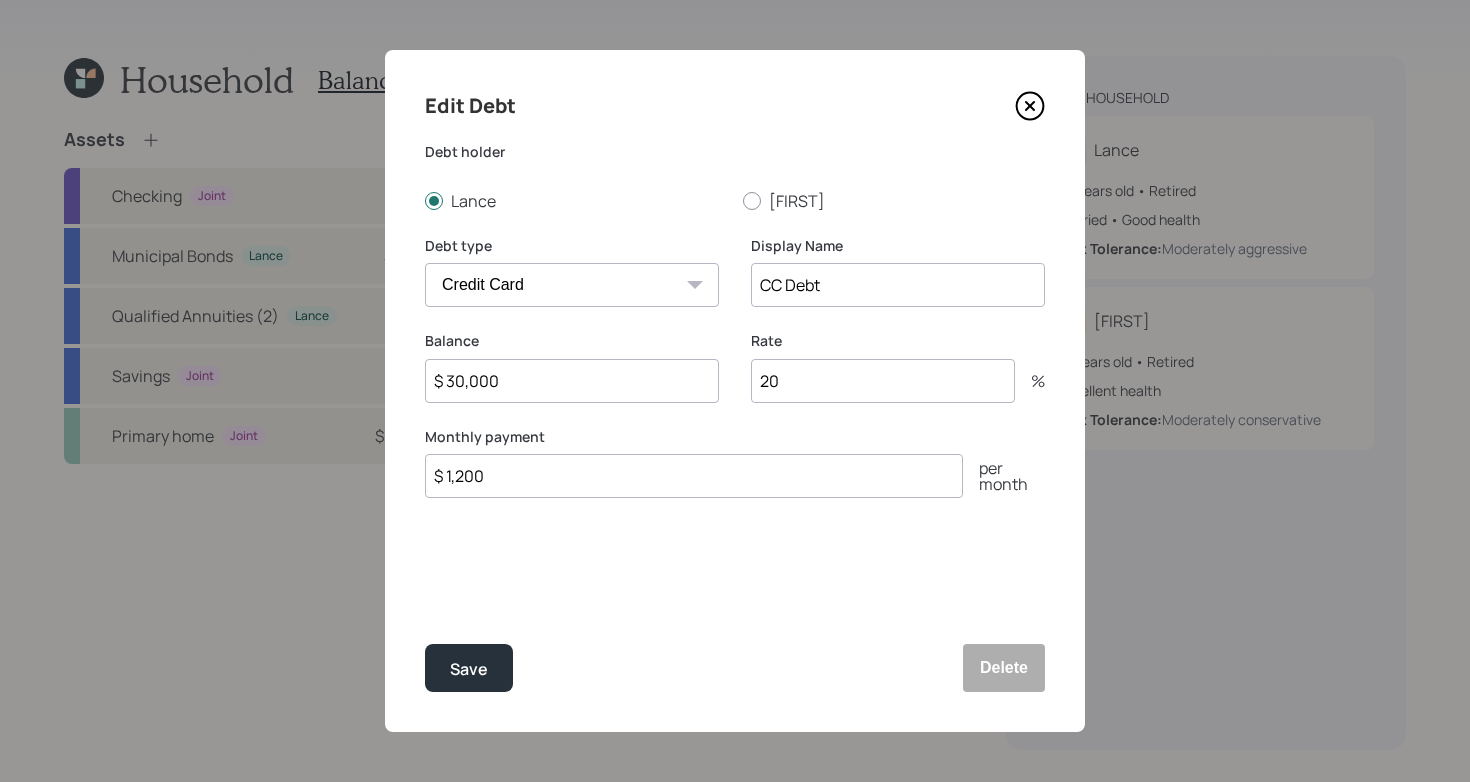 click 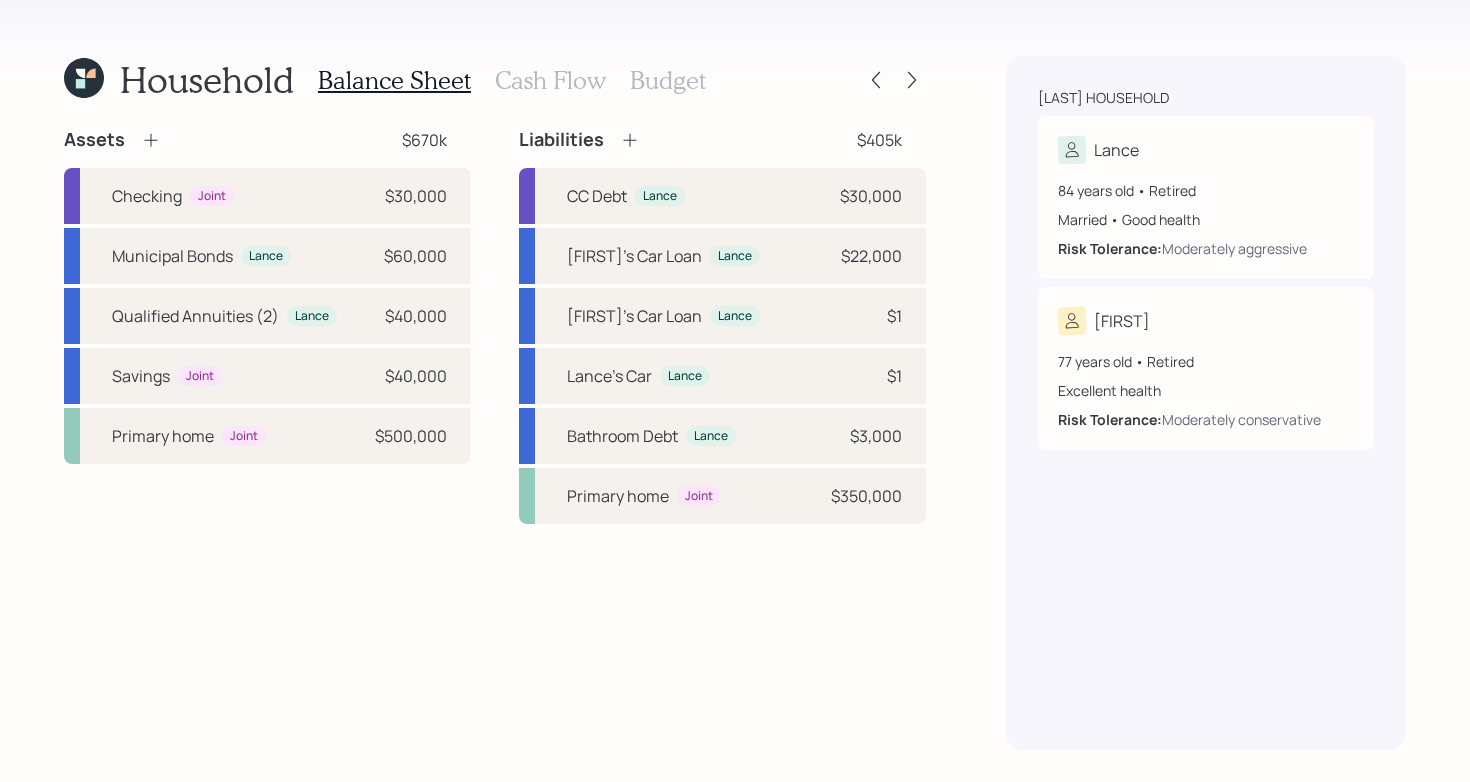 click on "Assets $[AMOUNT]k Checking Joint $[AMOUNT] Municipal Bonds Lance $[AMOUNT] Qualified Annuities (2) Lance $[AMOUNT] Savings Joint $[AMOUNT] Primary home Joint $[AMOUNT] Liabilities $[AMOUNT]k CC Debt Lance $[AMOUNT] David's Car Loan Lance $[AMOUNT] Linda's Car Loan Lance $[AMOUNT] Lance's Car Lance $[AMOUNT] Bathroom Debt Lance $[AMOUNT] Primary home Joint $[AMOUNT]" at bounding box center (495, 439) 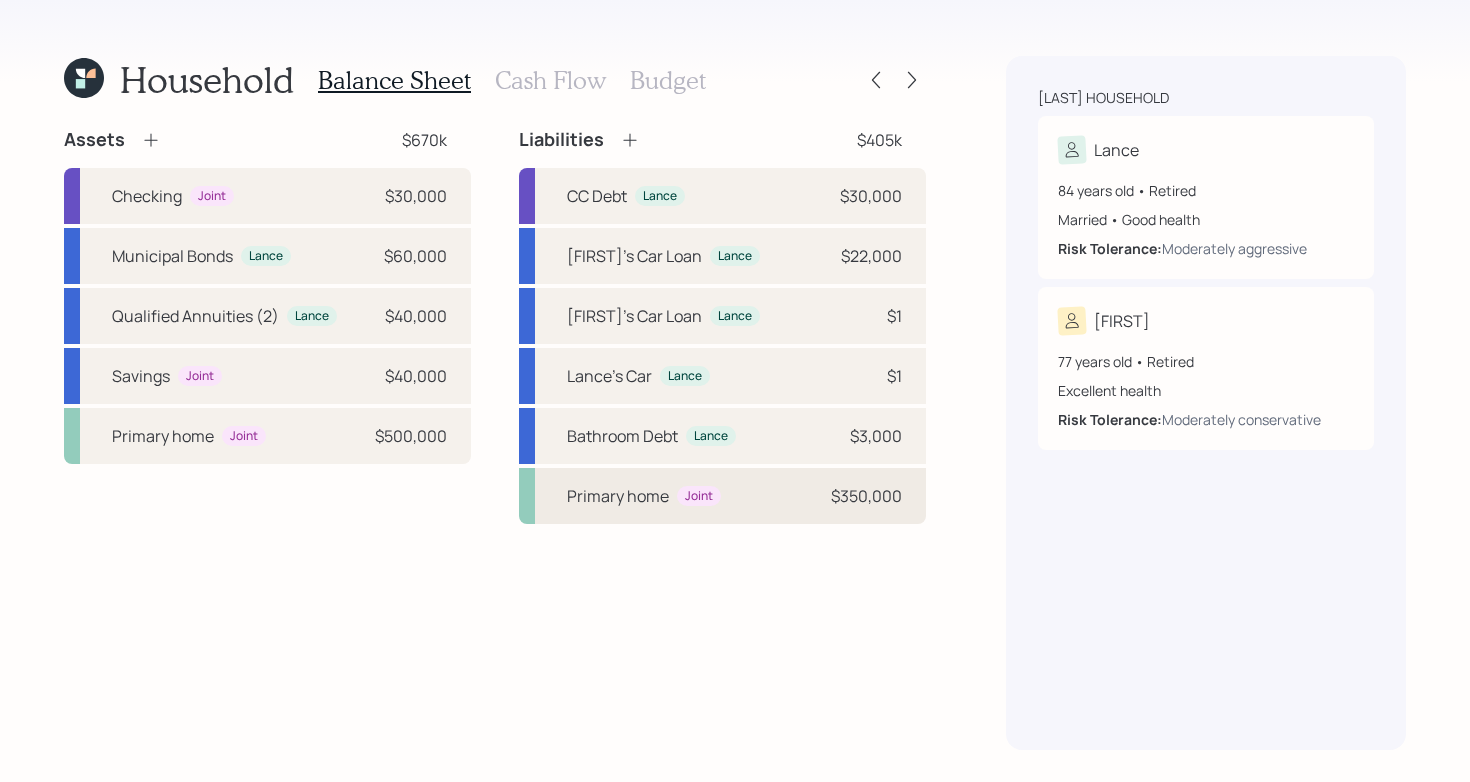 click on "Primary home" at bounding box center (618, 496) 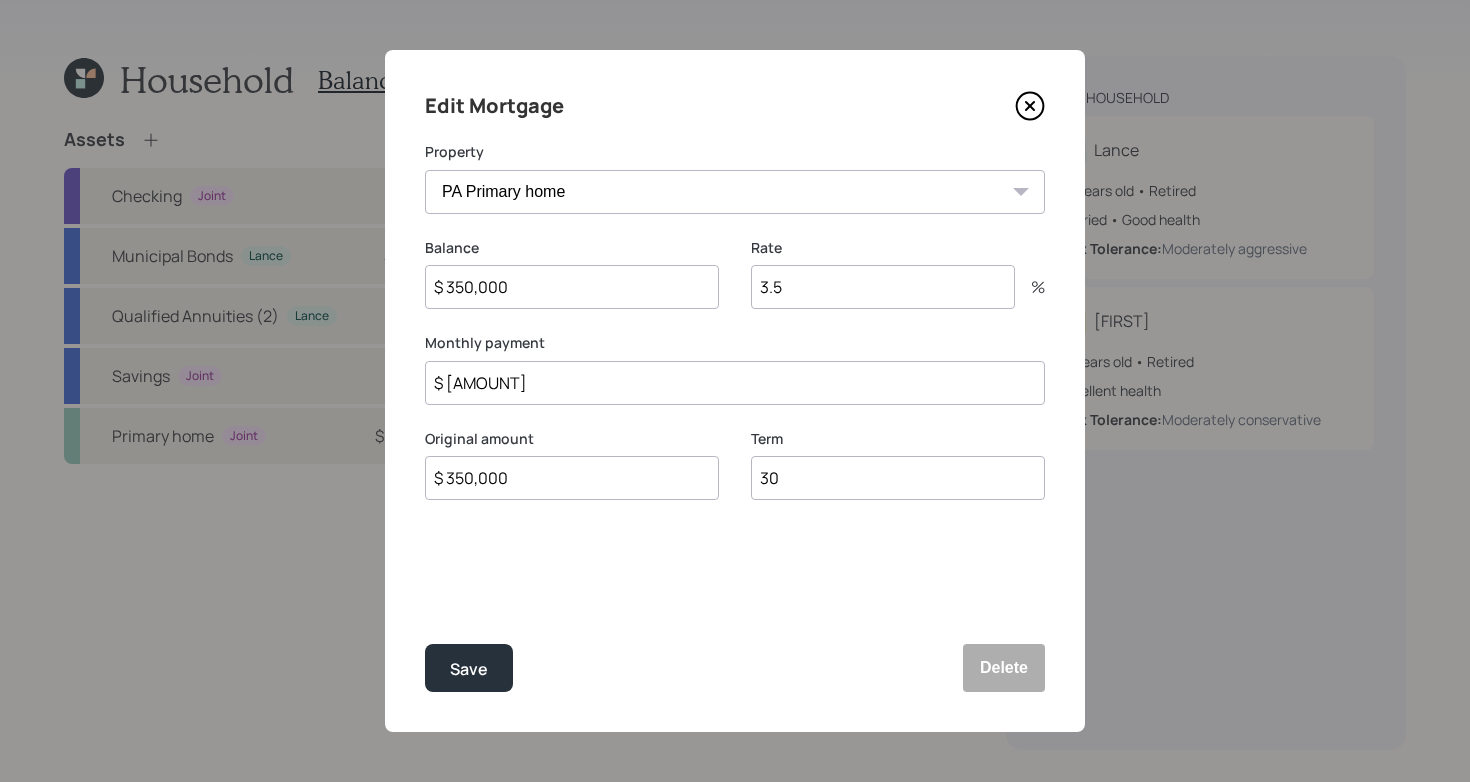 click 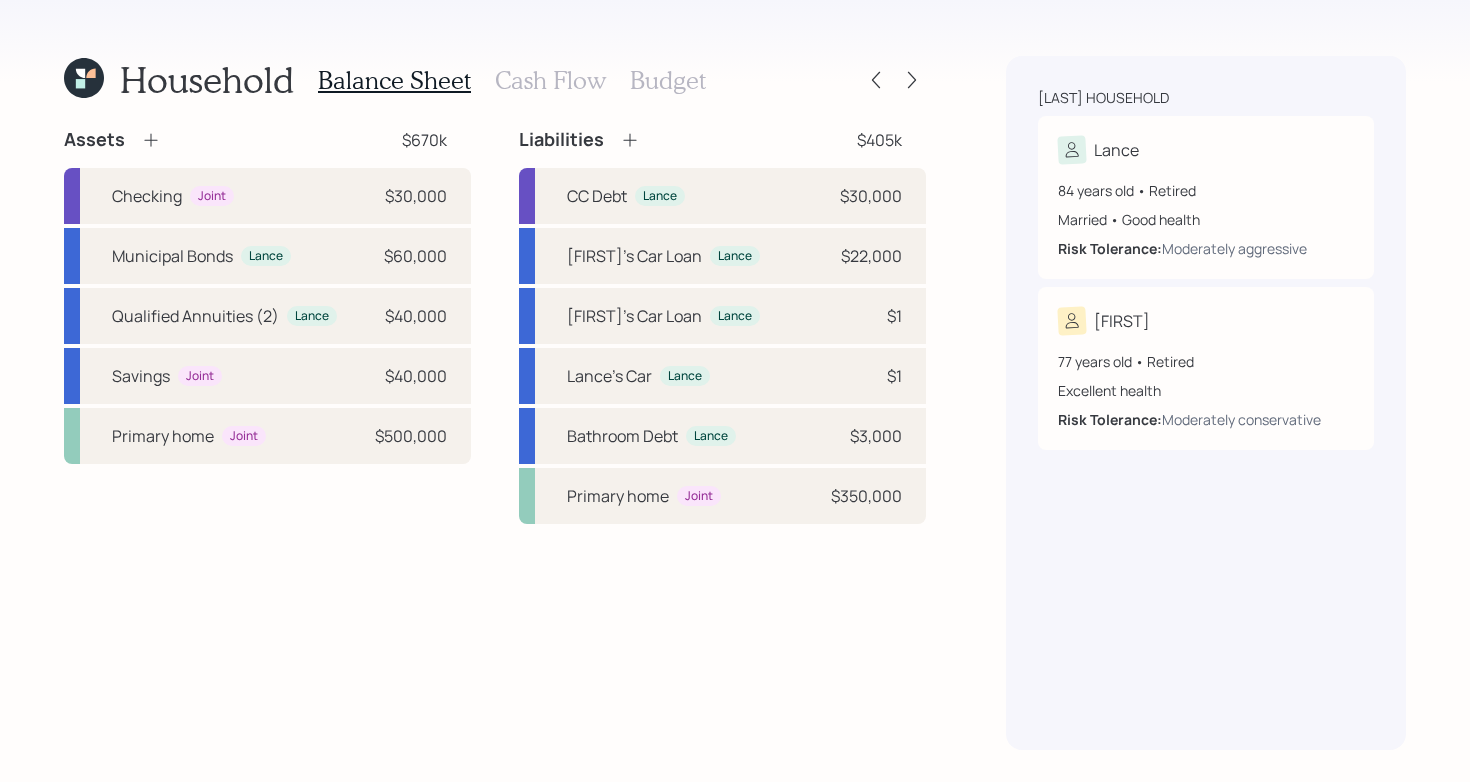 click on "Cash Flow" at bounding box center (550, 80) 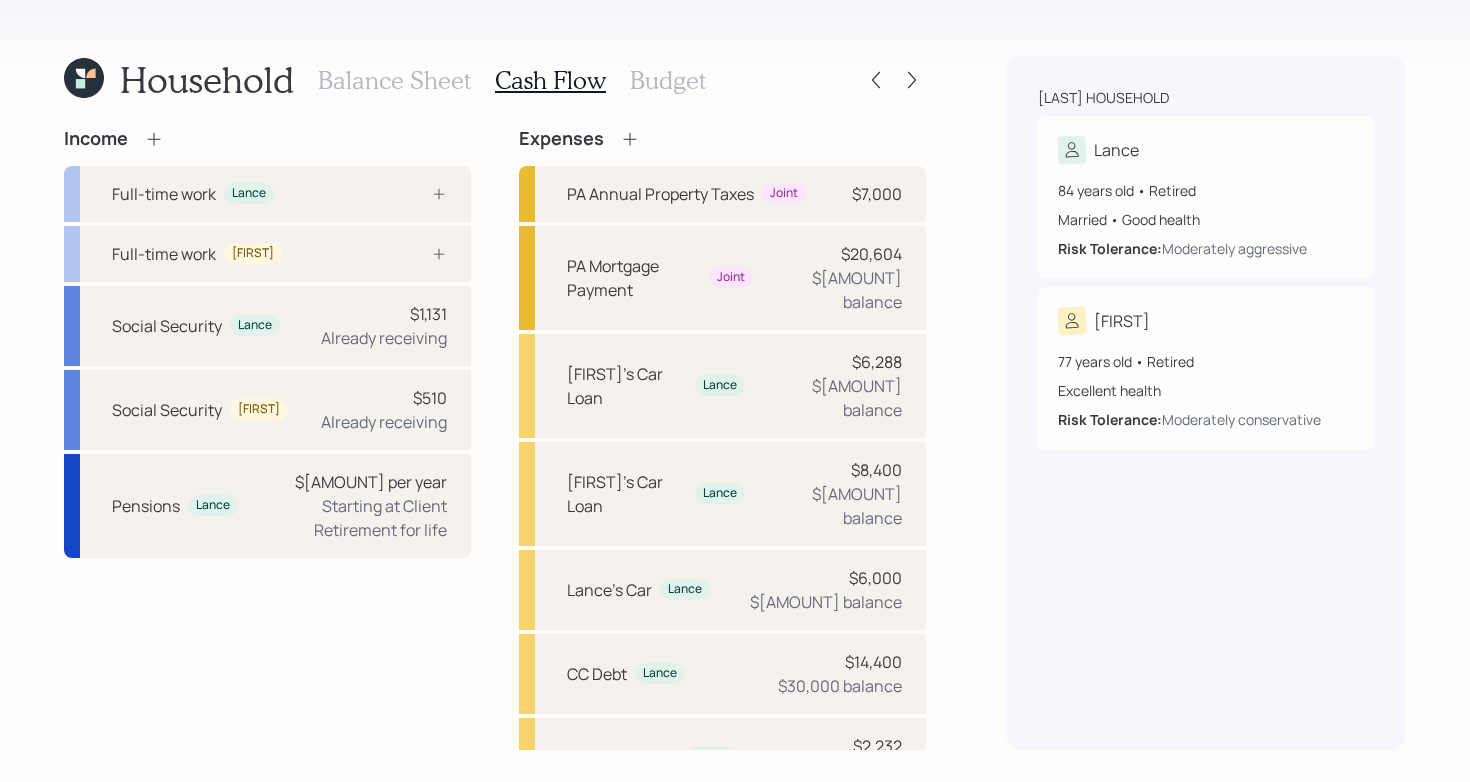 click on "Budget" at bounding box center [668, 80] 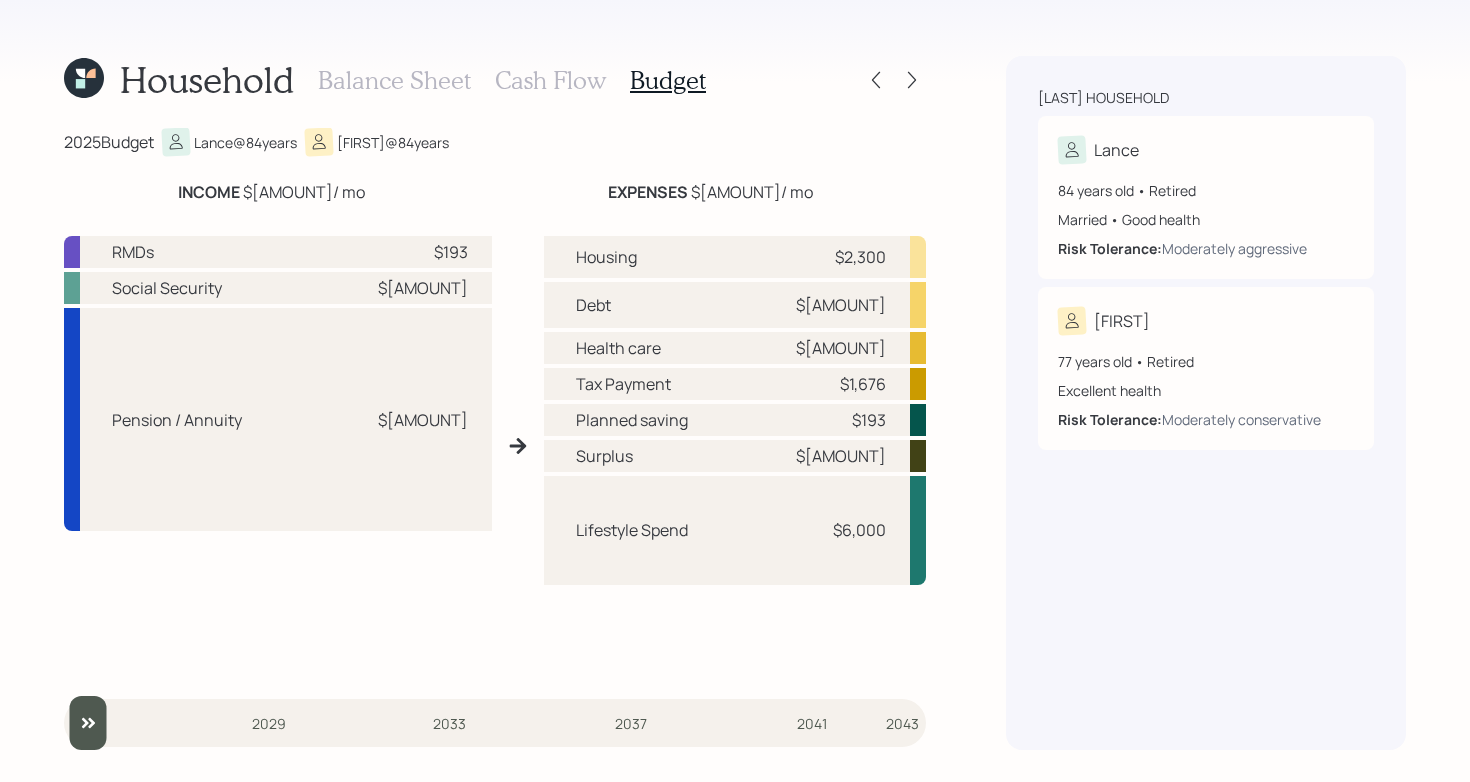 click on "Cash Flow" at bounding box center (550, 80) 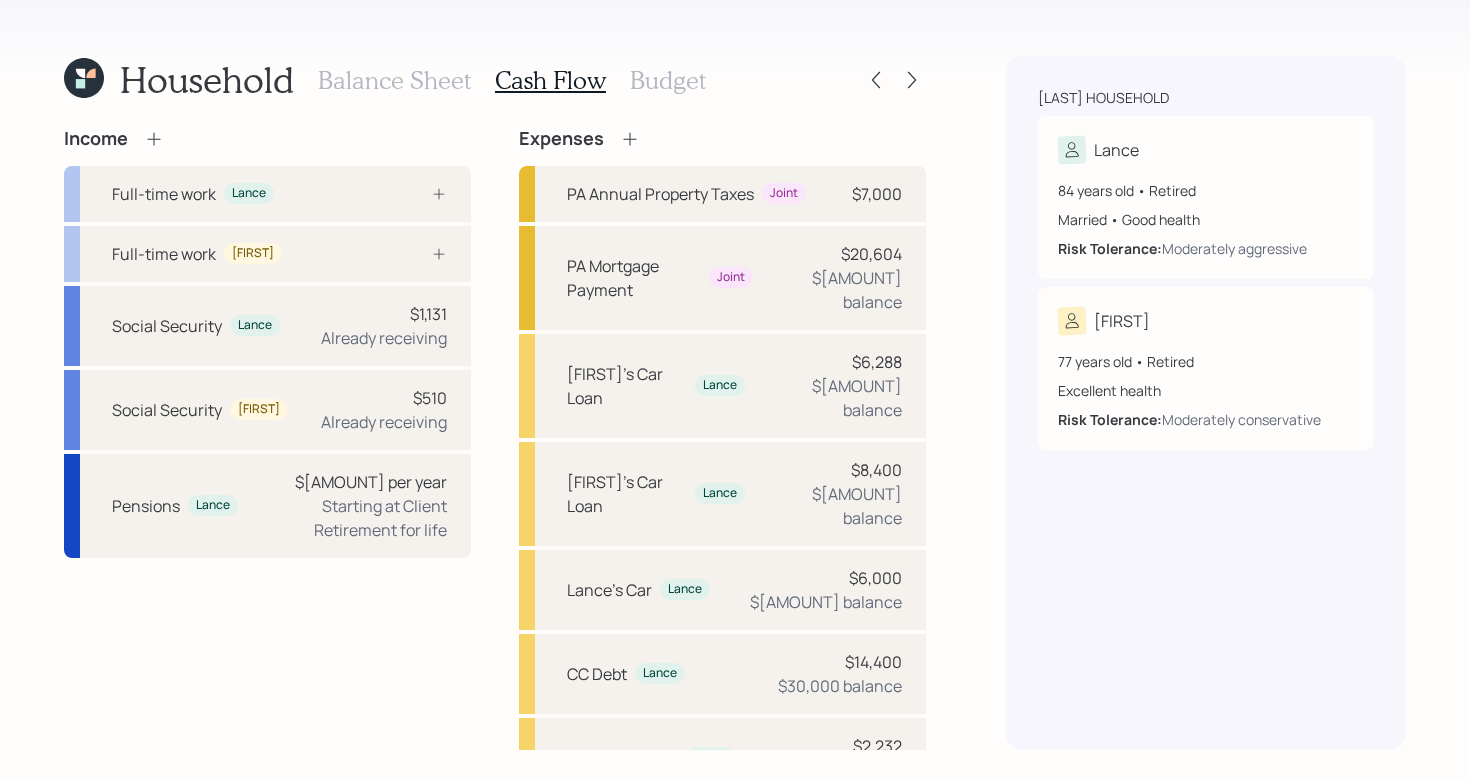 click on "Balance Sheet" at bounding box center [394, 80] 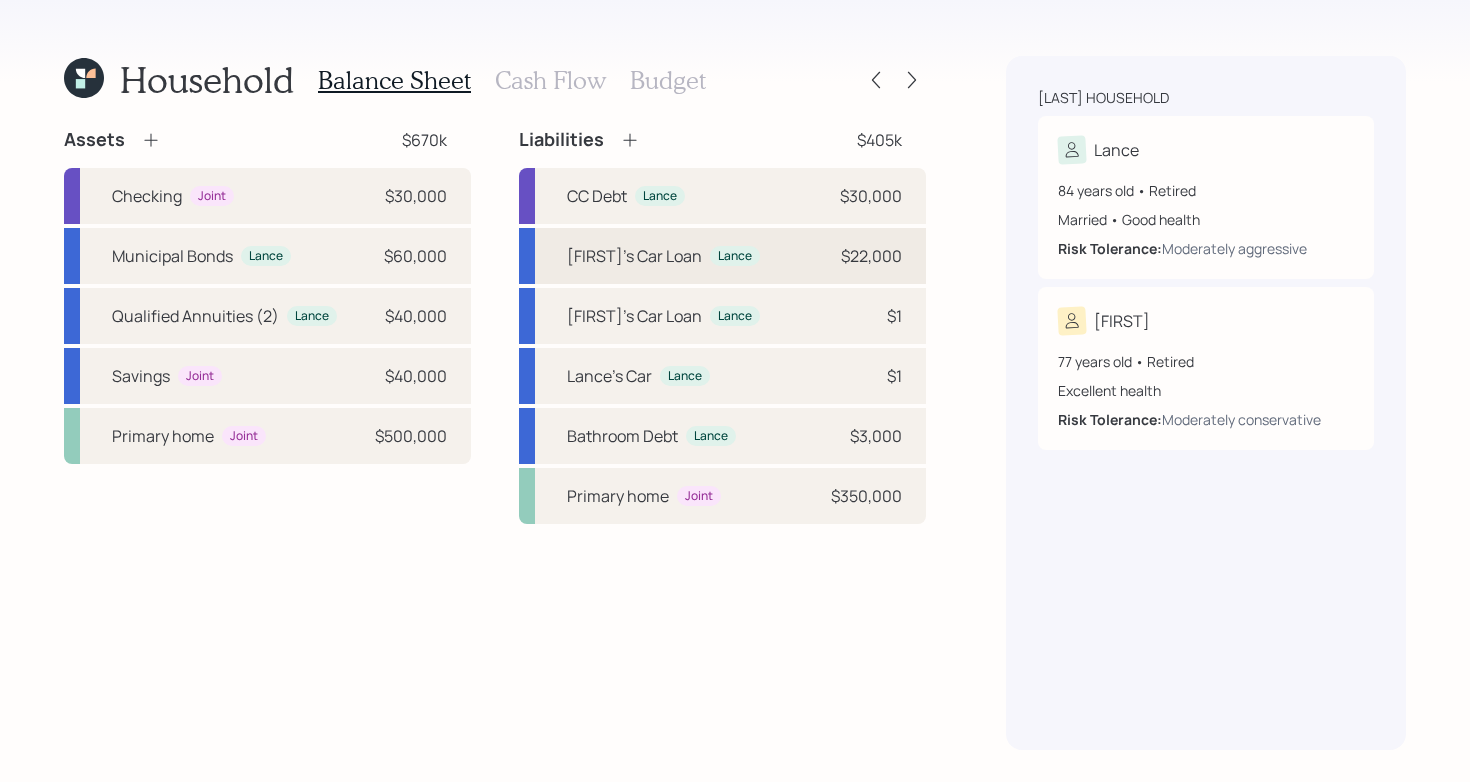 click on "[FIRST]'s Car Loan Lance $[AMOUNT]" at bounding box center (722, 256) 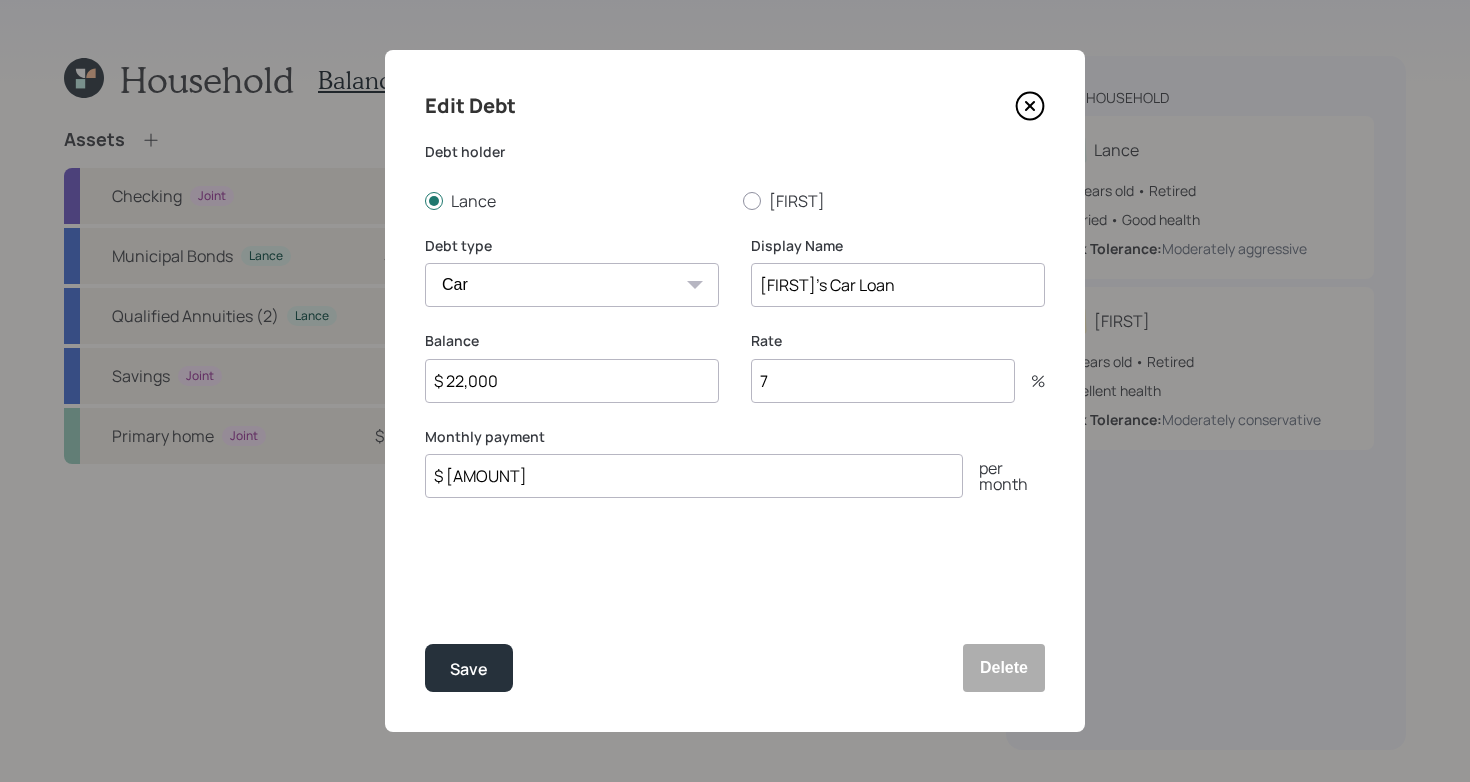 click 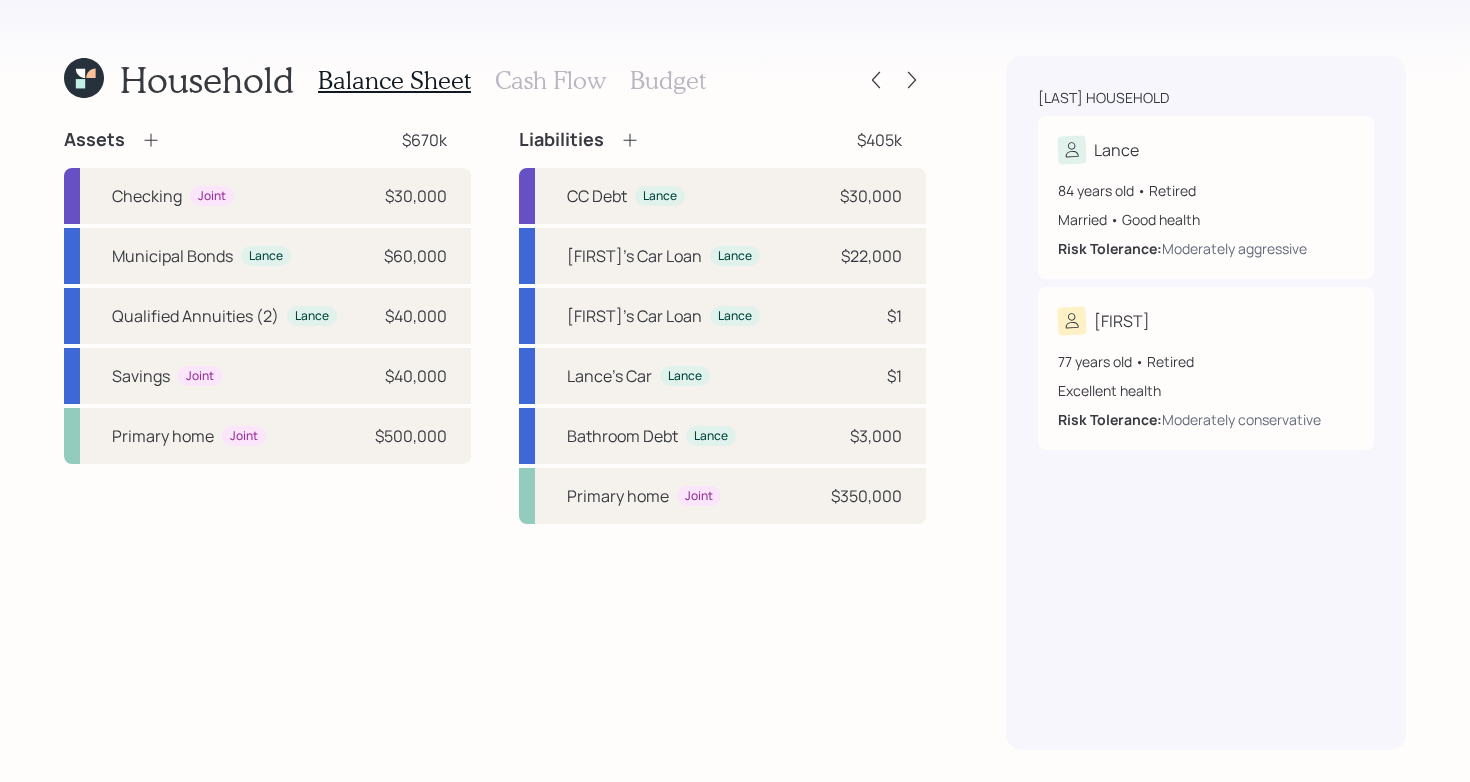 click on "Assets $[AMOUNT]k Checking Joint $[AMOUNT] Municipal Bonds Lance $[AMOUNT] Qualified Annuities (2) Lance $[AMOUNT] Savings Joint $[AMOUNT] Primary home Joint $[AMOUNT] Liabilities $[AMOUNT]k CC Debt Lance $[AMOUNT] David's Car Loan Lance $[AMOUNT] Linda's Car Loan Lance $[AMOUNT] Lance's Car Lance $[AMOUNT] Bathroom Debt Lance $[AMOUNT] Primary home Joint $[AMOUNT]" at bounding box center [495, 439] 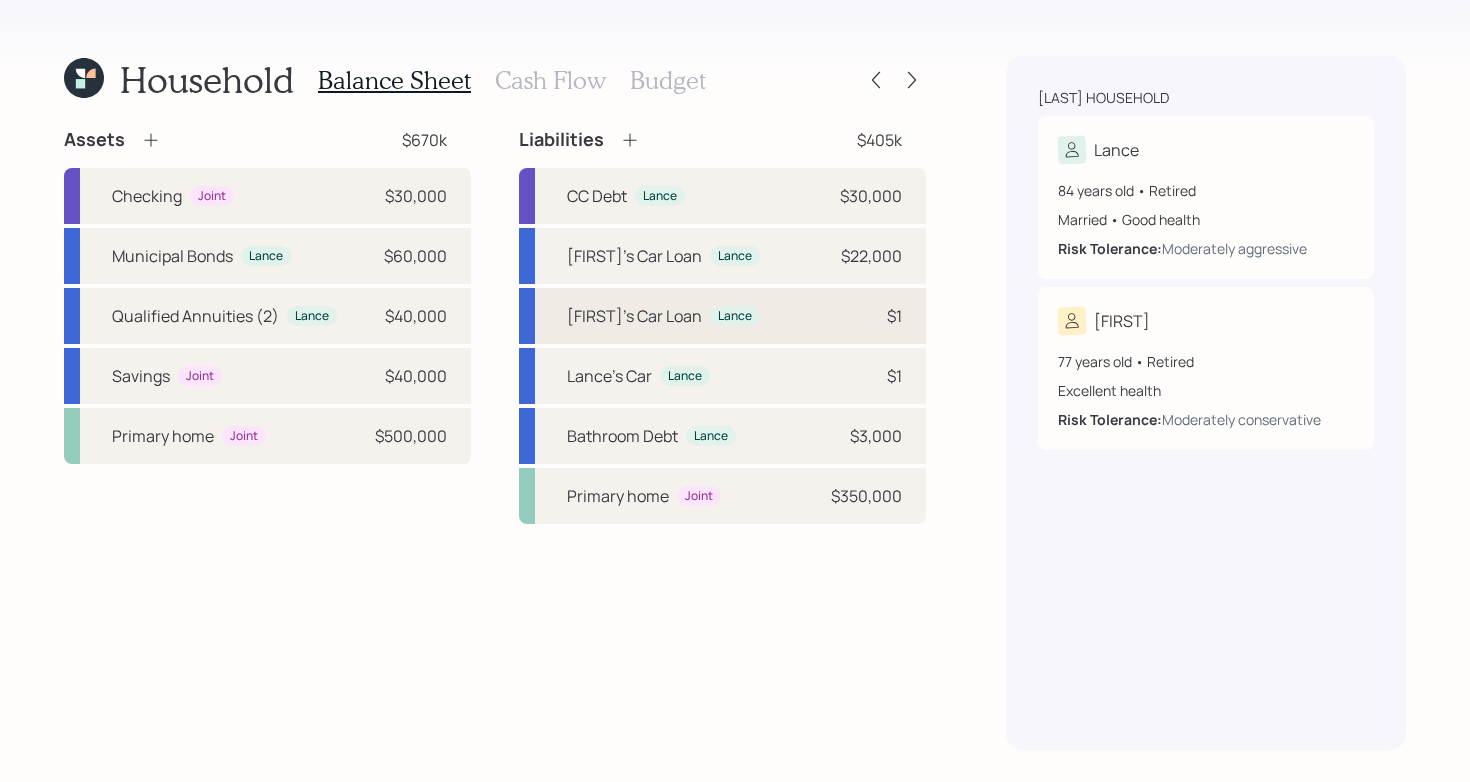 click on "[FIRST]'s Car Loan Lance $[AMOUNT]" at bounding box center (722, 316) 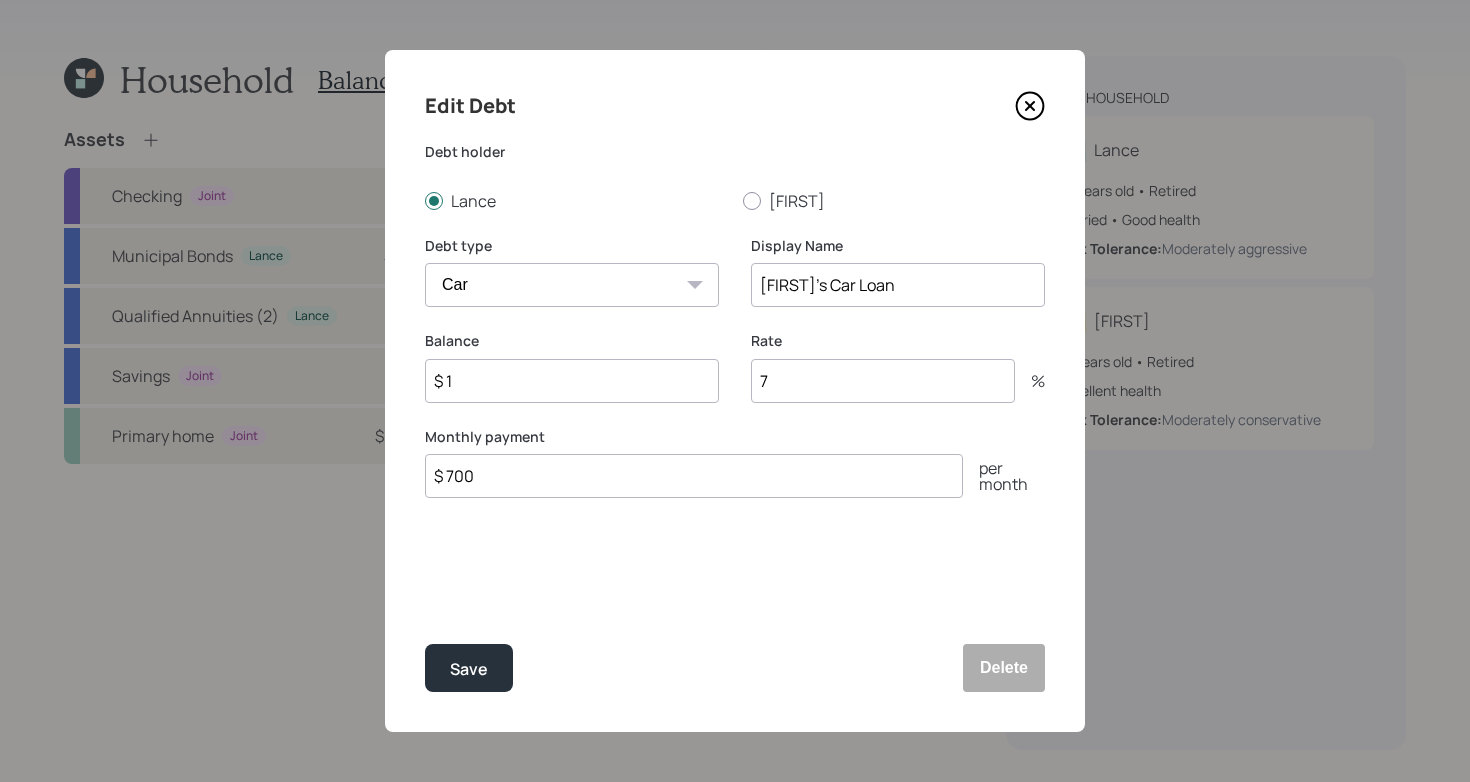 click 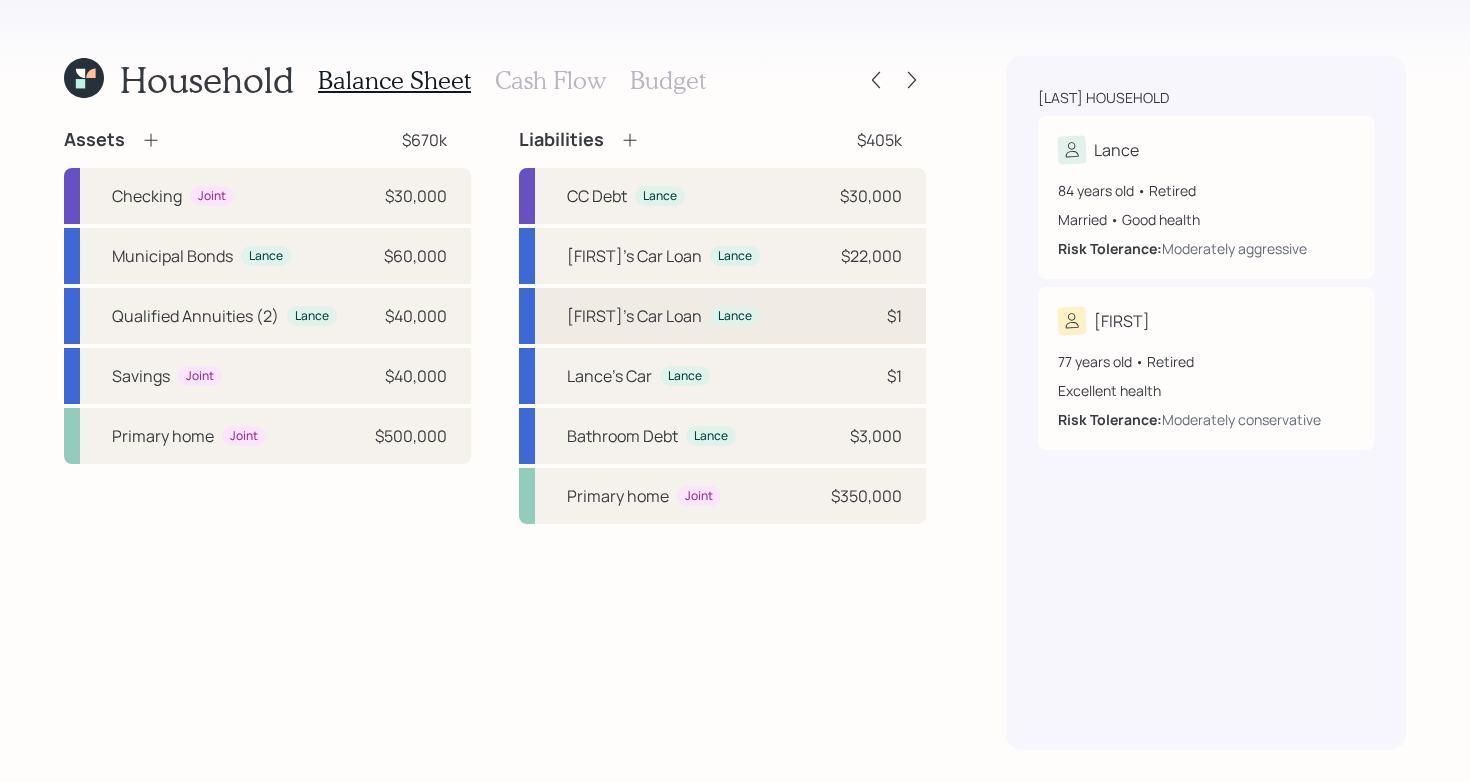 click on "[FIRST]'s Car Loan Lance $[AMOUNT]" at bounding box center [722, 316] 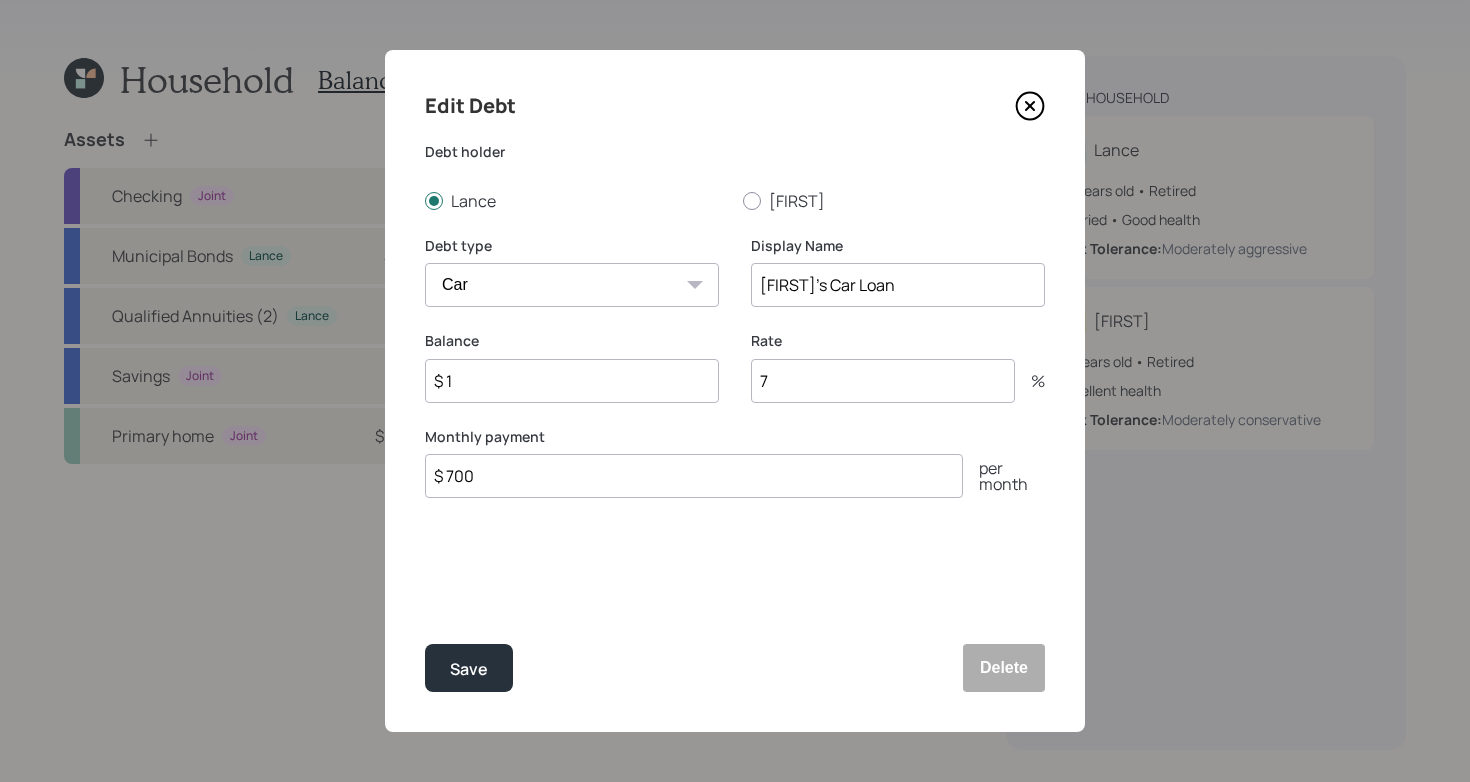 click on "$ 1" at bounding box center (572, 381) 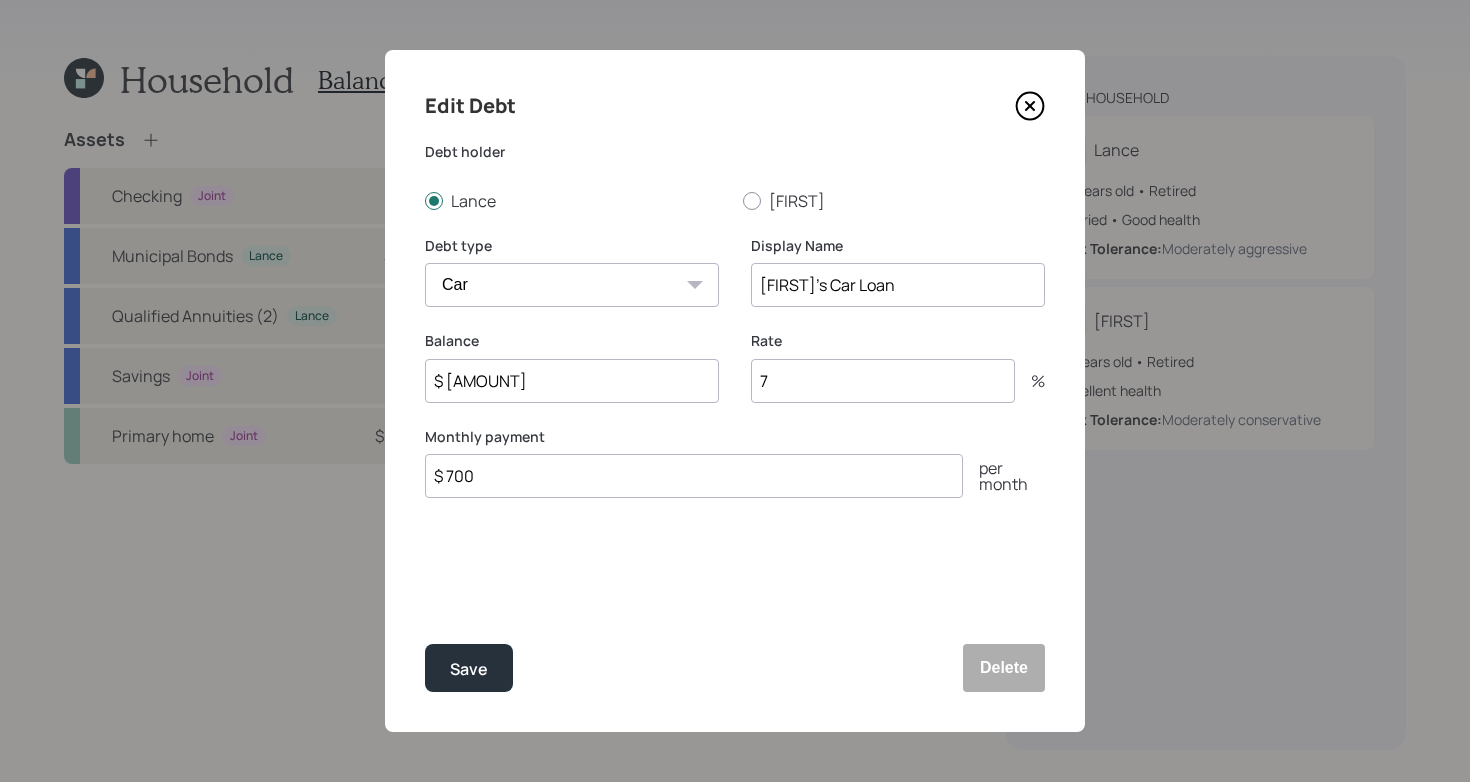 type on "$ [AMOUNT]" 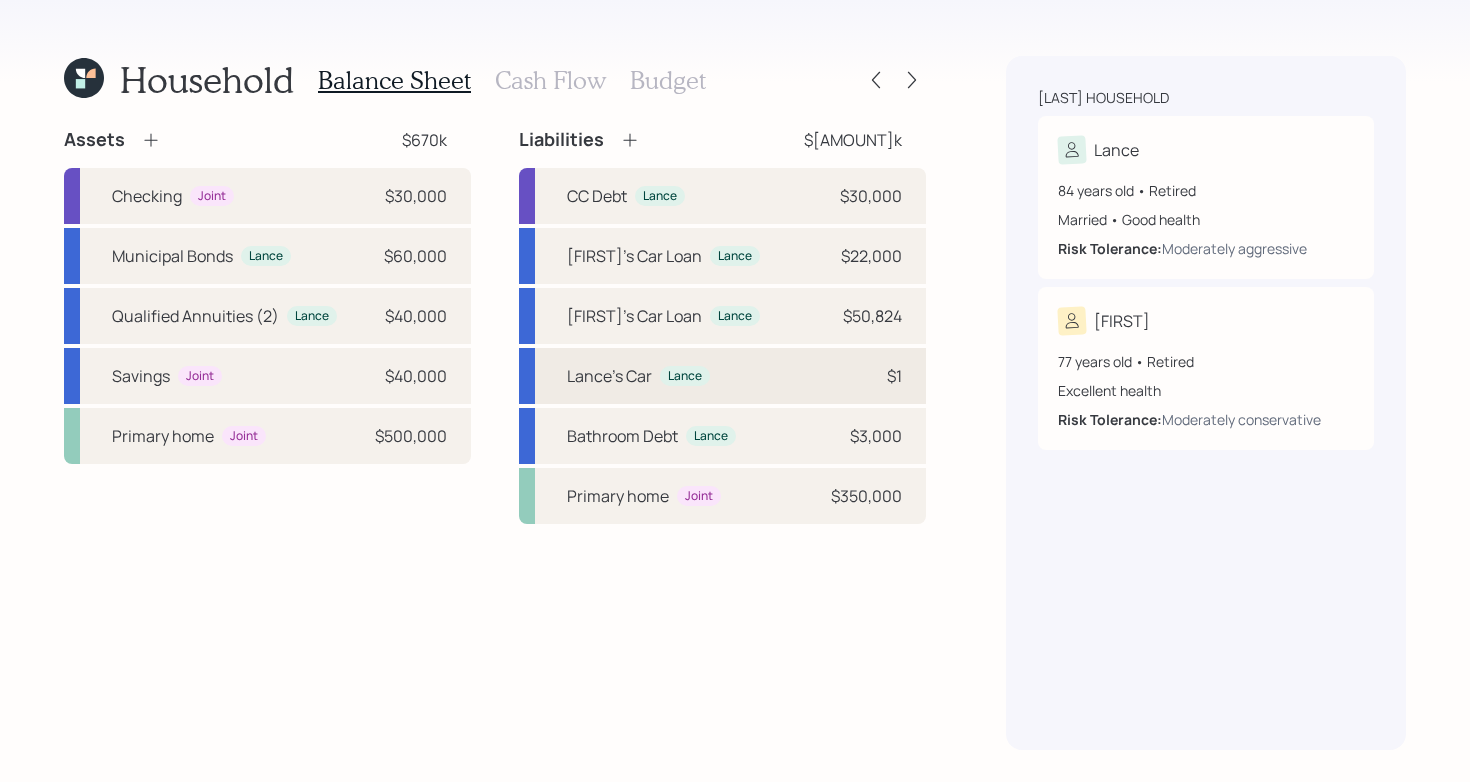 click on "Lance's Car Lance $[AMOUNT]" at bounding box center (722, 376) 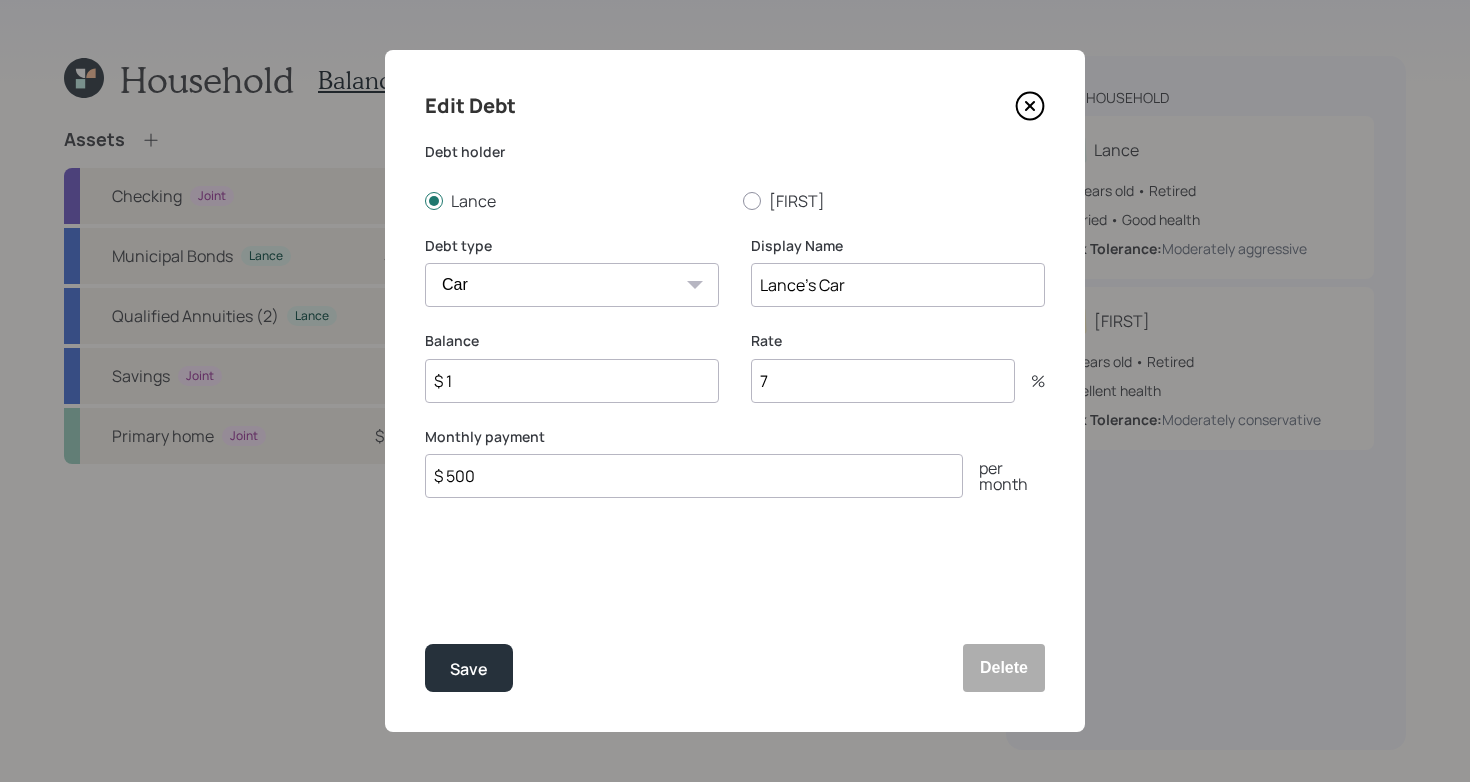 click on "$ 1" at bounding box center [572, 381] 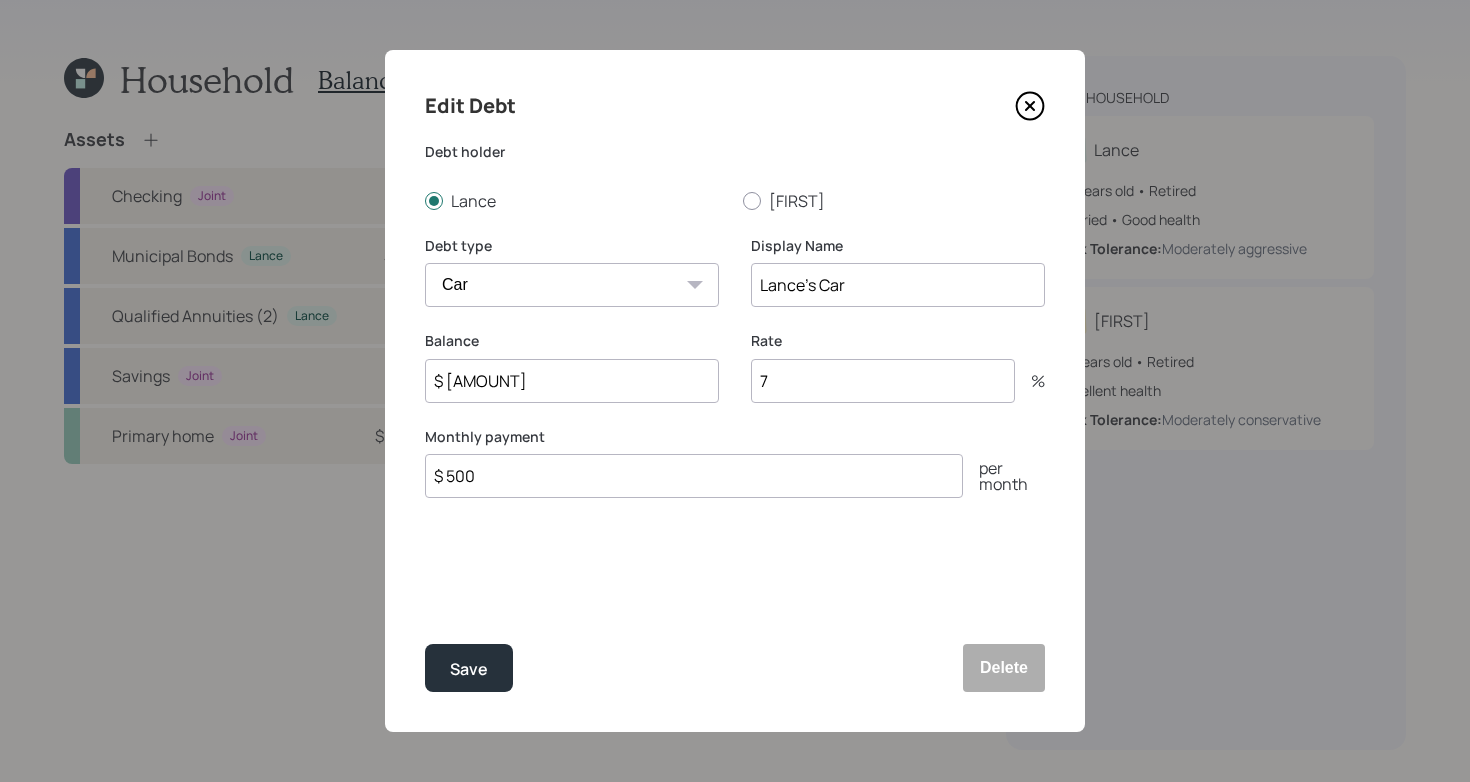 type on "$ [AMOUNT]" 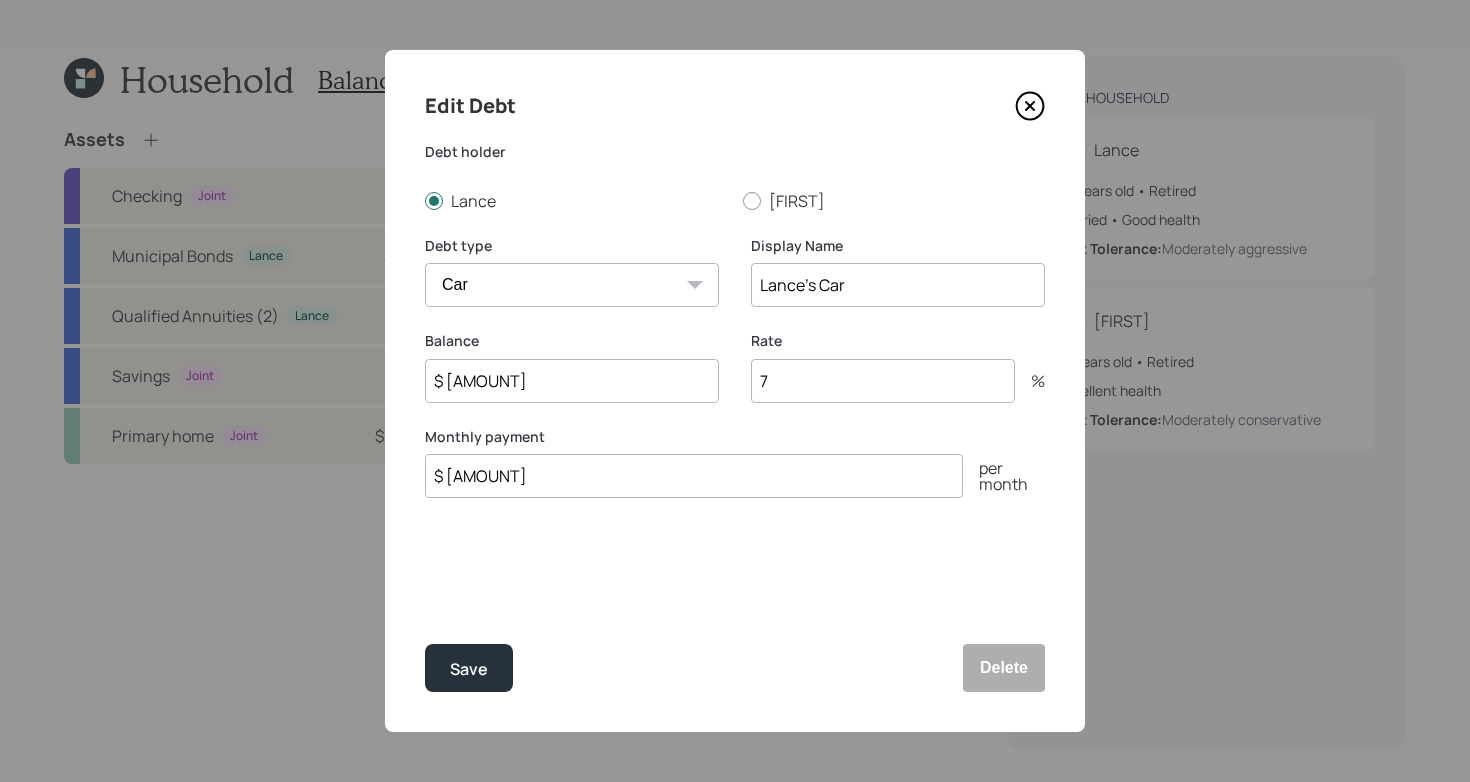 type on "$ [AMOUNT]" 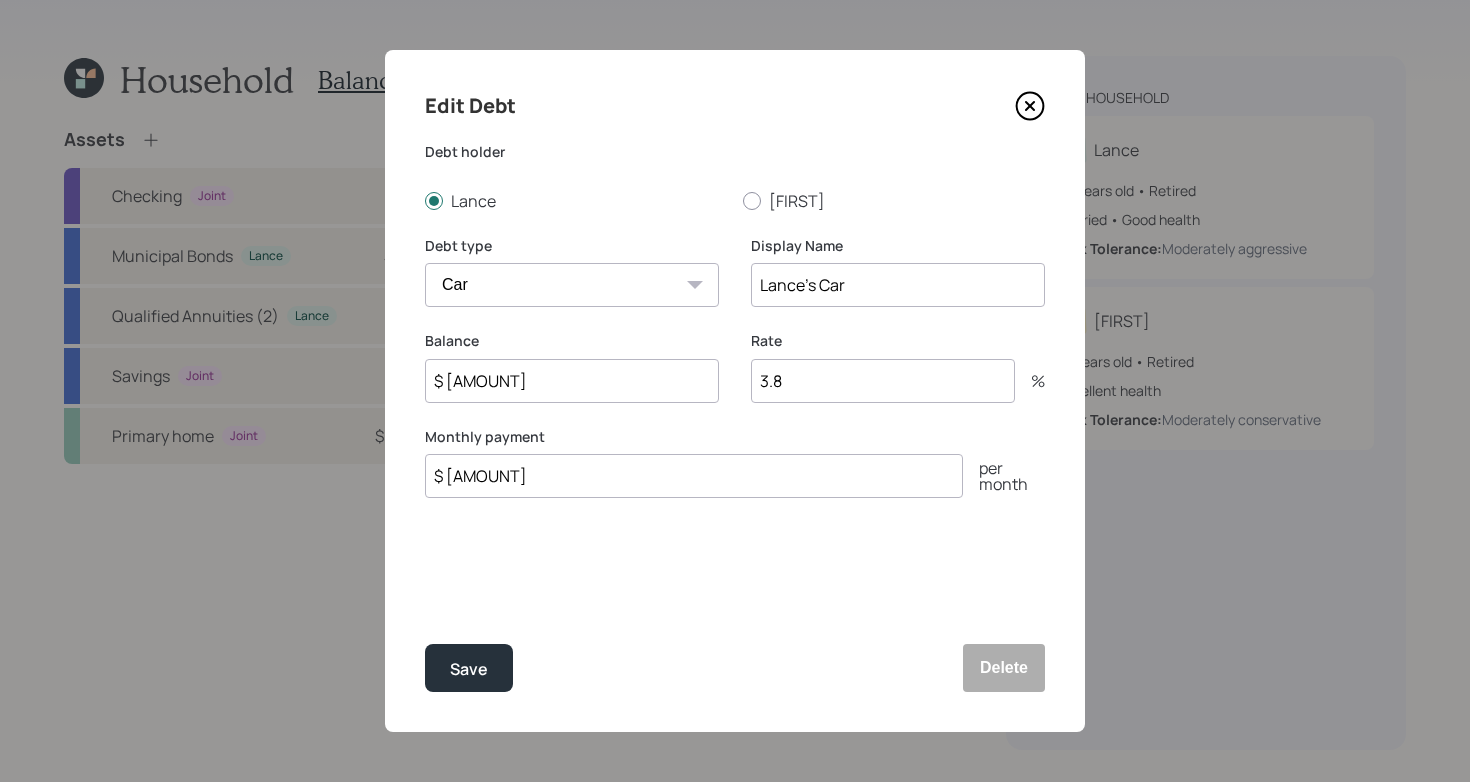 type on "3.8" 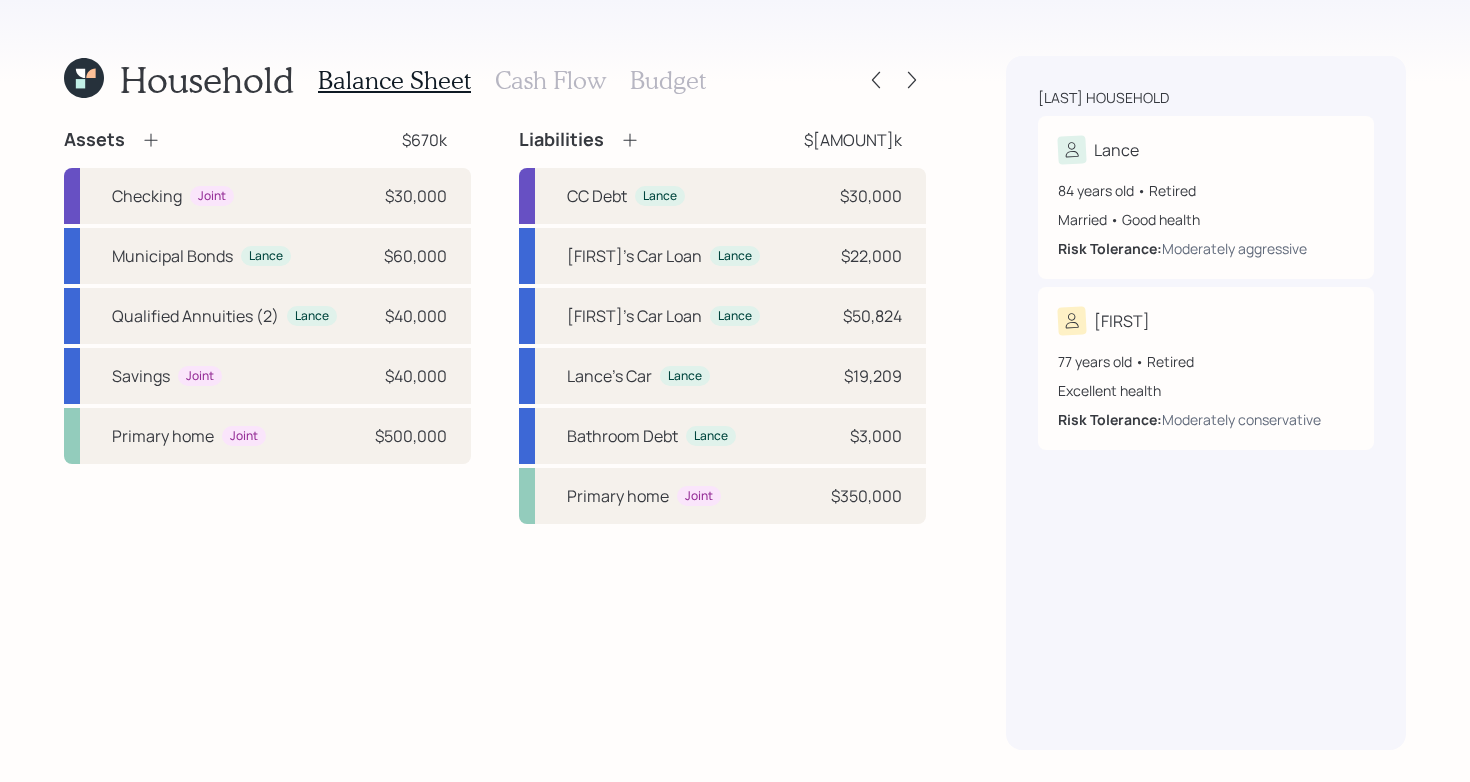 click on "Cash Flow" at bounding box center (550, 80) 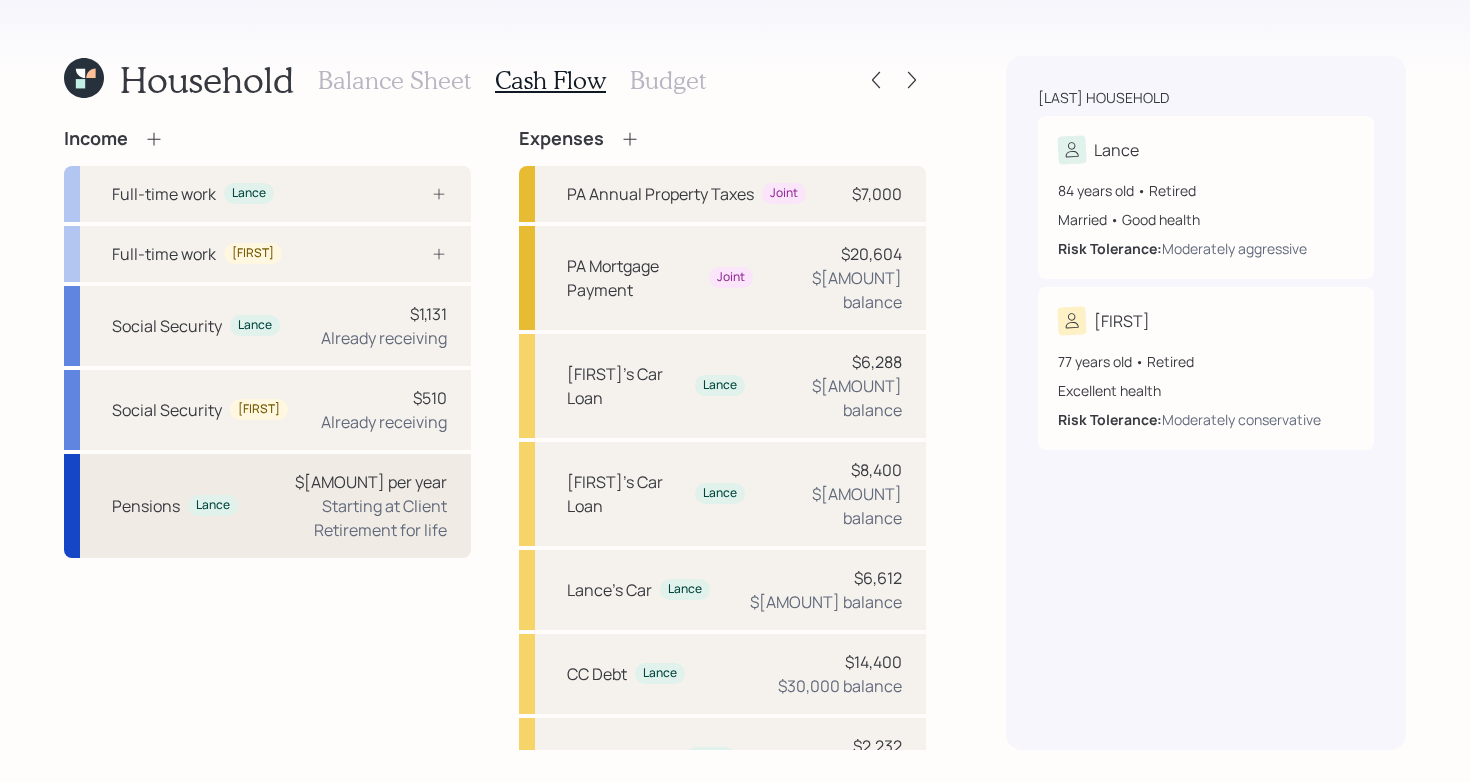 click on "Starting at Client Retirement for life" at bounding box center (350, 518) 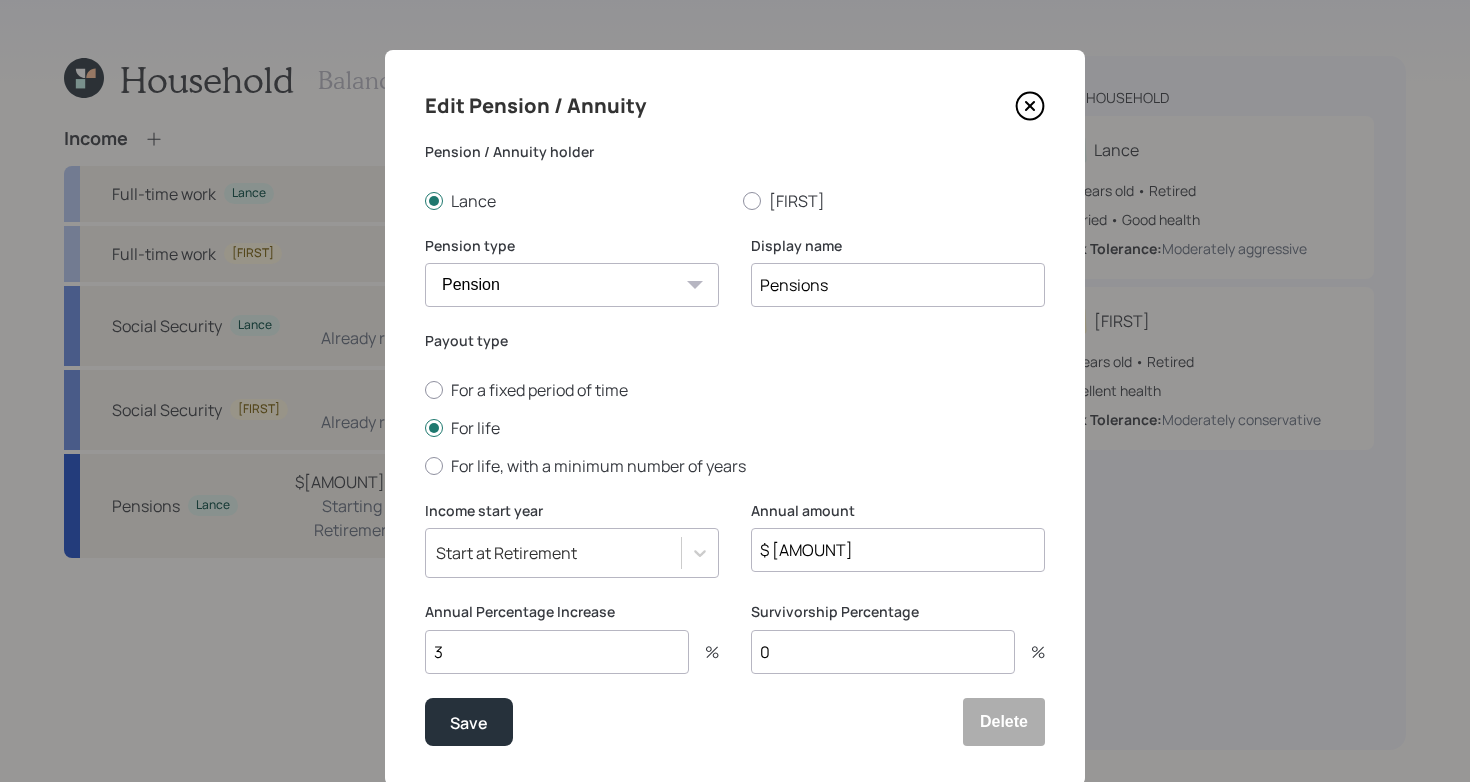 click on "Pensions" at bounding box center (898, 285) 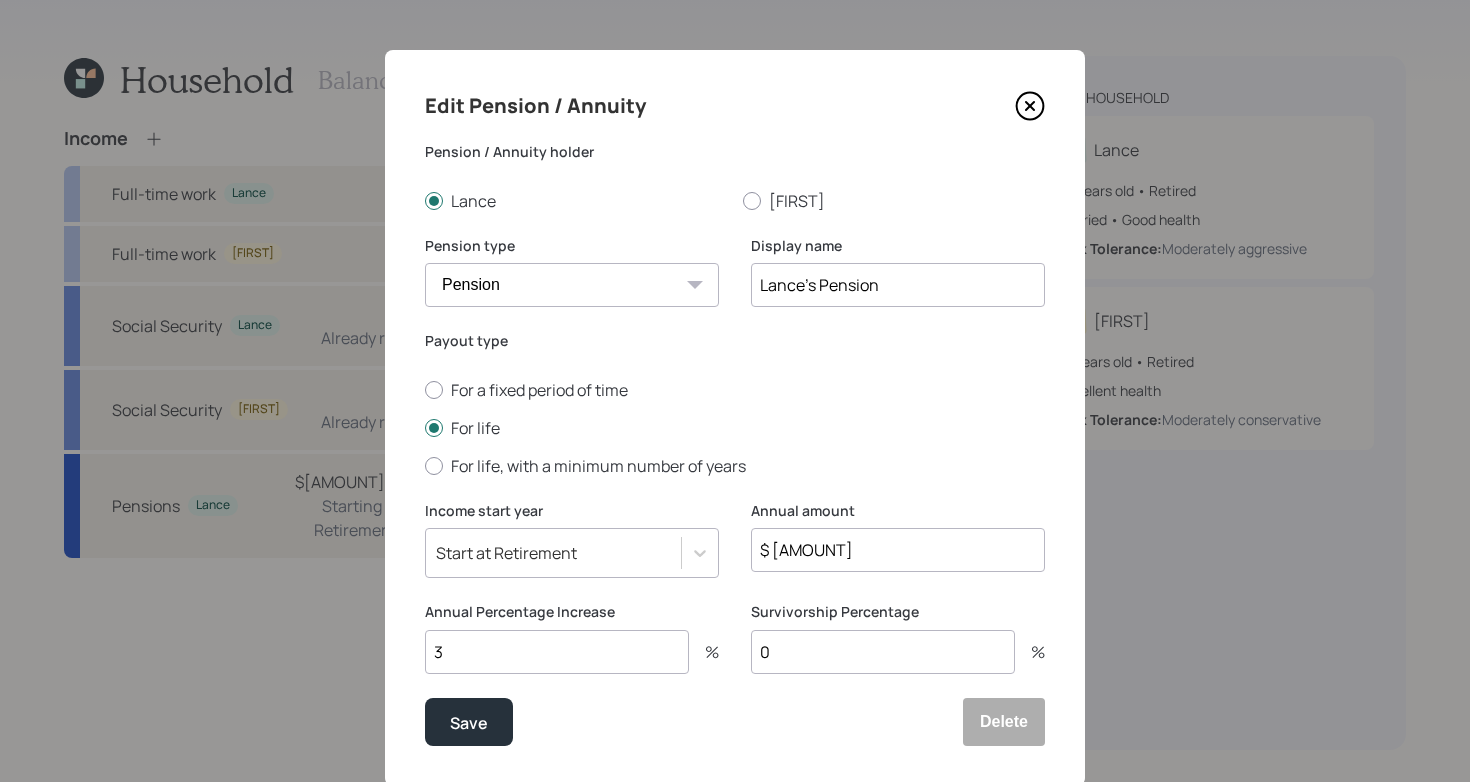 type on "Lance's Pension" 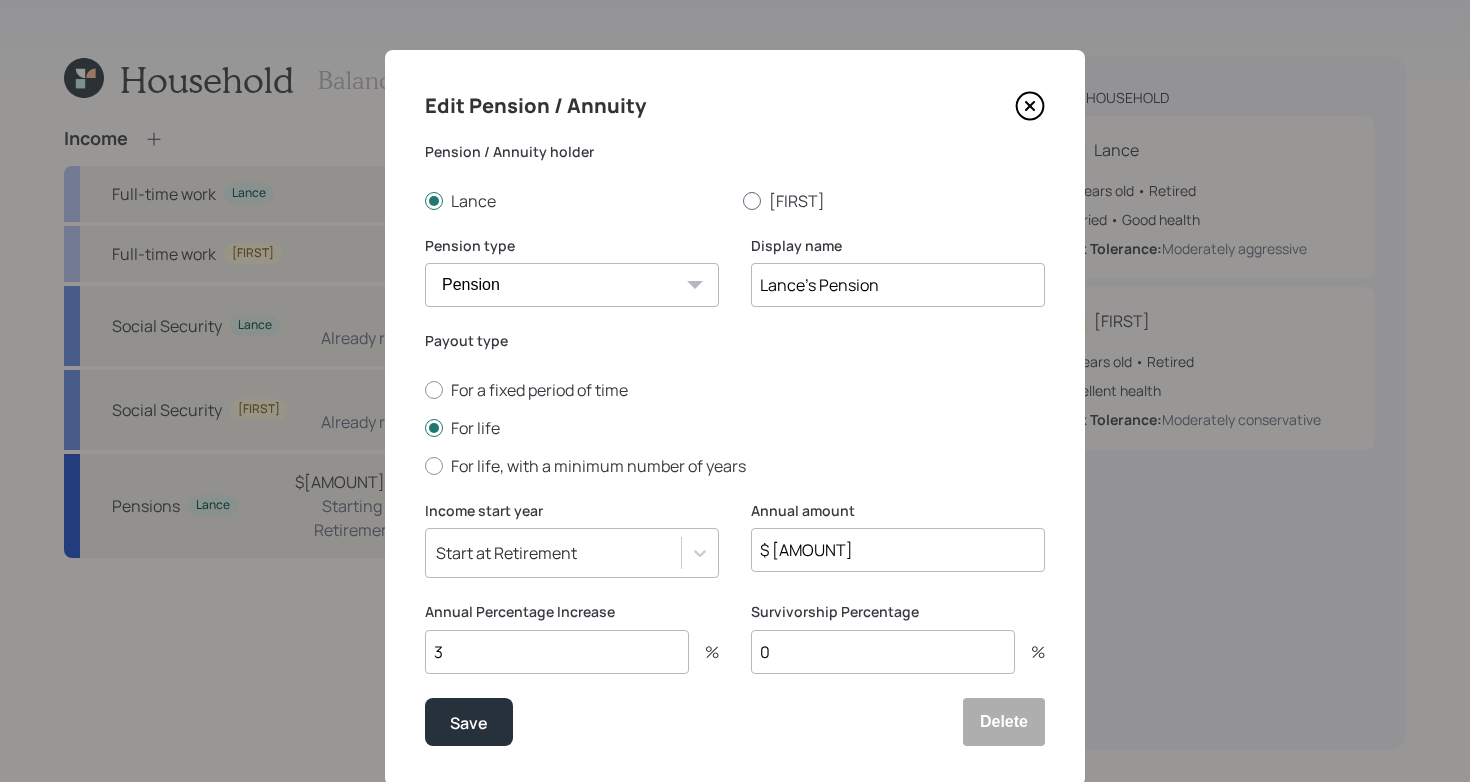 click at bounding box center (752, 201) 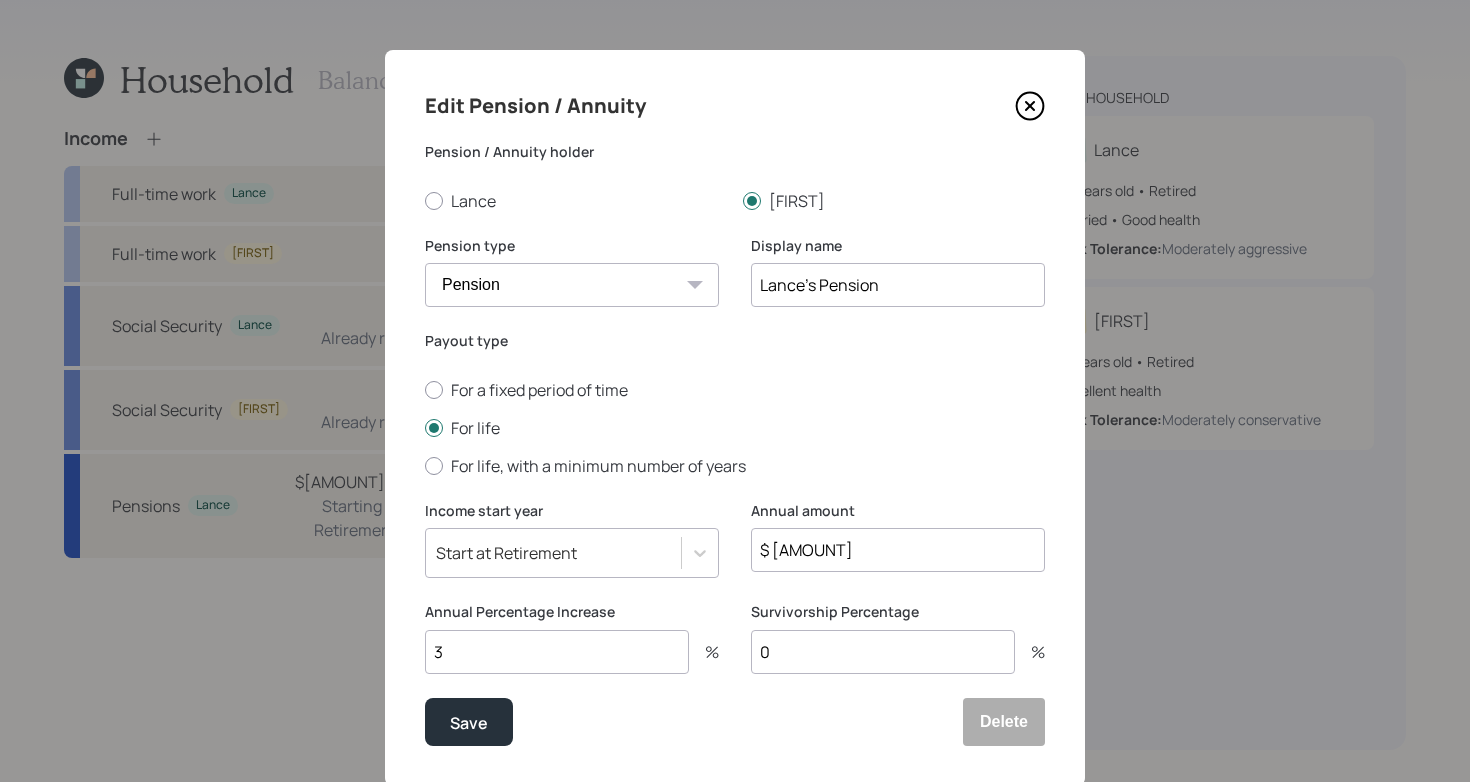 click on "Lance's Pension" at bounding box center [898, 285] 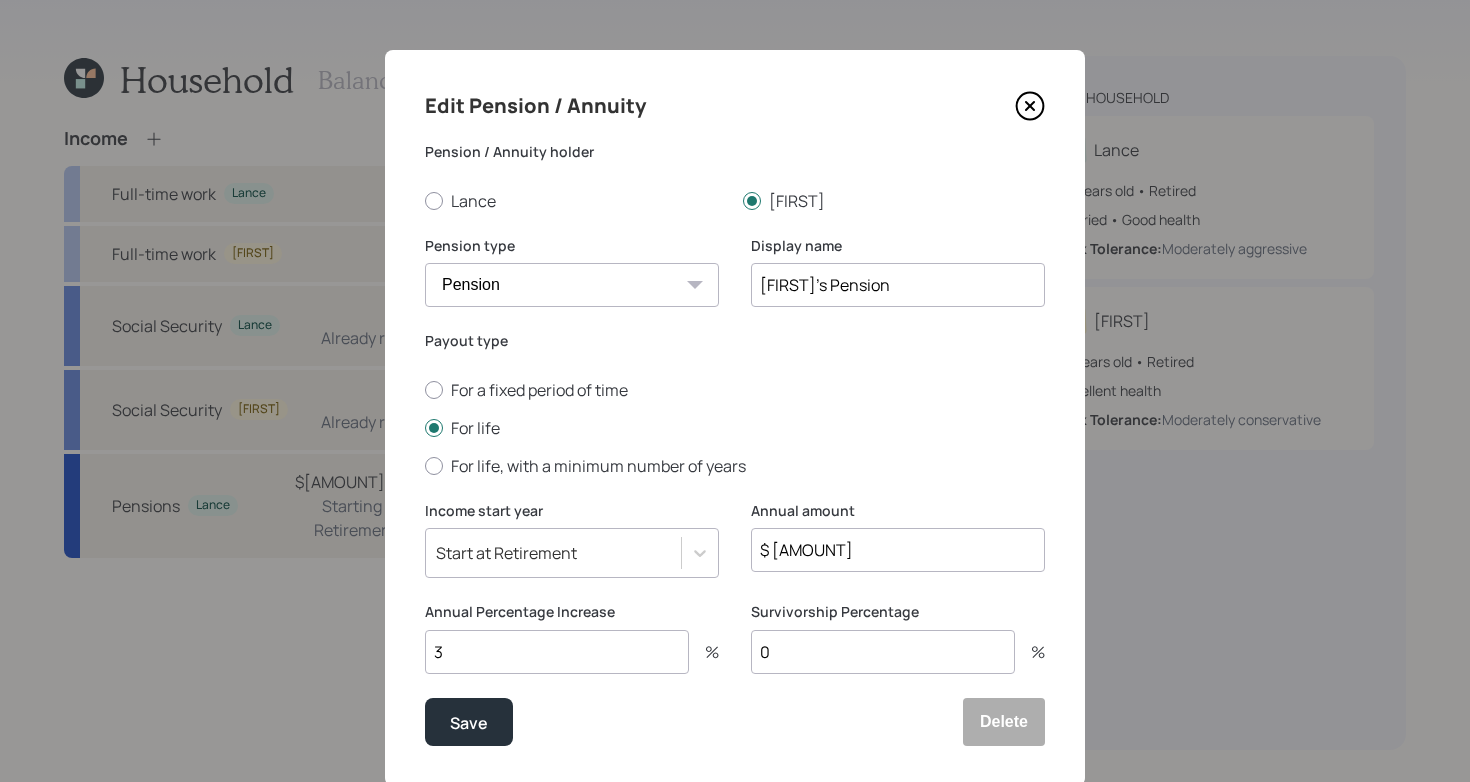 type on "[FIRST]'s Pension" 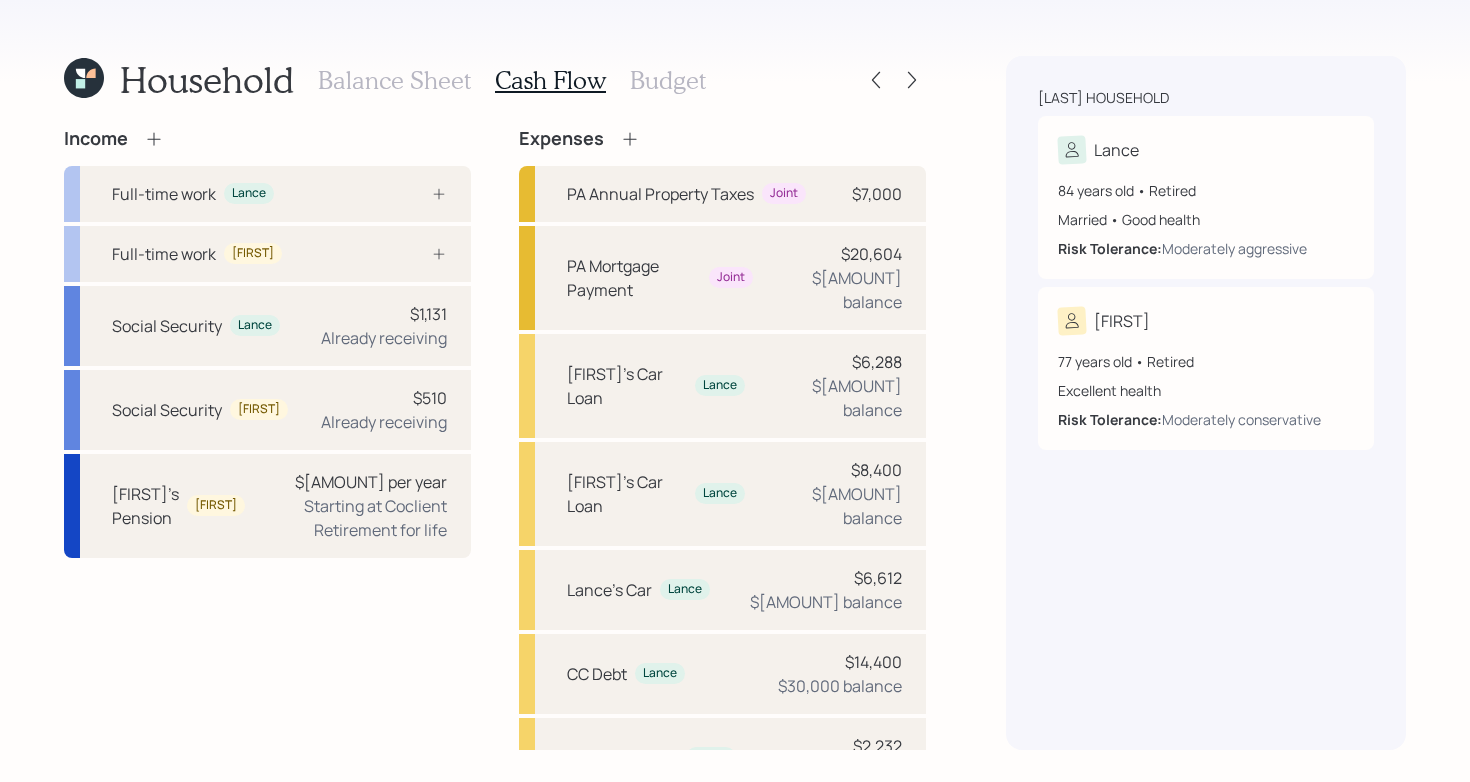 click 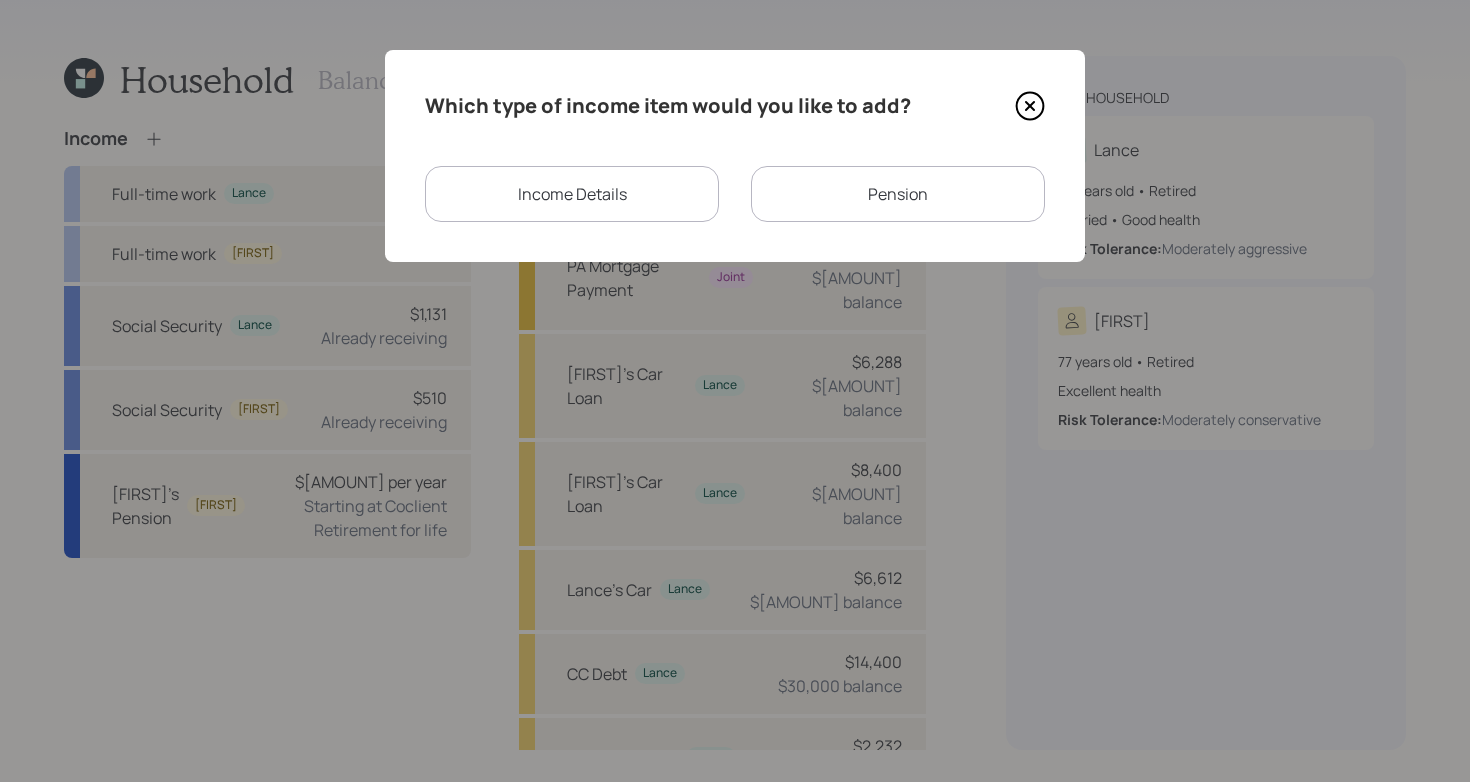 click on "Pension" at bounding box center [898, 194] 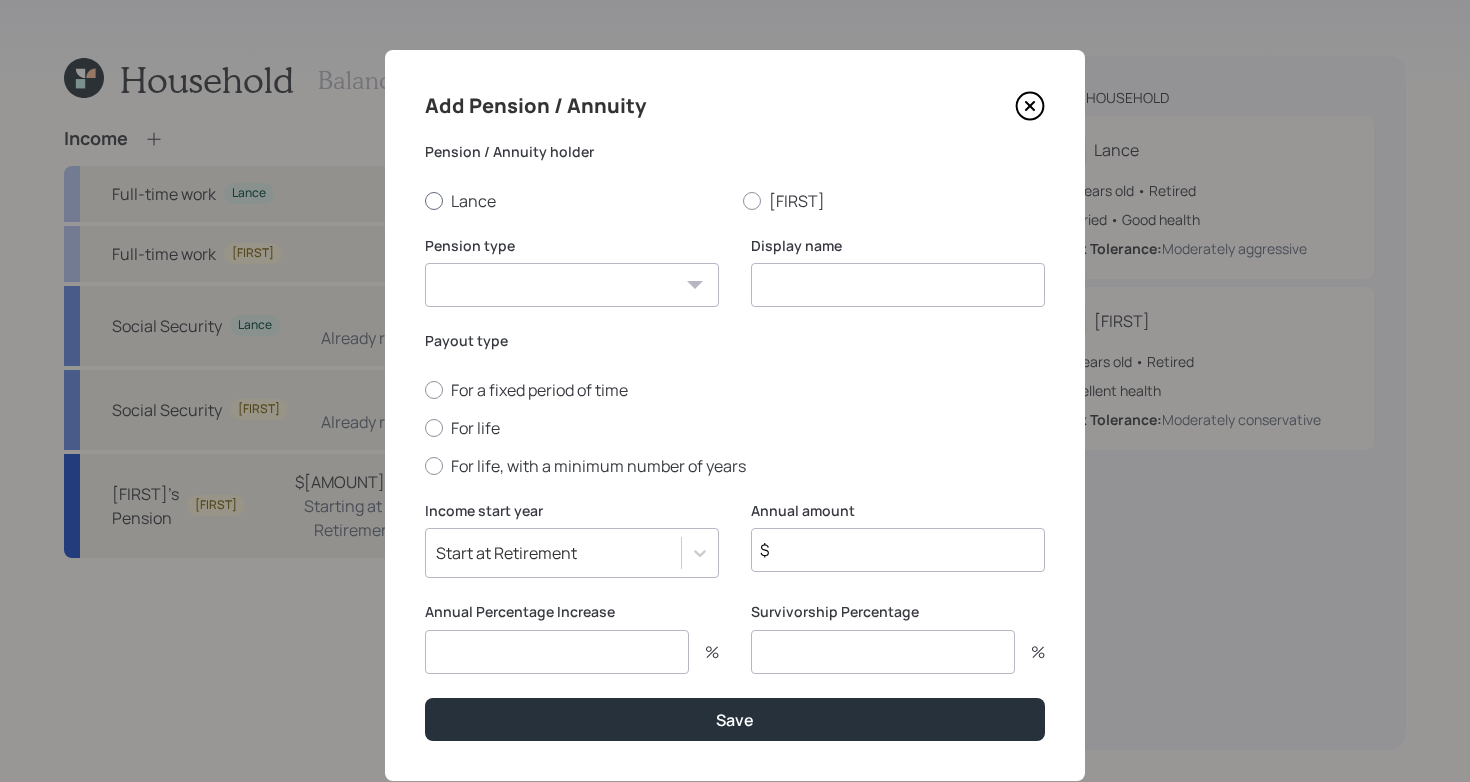 click on "Lance" at bounding box center (576, 201) 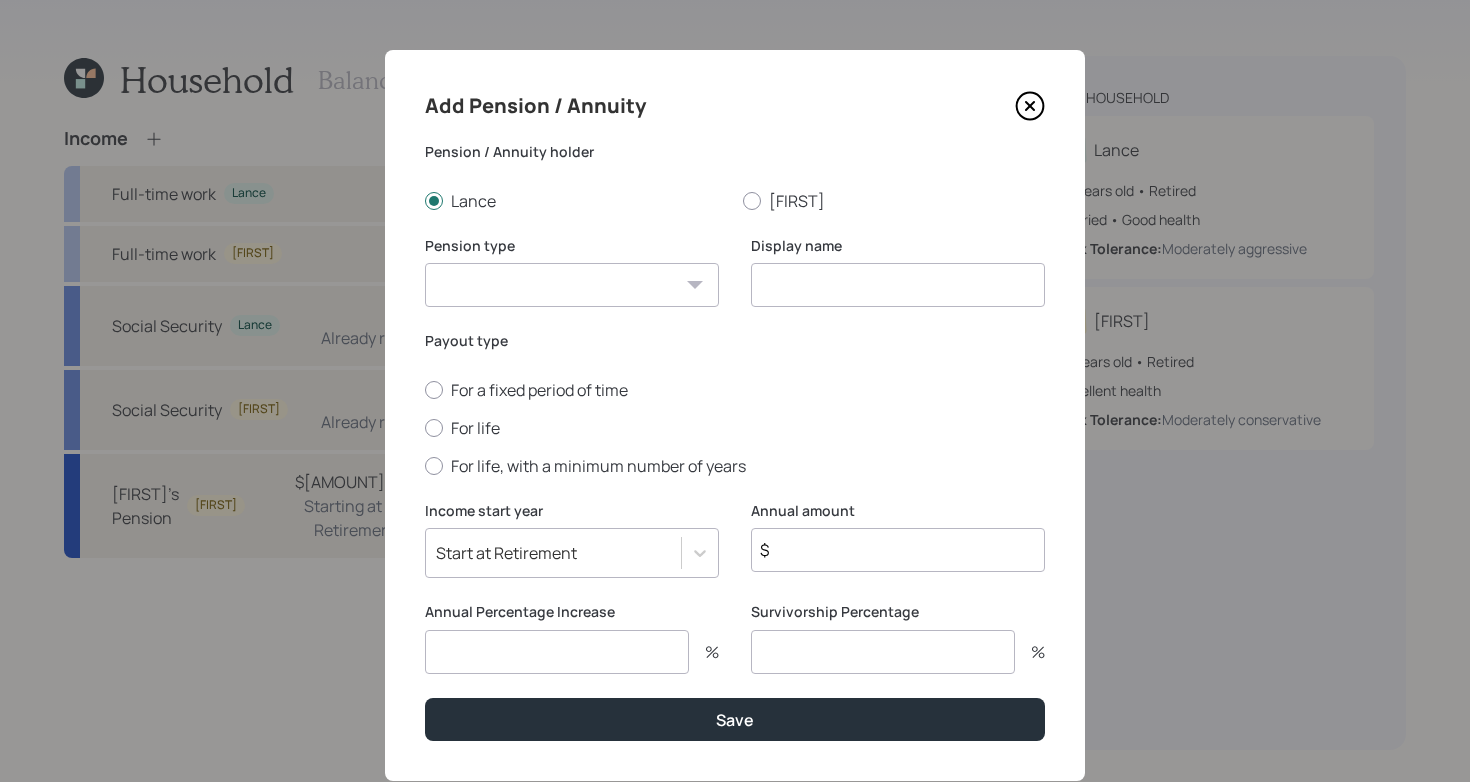 click on "Pension Annuity" at bounding box center [572, 285] 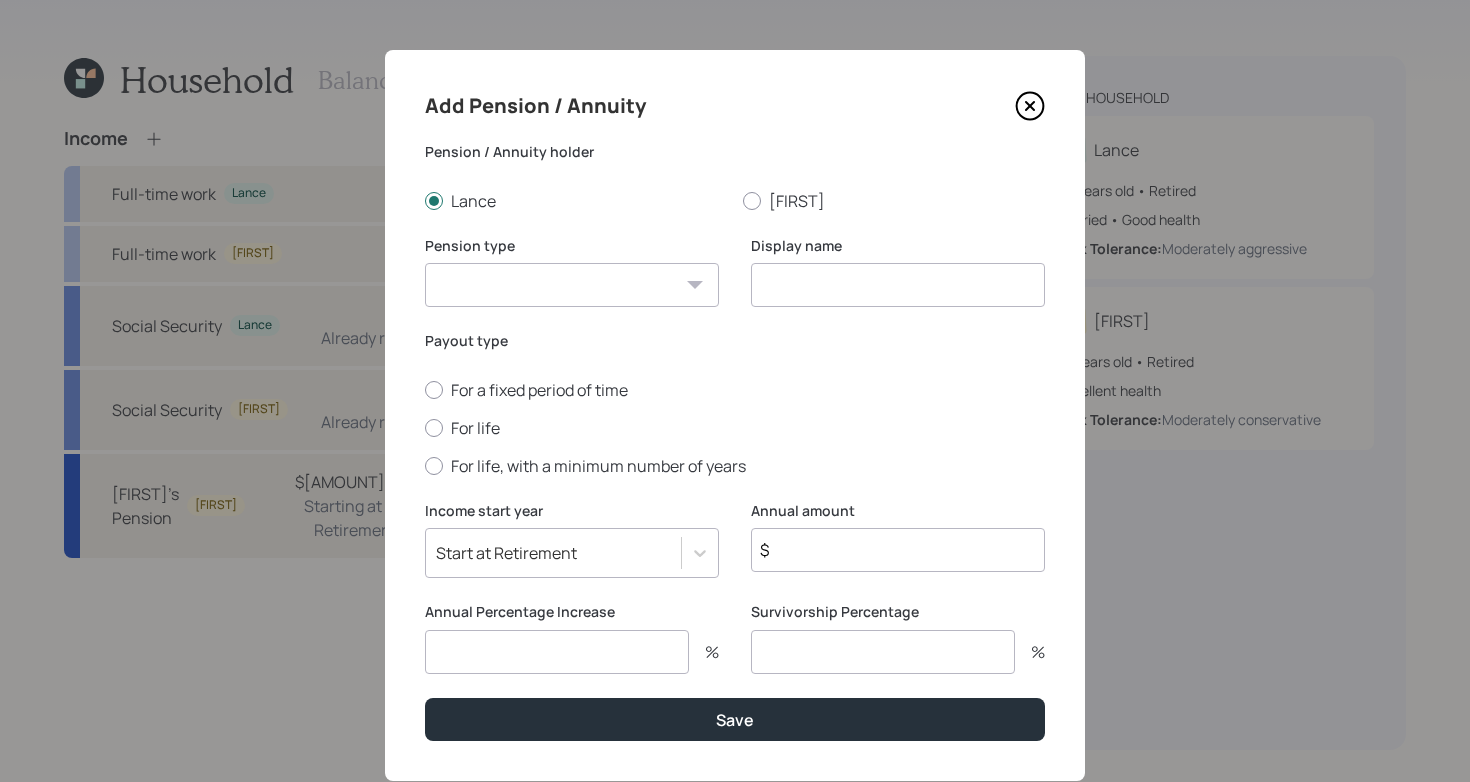 select on "pension" 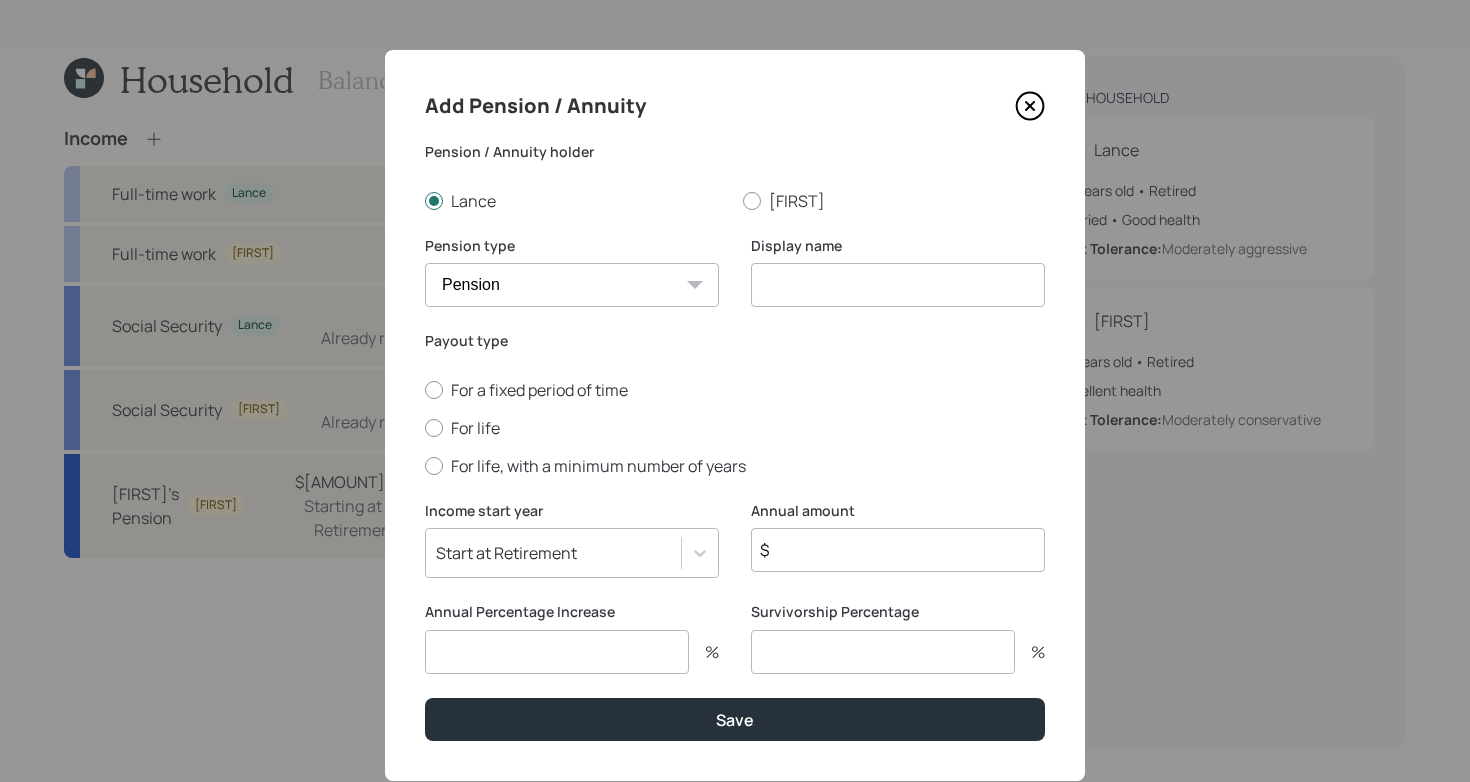 click at bounding box center [898, 285] 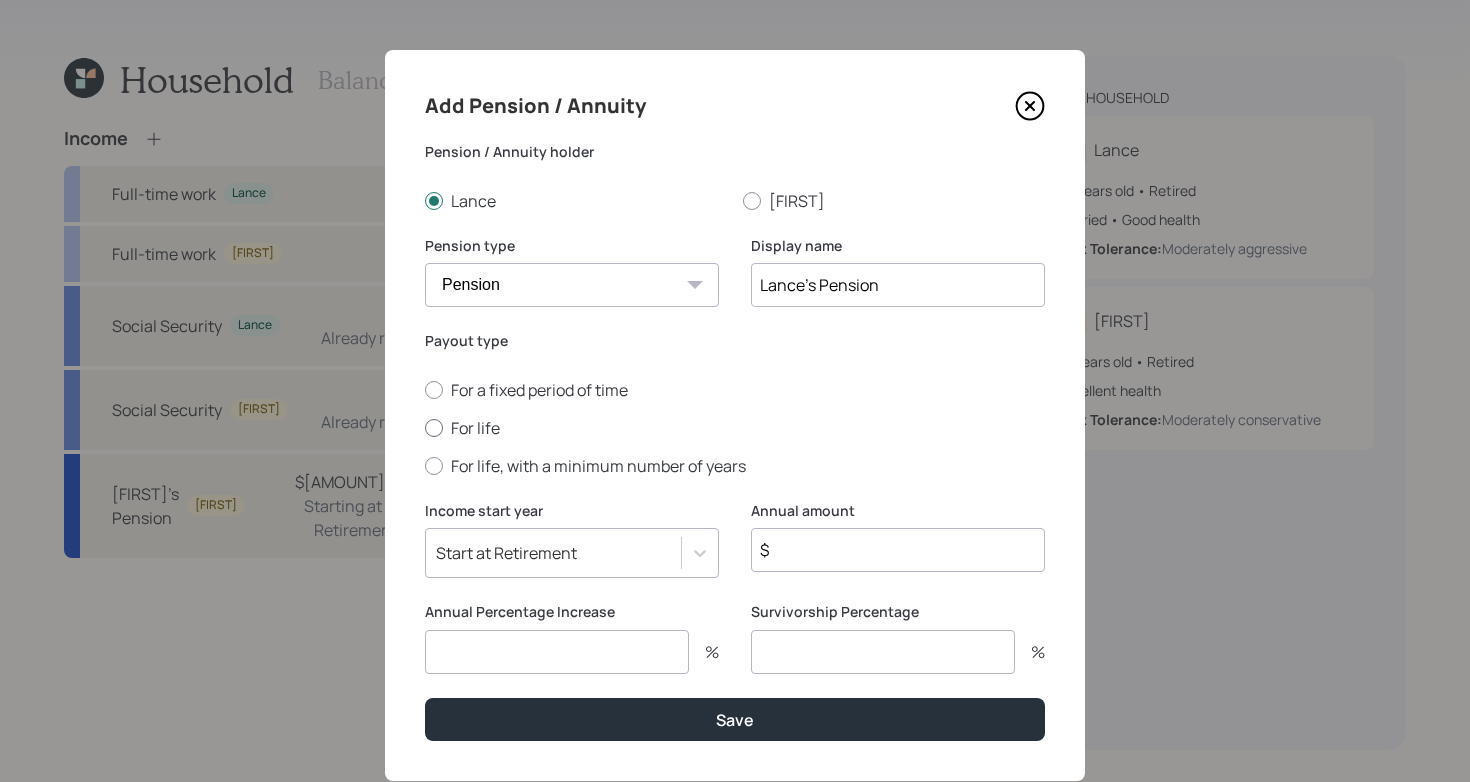 type on "Lance's Pension" 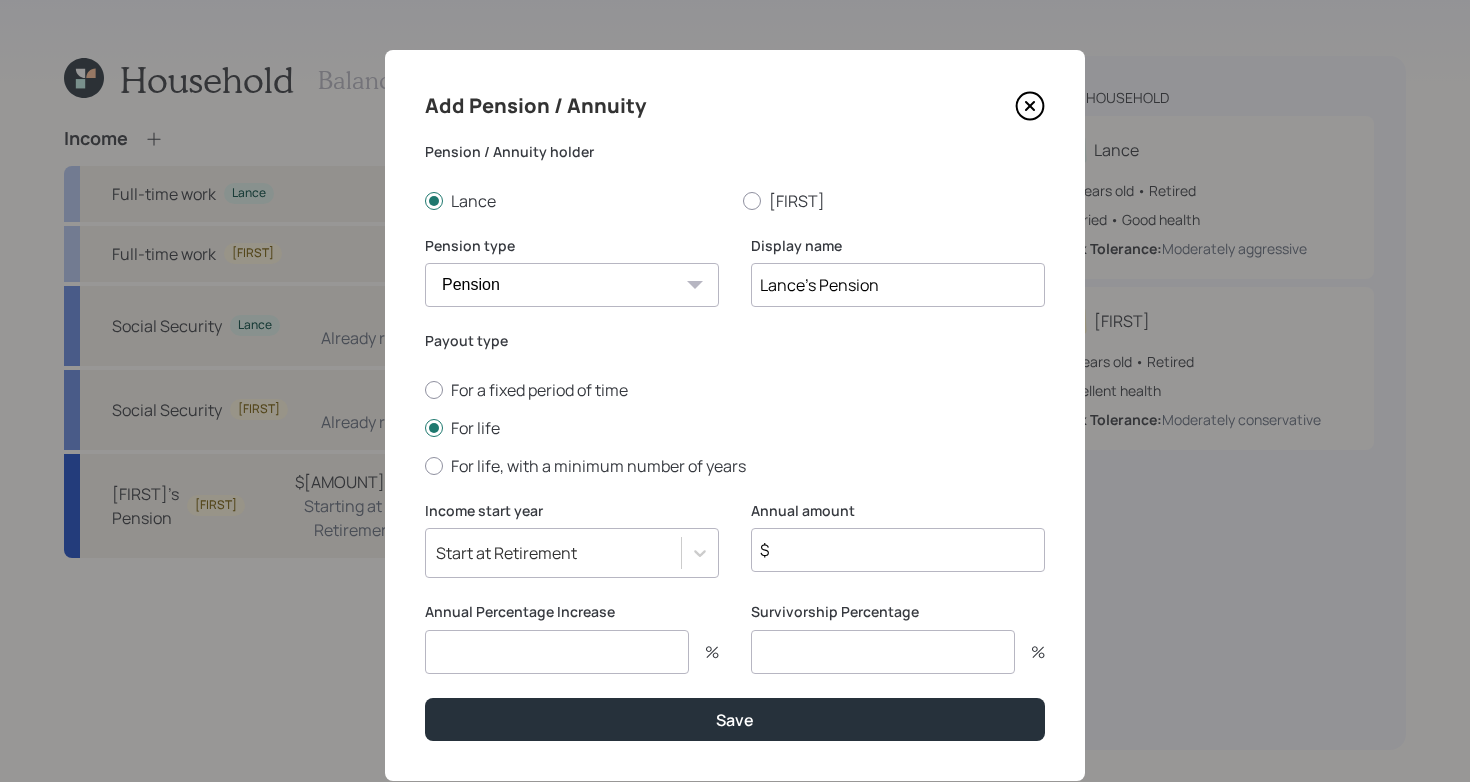 click at bounding box center (557, 652) 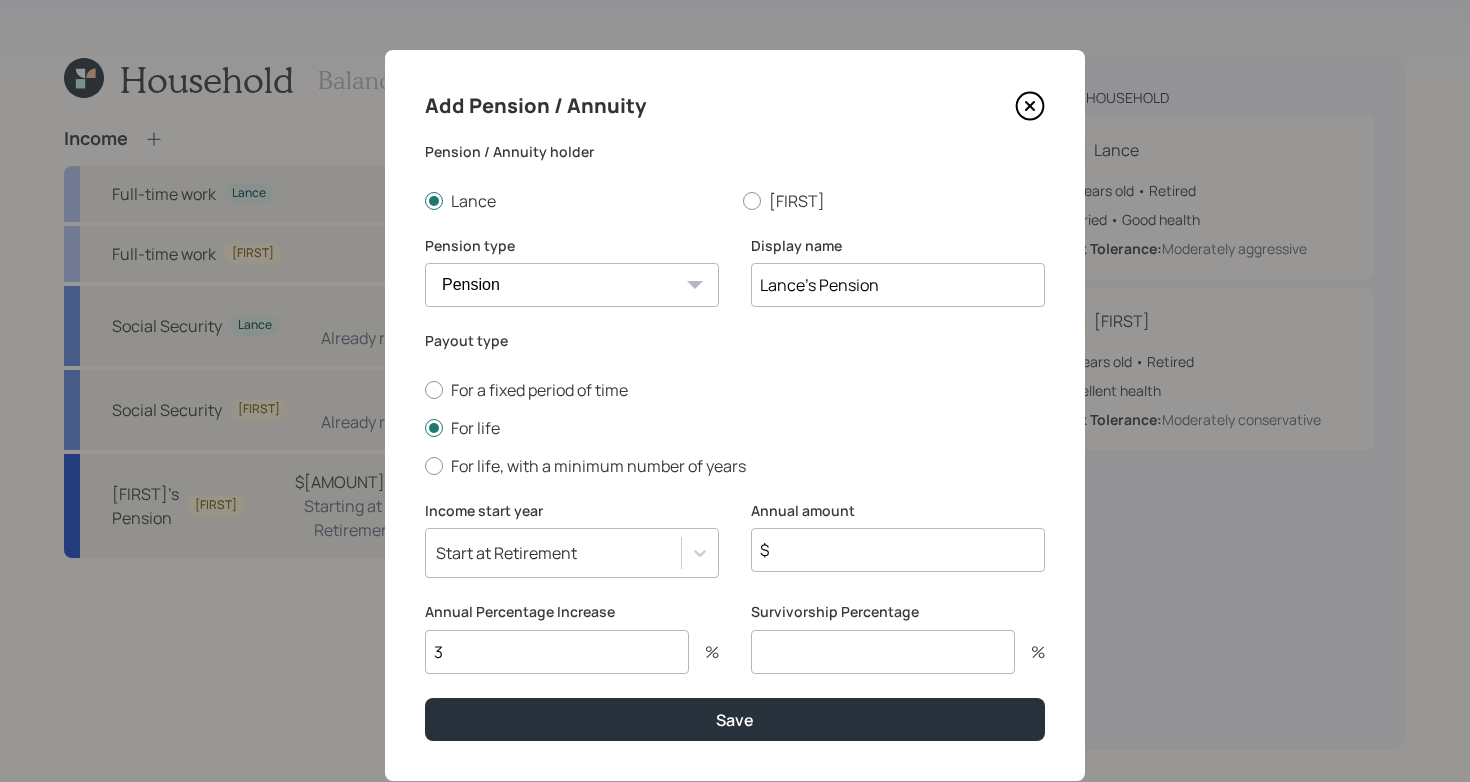 type on "3" 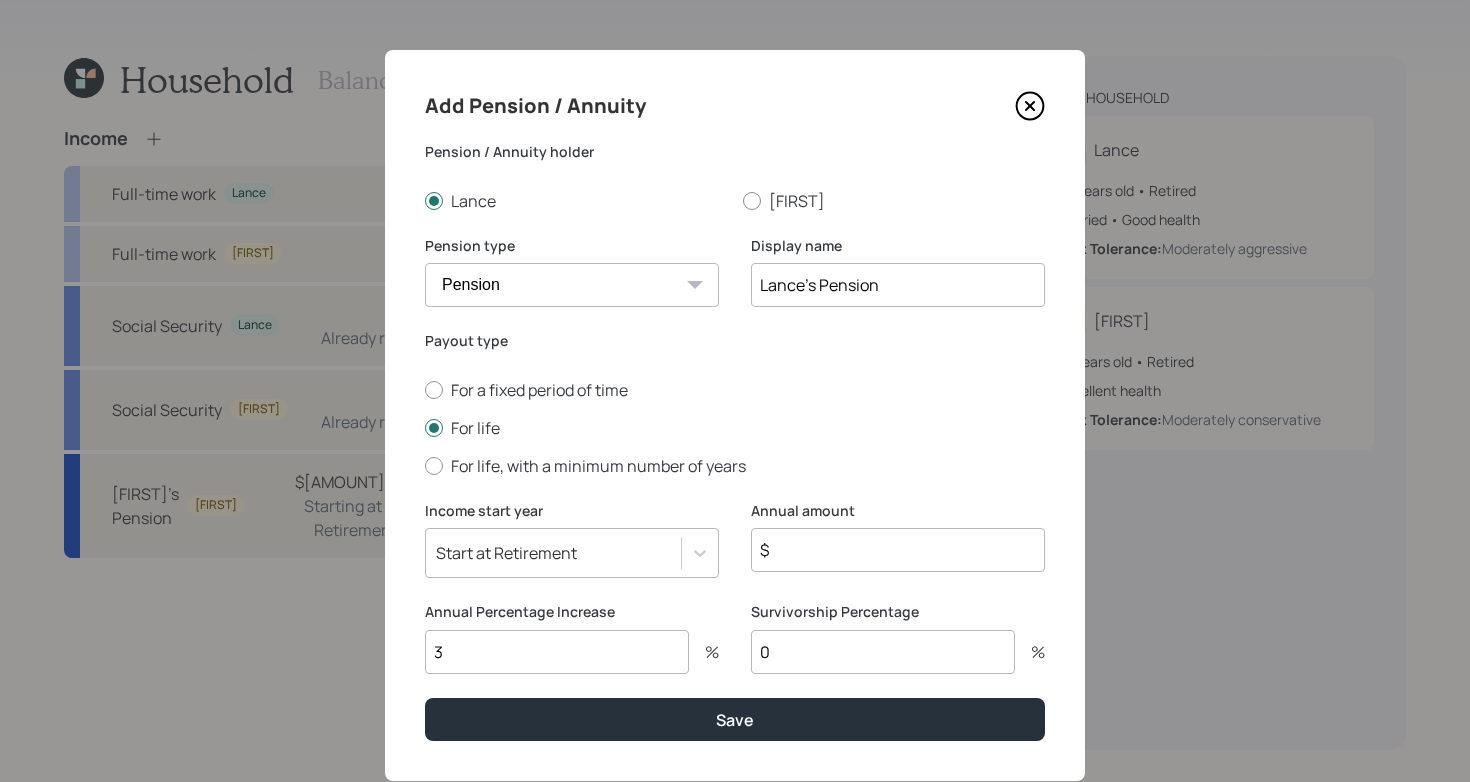type on "0" 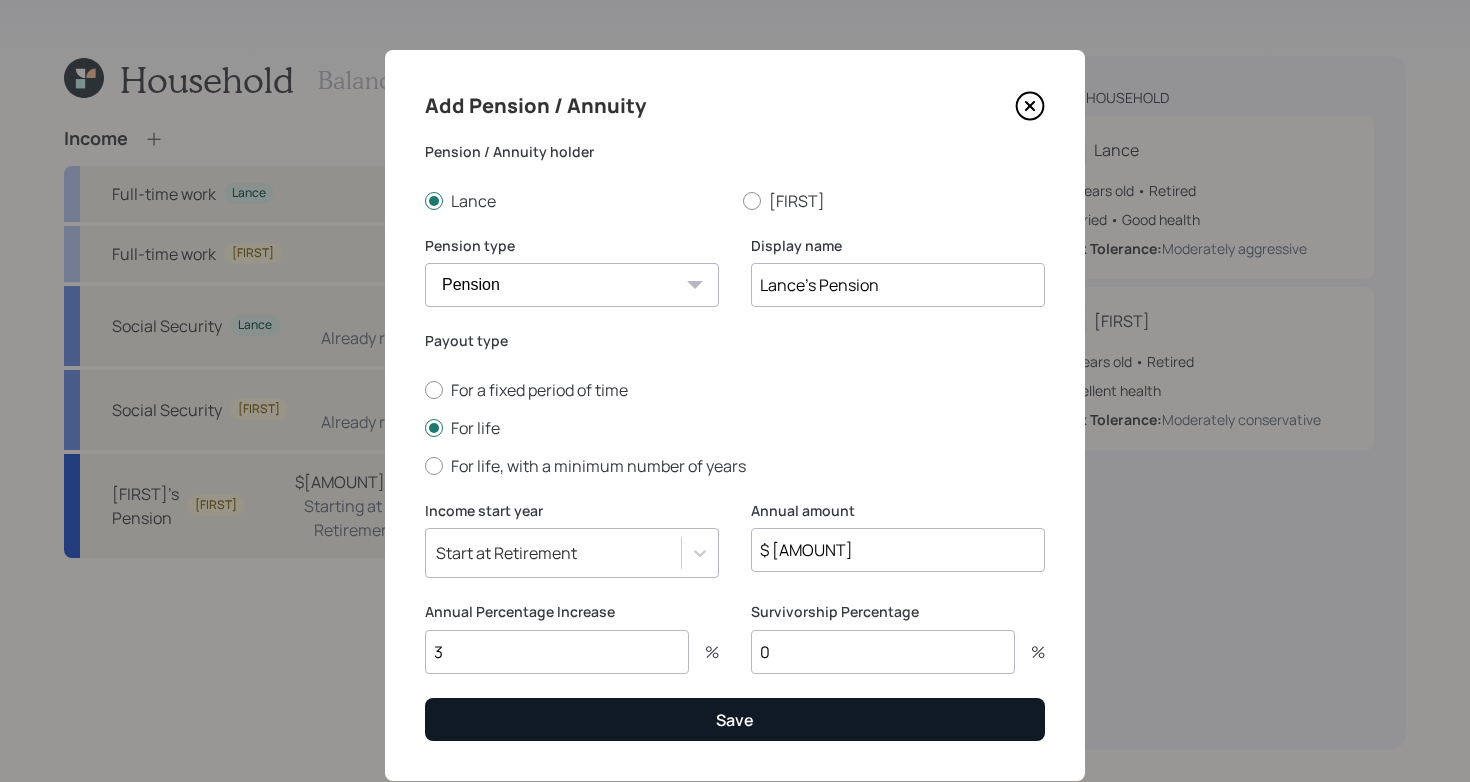 type on "$ [AMOUNT]" 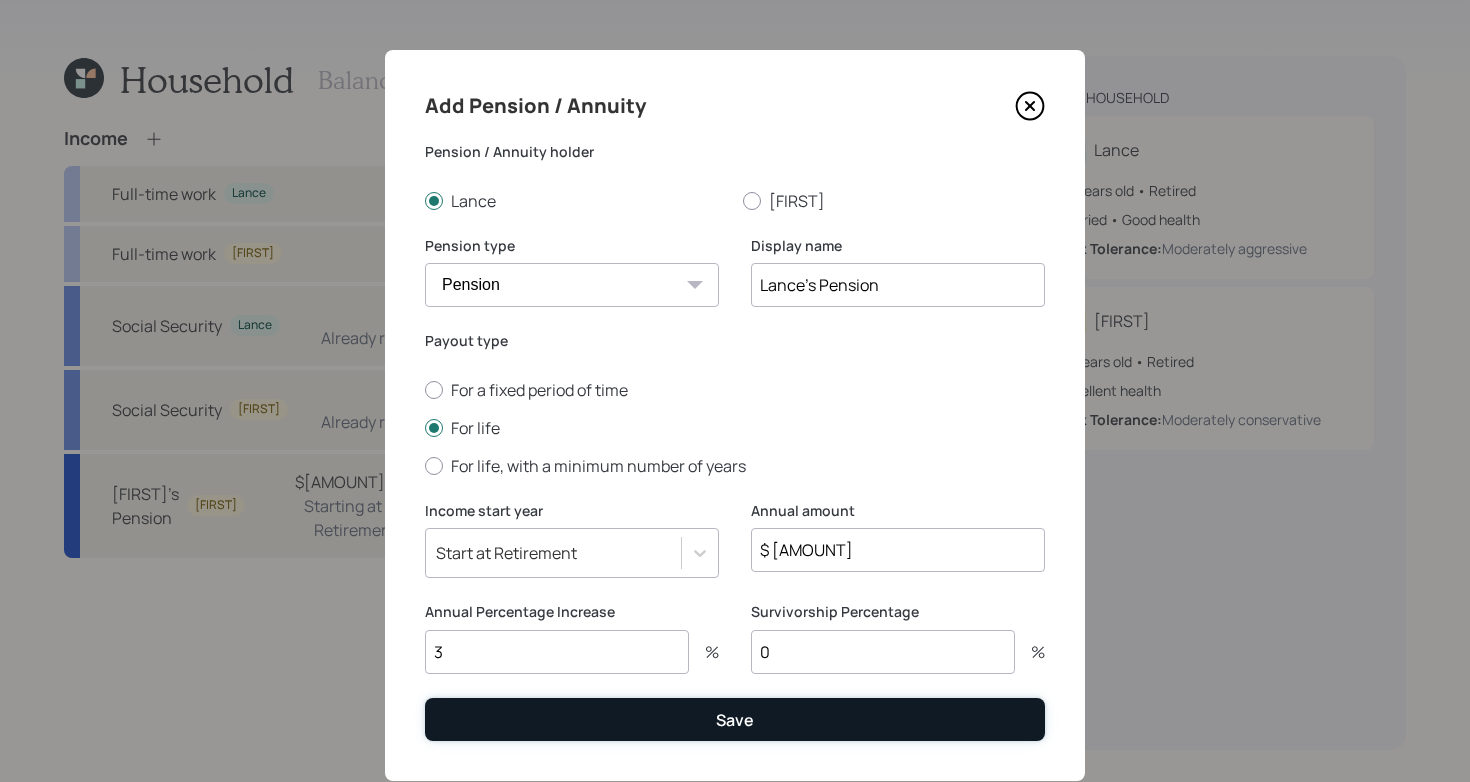 click on "Save" at bounding box center (735, 719) 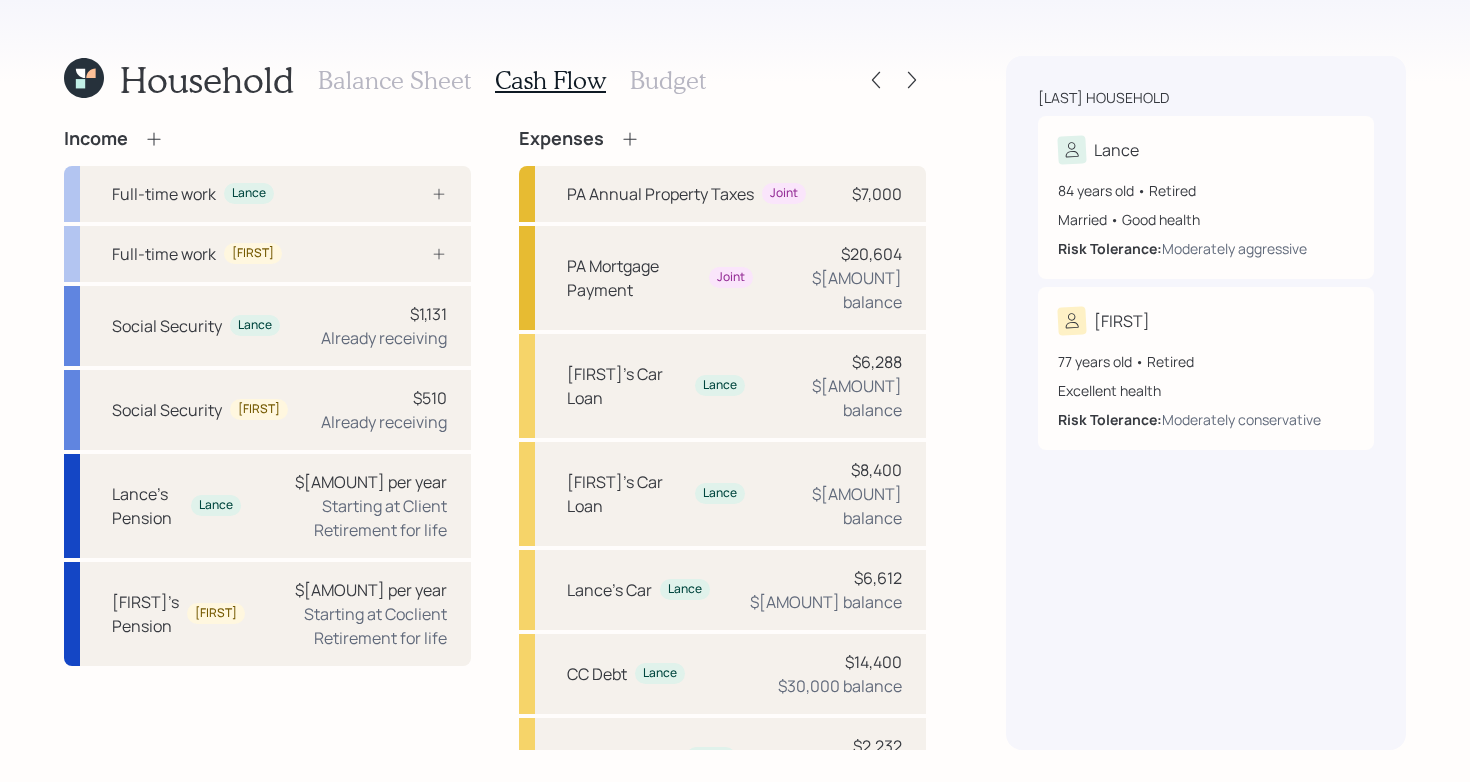 click on "Balance Sheet" at bounding box center (394, 80) 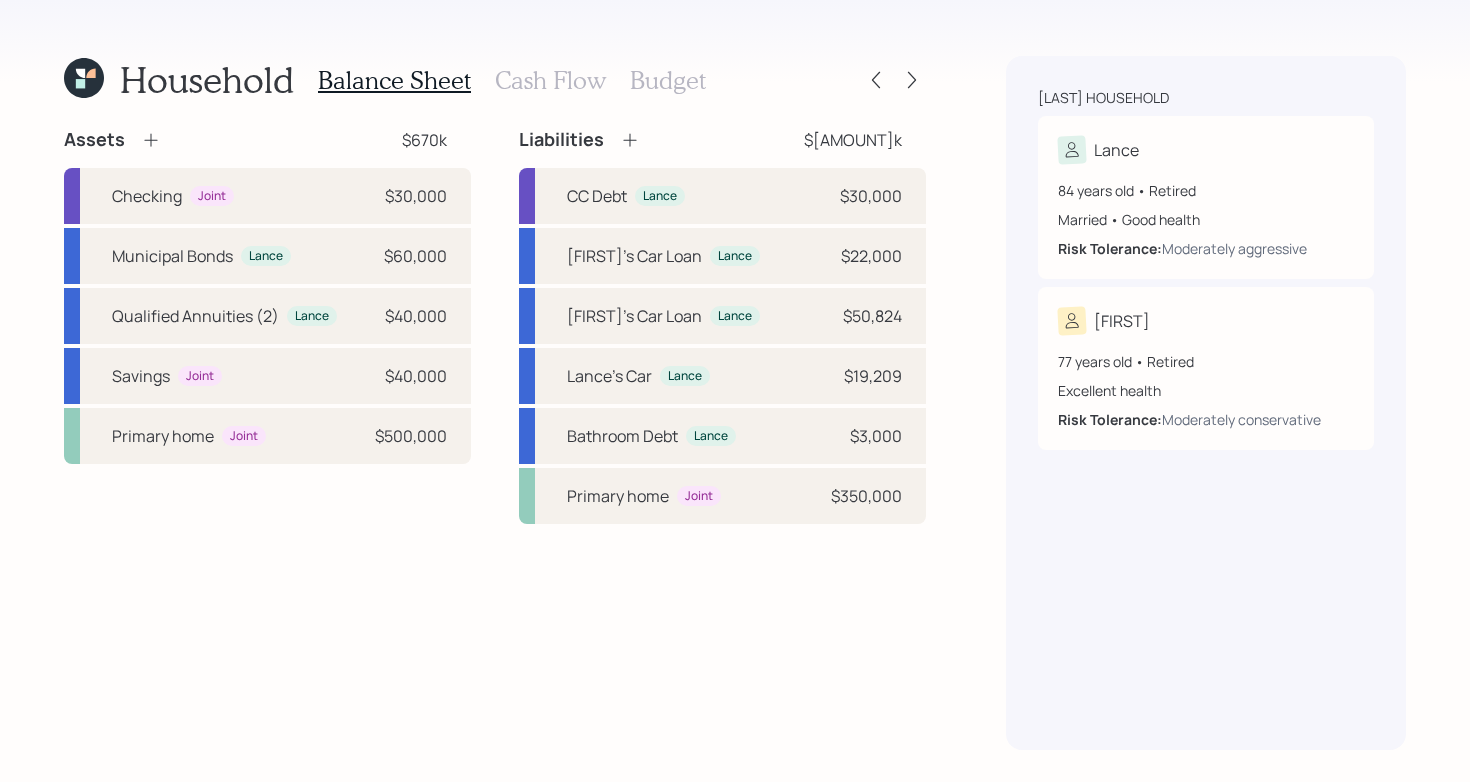 click on "Cash Flow" at bounding box center [550, 80] 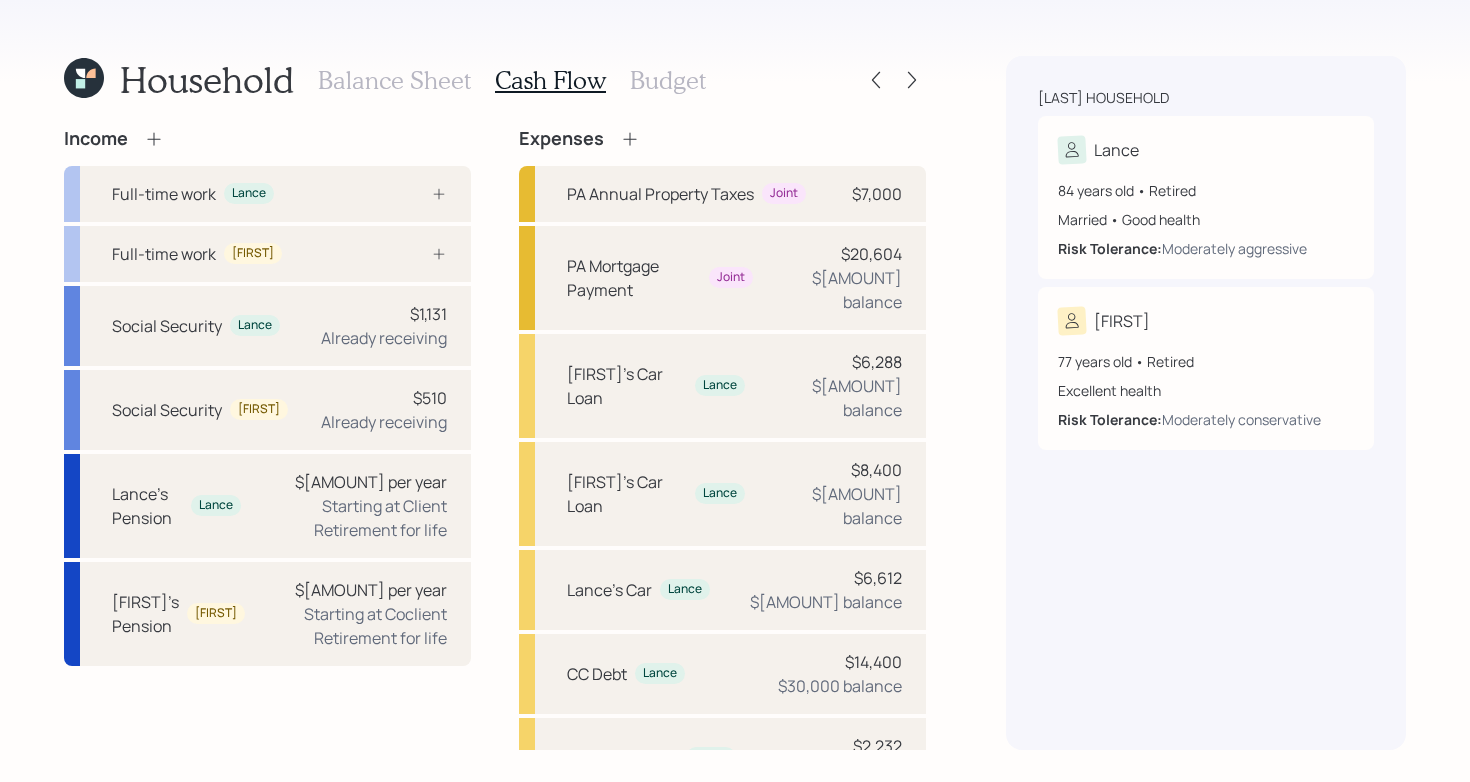 click on "Income Full-time work Lance Full-time work Linda Social Security Lance $[AMOUNT] Already receiving Social Security Linda $[AMOUNT] Already receiving Lance's Pension Lance $[AMOUNT] per year Starting at Client Retirement for life Linda's Pension Linda $[AMOUNT] per year Starting at Coclient Retirement for life Expenses PA Annual Property Taxes Joint $[AMOUNT] PA Mortgage Payment Joint $[AMOUNT] $[AMOUNT] balance David's Car Loan Lance $[AMOUNT] $[AMOUNT] balance Linda's Car Loan Lance $[AMOUNT] $[AMOUNT] balance Lance's Car Lance $[AMOUNT] $[AMOUNT] balance CC Debt Lance $[AMOUNT] $[AMOUNT] balance Bathroom Debt Lance $[AMOUNT] $[AMOUNT] balance Post Retirement Healthcare Cost Lance $[AMOUNT] Post Retirement Healthcare Cost Linda $[AMOUNT] Pre Retirement Living Expense Post Retirement Living Expense $[AMOUNT]" at bounding box center (495, 607) 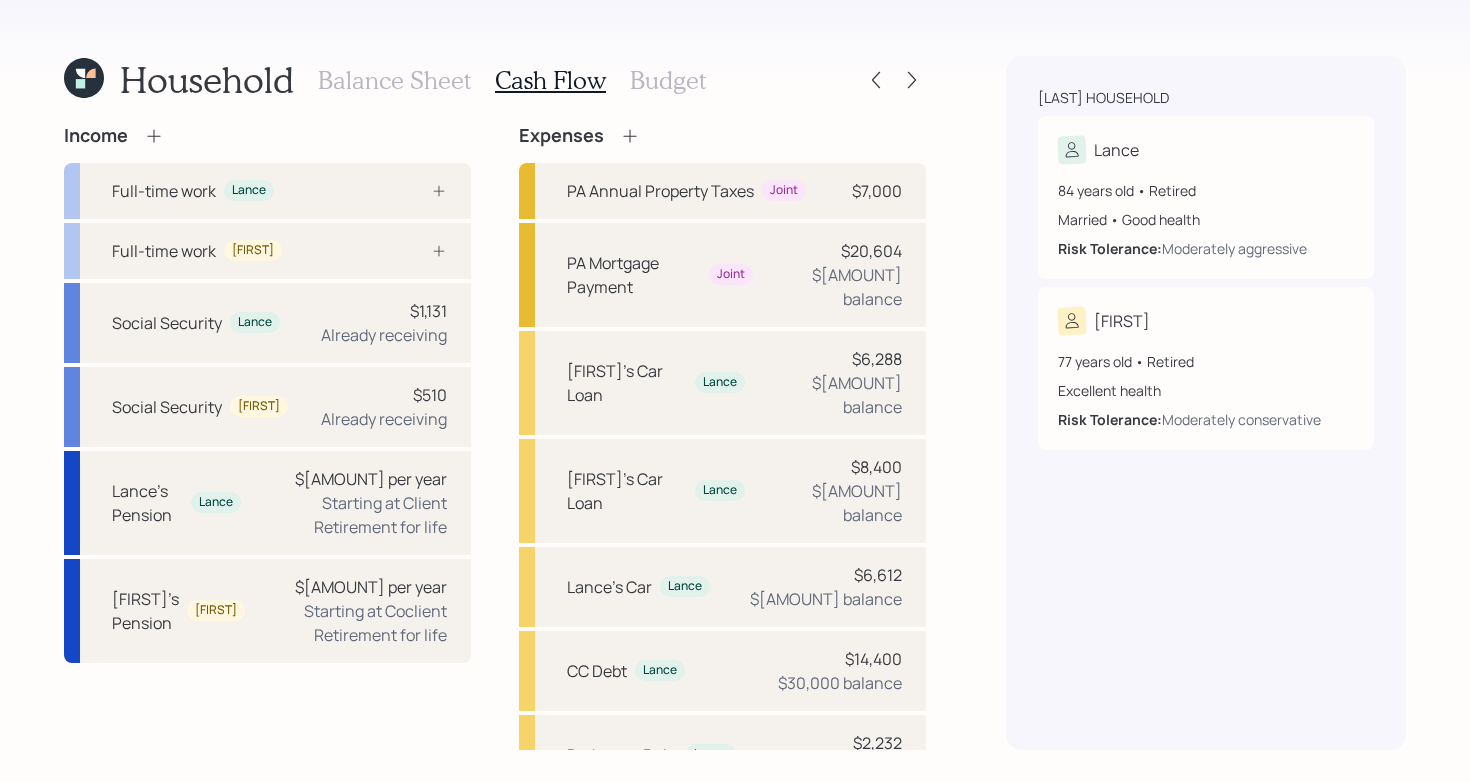 click on "Income Full-time work Lance Full-time work Linda Social Security Lance $[AMOUNT] Already receiving Social Security Linda $[AMOUNT] Already receiving Lance's Pension Lance $[AMOUNT] per year Starting at Client Retirement for life Linda's Pension Linda $[AMOUNT] per year Starting at Coclient Retirement for life Expenses PA Annual Property Taxes Joint $[AMOUNT] PA Mortgage Payment Joint $[AMOUNT] $[AMOUNT] balance David's Car Loan Lance $[AMOUNT] $[AMOUNT] balance Linda's Car Loan Lance $[AMOUNT] $[AMOUNT] balance Lance's Car Lance $[AMOUNT] $[AMOUNT] balance CC Debt Lance $[AMOUNT] $[AMOUNT] balance Bathroom Debt Lance $[AMOUNT] $[AMOUNT] balance Post Retirement Healthcare Cost Lance $[AMOUNT] Post Retirement Healthcare Cost Linda $[AMOUNT] Pre Retirement Living Expense Post Retirement Living Expense $[AMOUNT]" at bounding box center [495, 604] 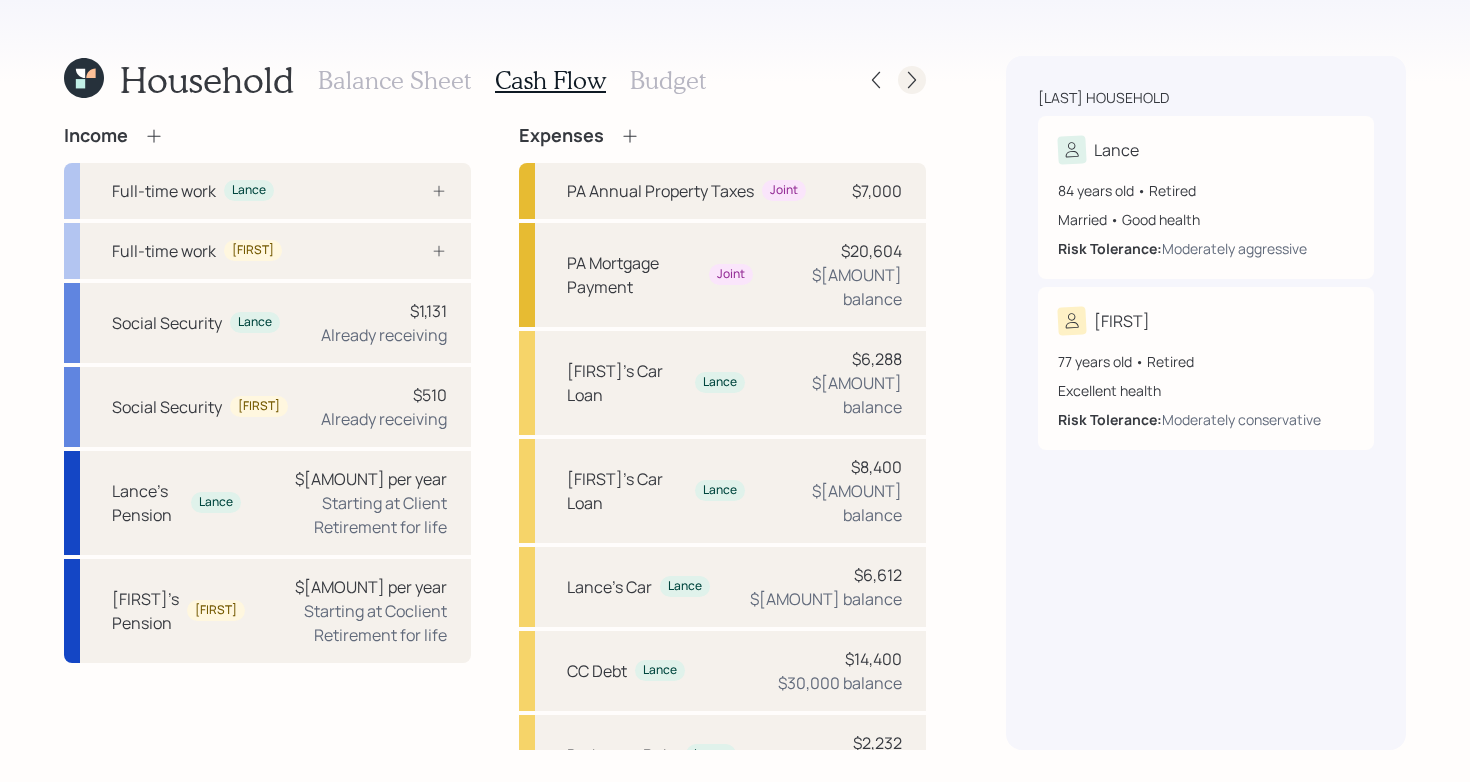 click 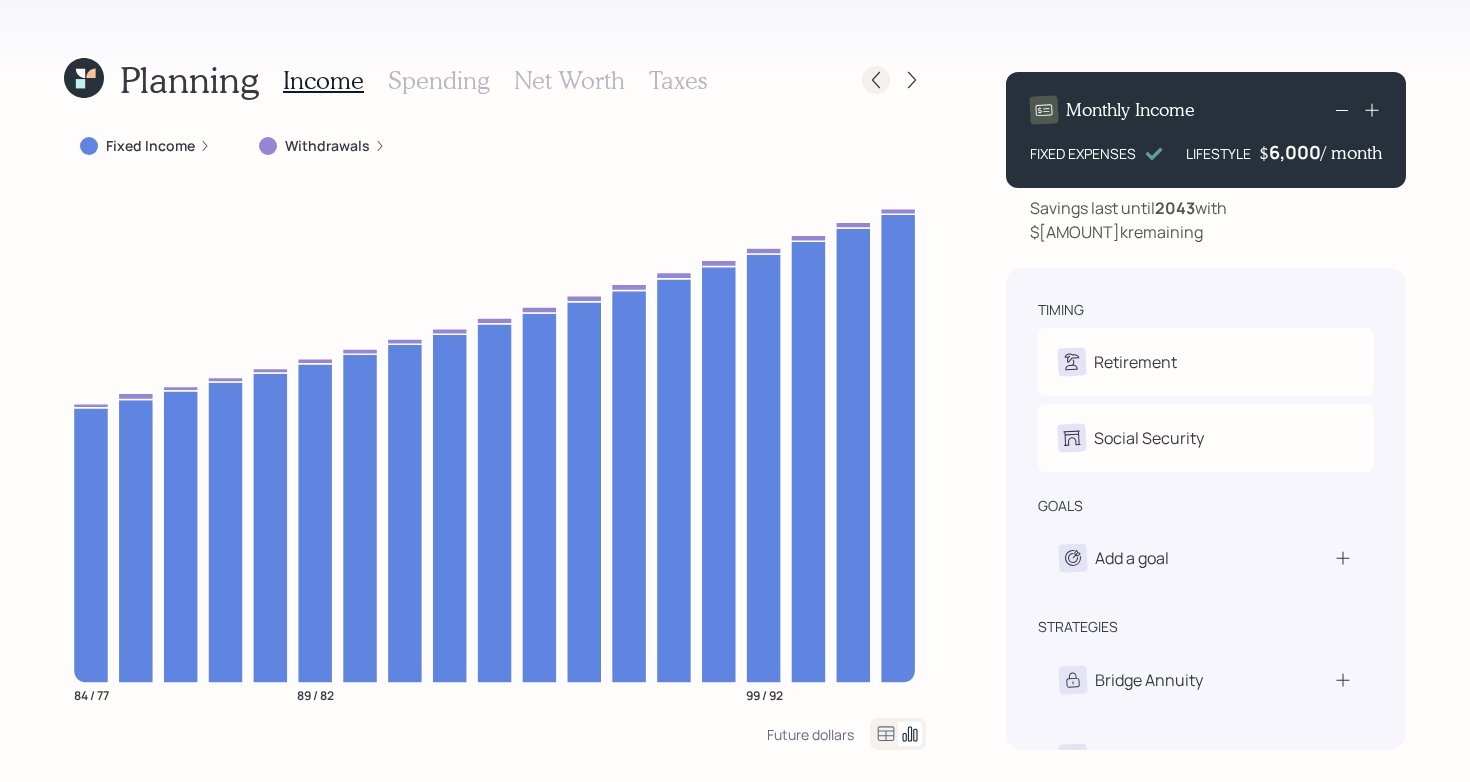 click 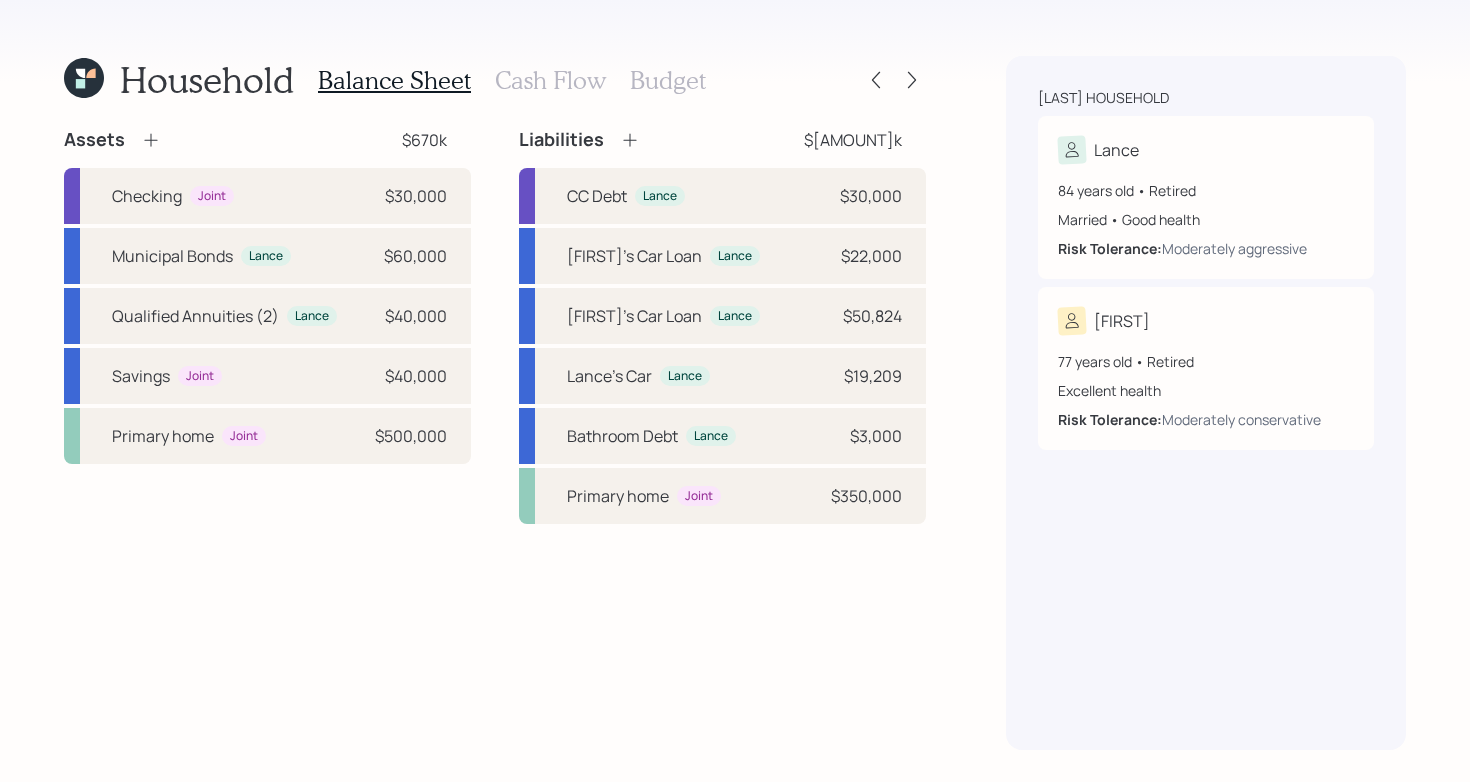 click on "Cash Flow" at bounding box center (550, 80) 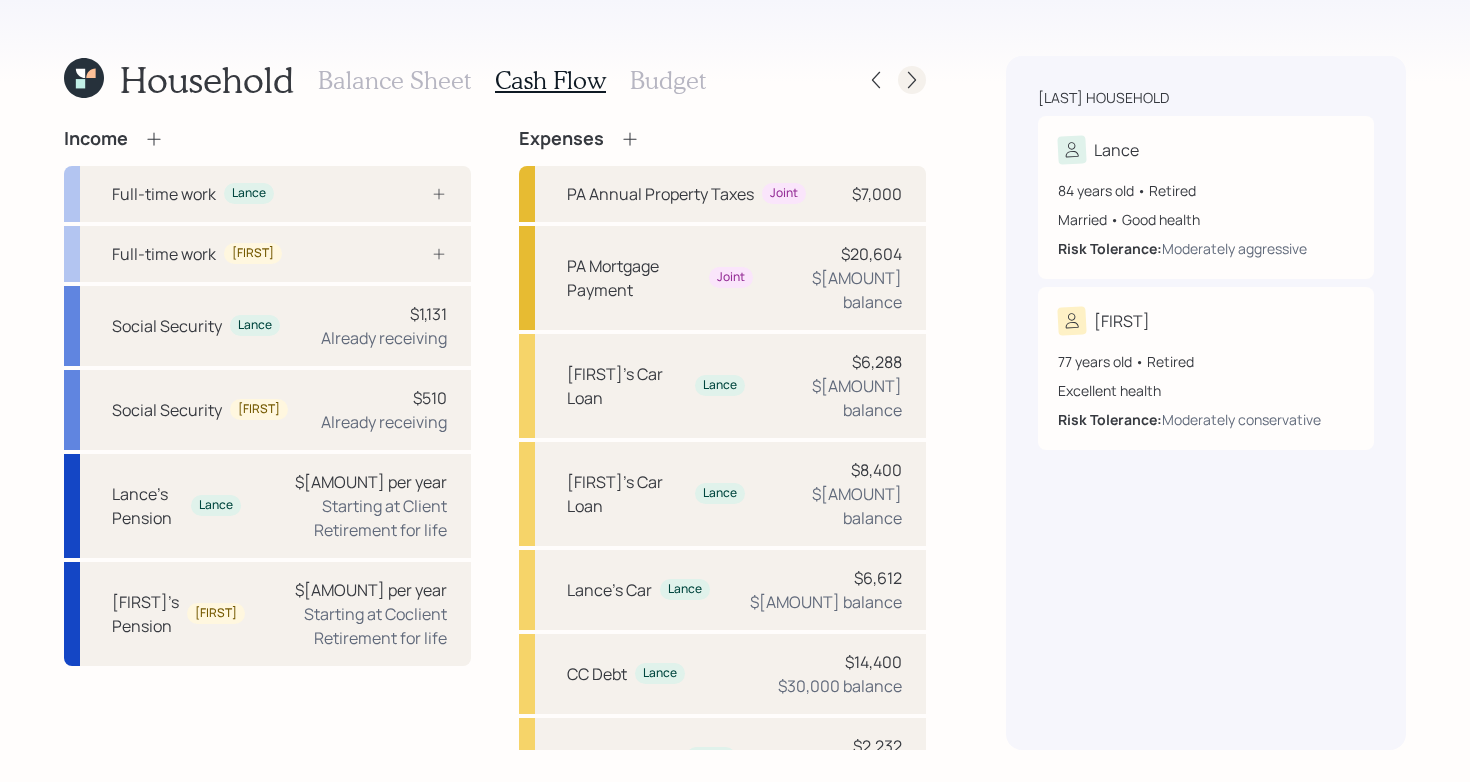 click 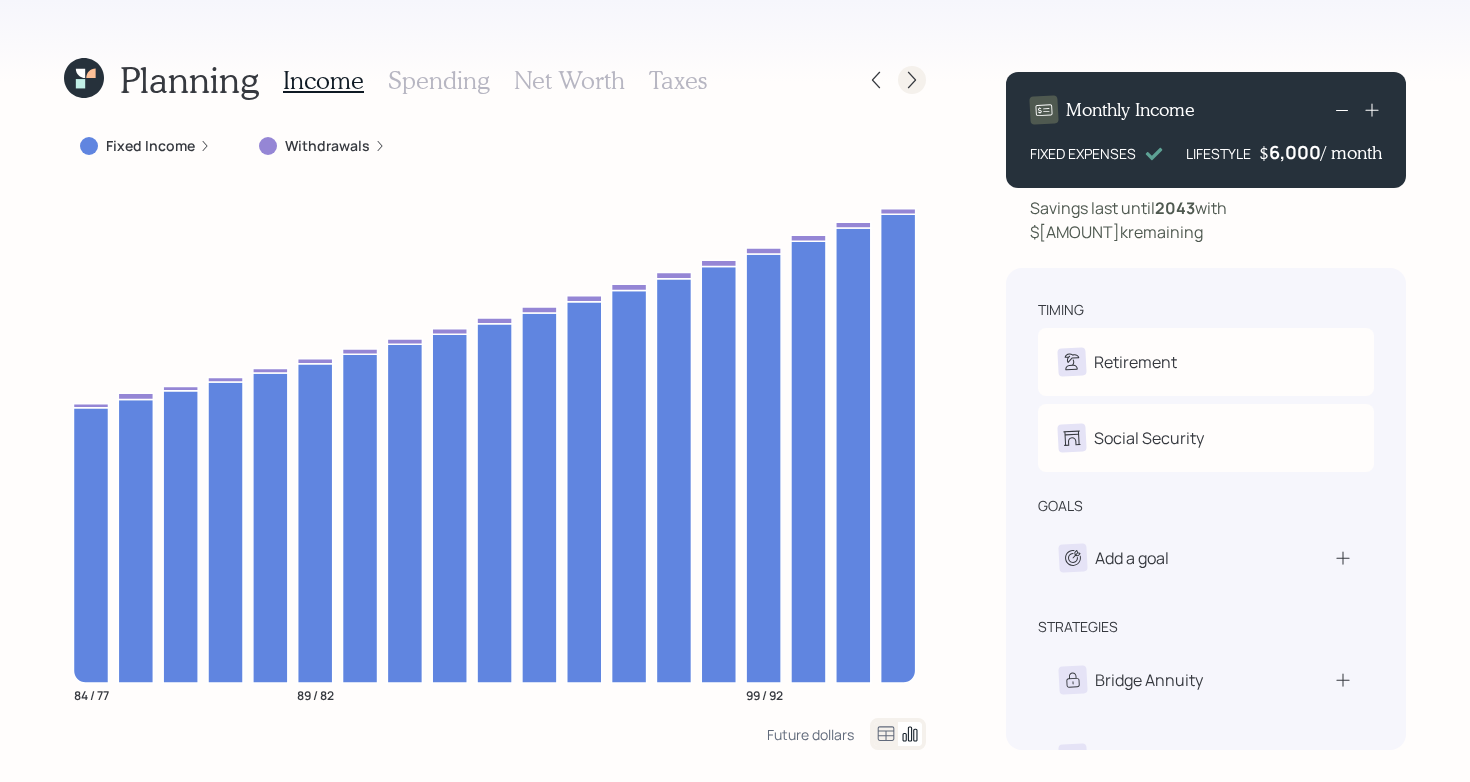 click 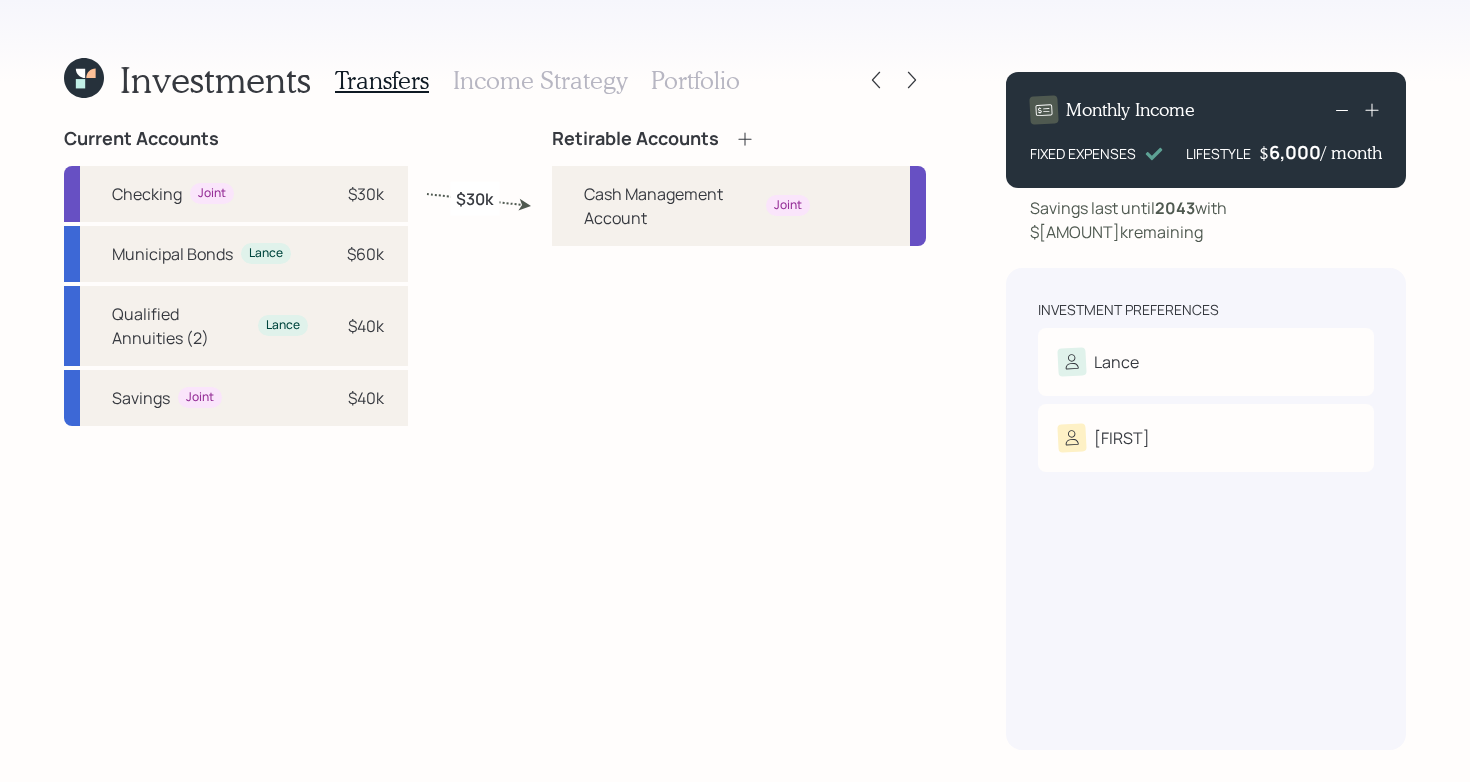 click on "Current Accounts Checking Joint $[AMOUNT]k Municipal Bonds Lance $[AMOUNT]k Qualified Annuities (2) Lance $[AMOUNT]k Savings Joint $[AMOUNT]k Retirable Accounts Cash Management Account Joint $[AMOUNT]k" at bounding box center (495, 439) 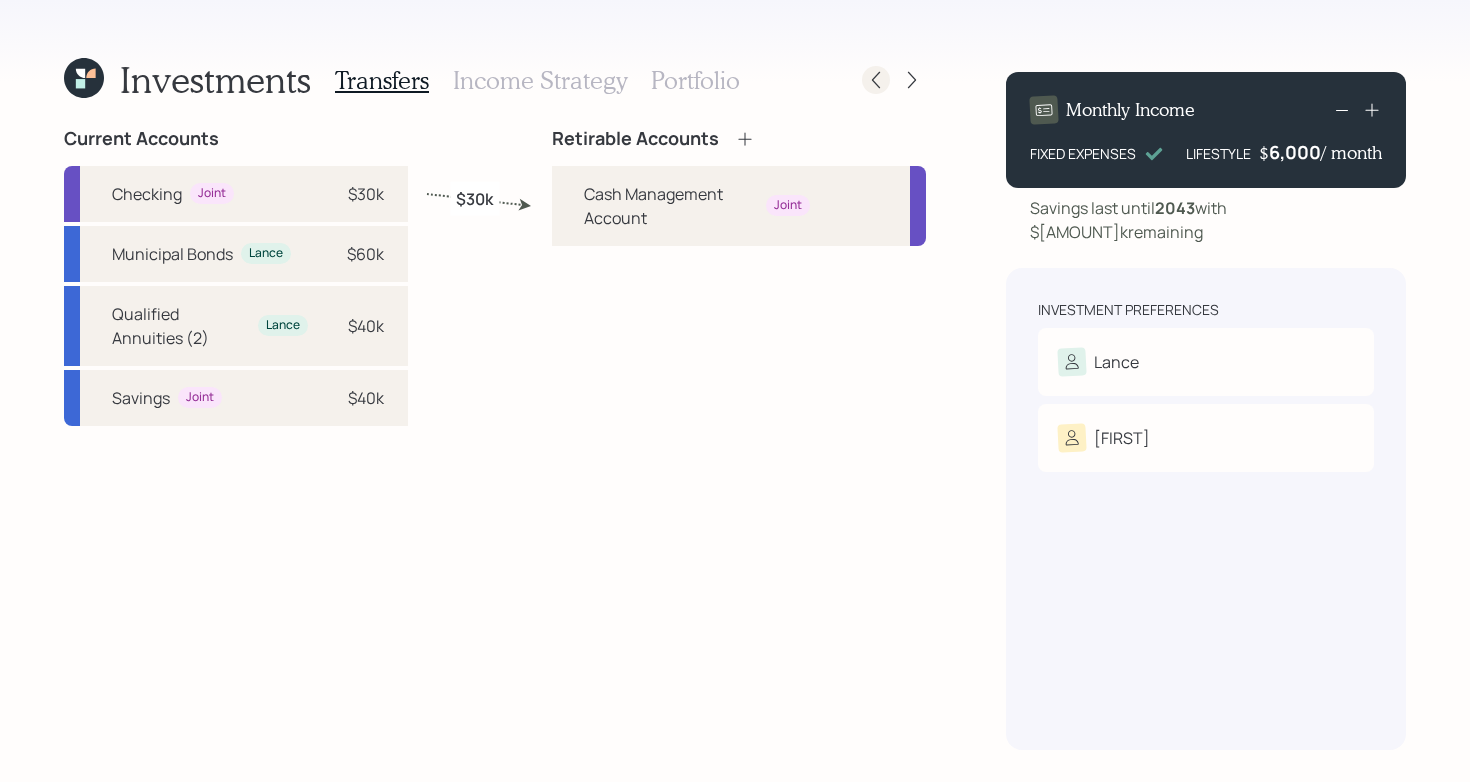 click 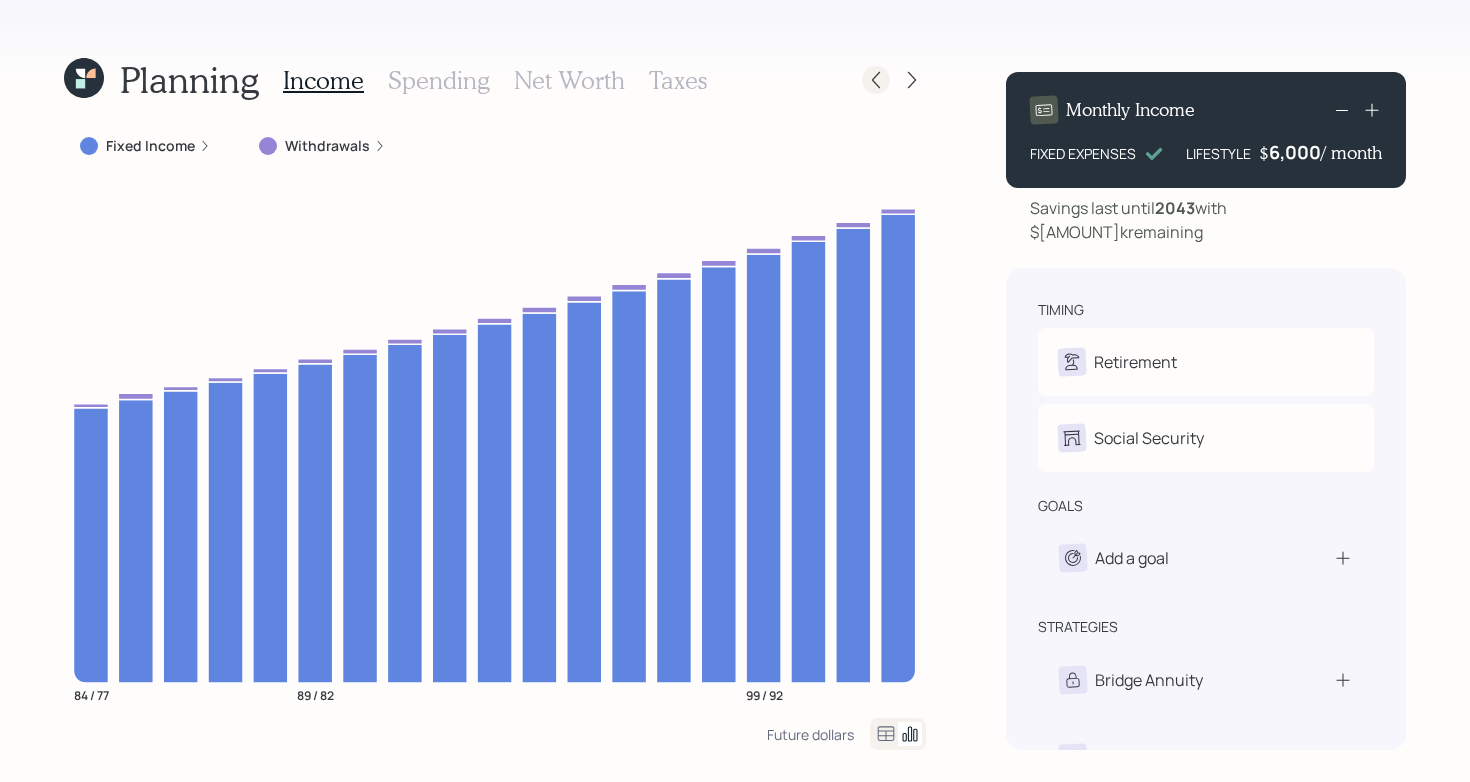 click 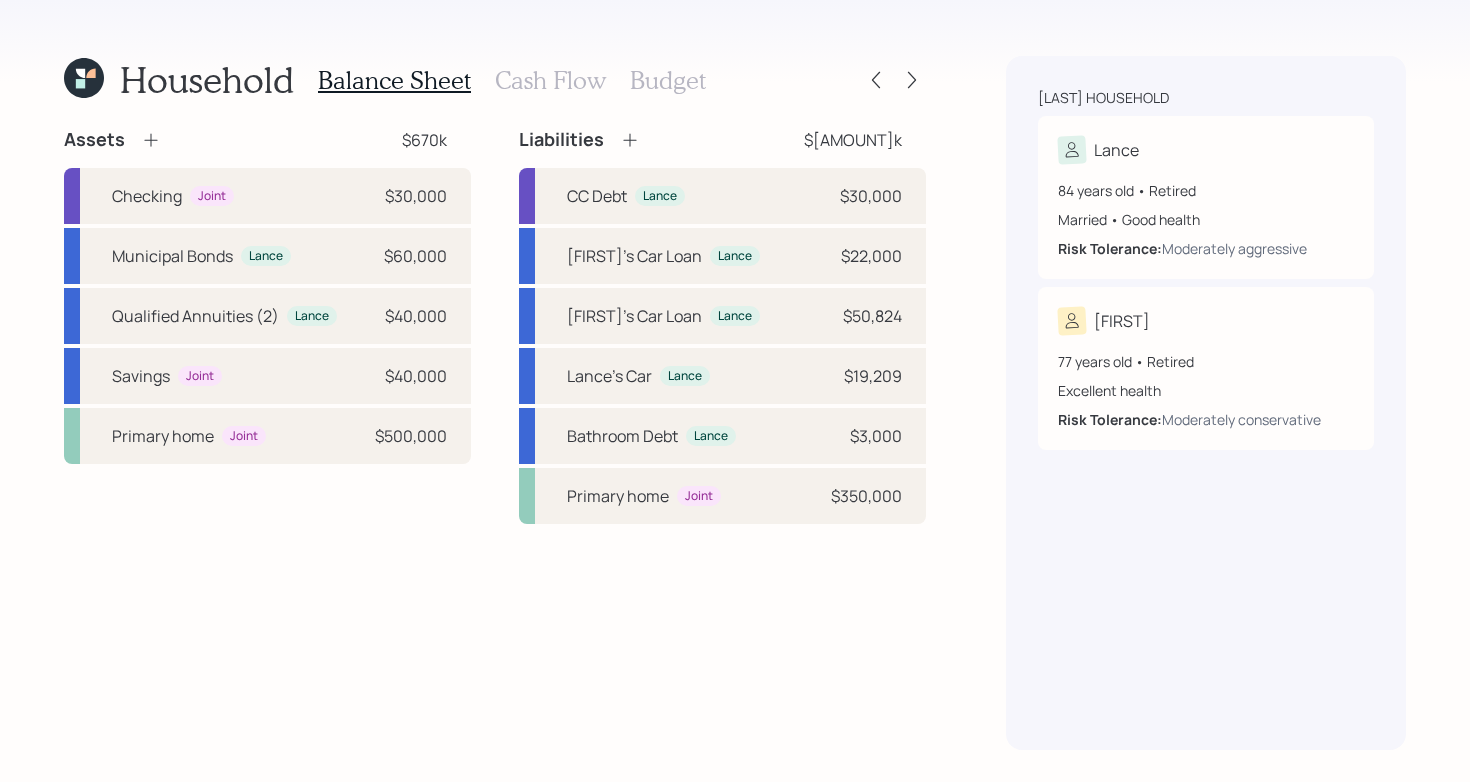 click on "Cash Flow" at bounding box center (550, 80) 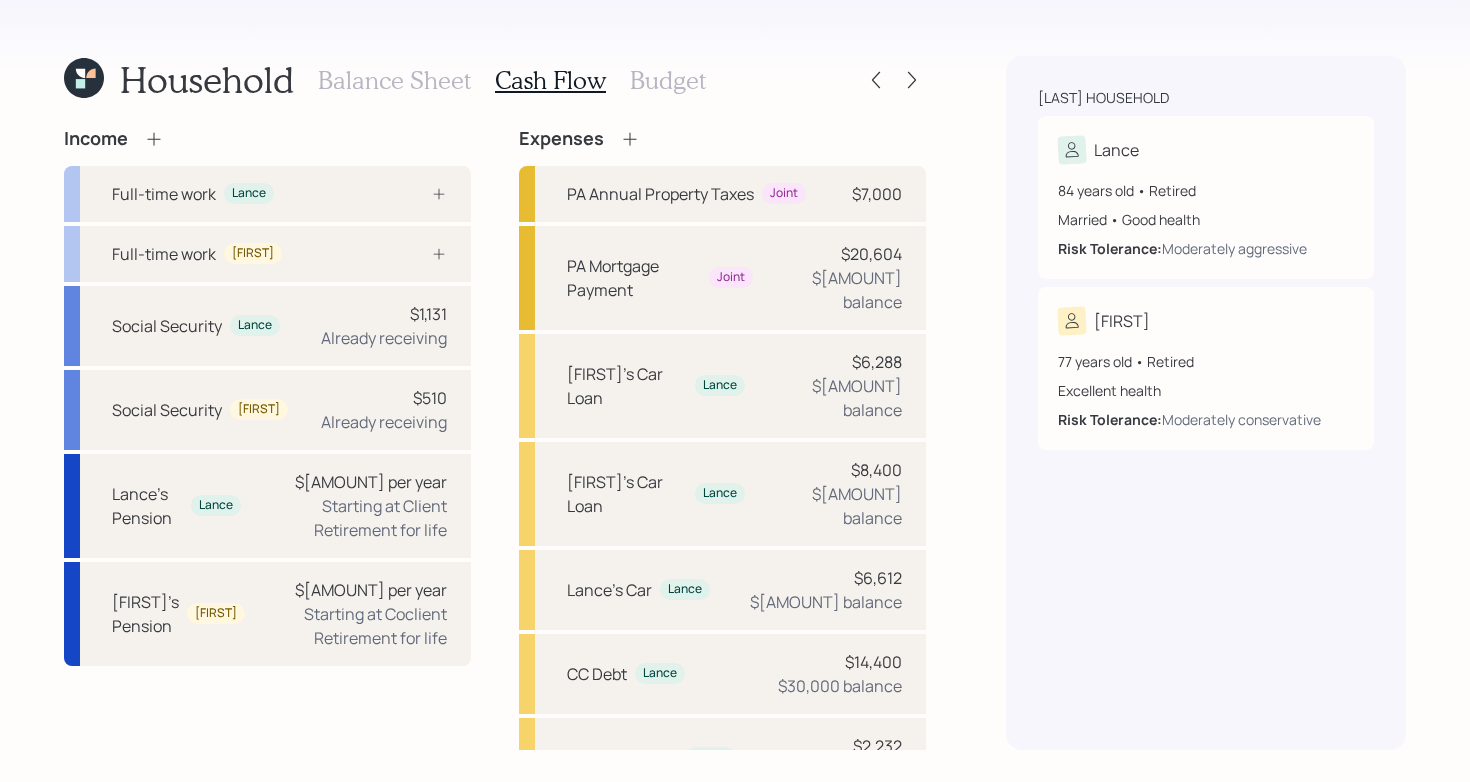 click on "Budget" at bounding box center [668, 80] 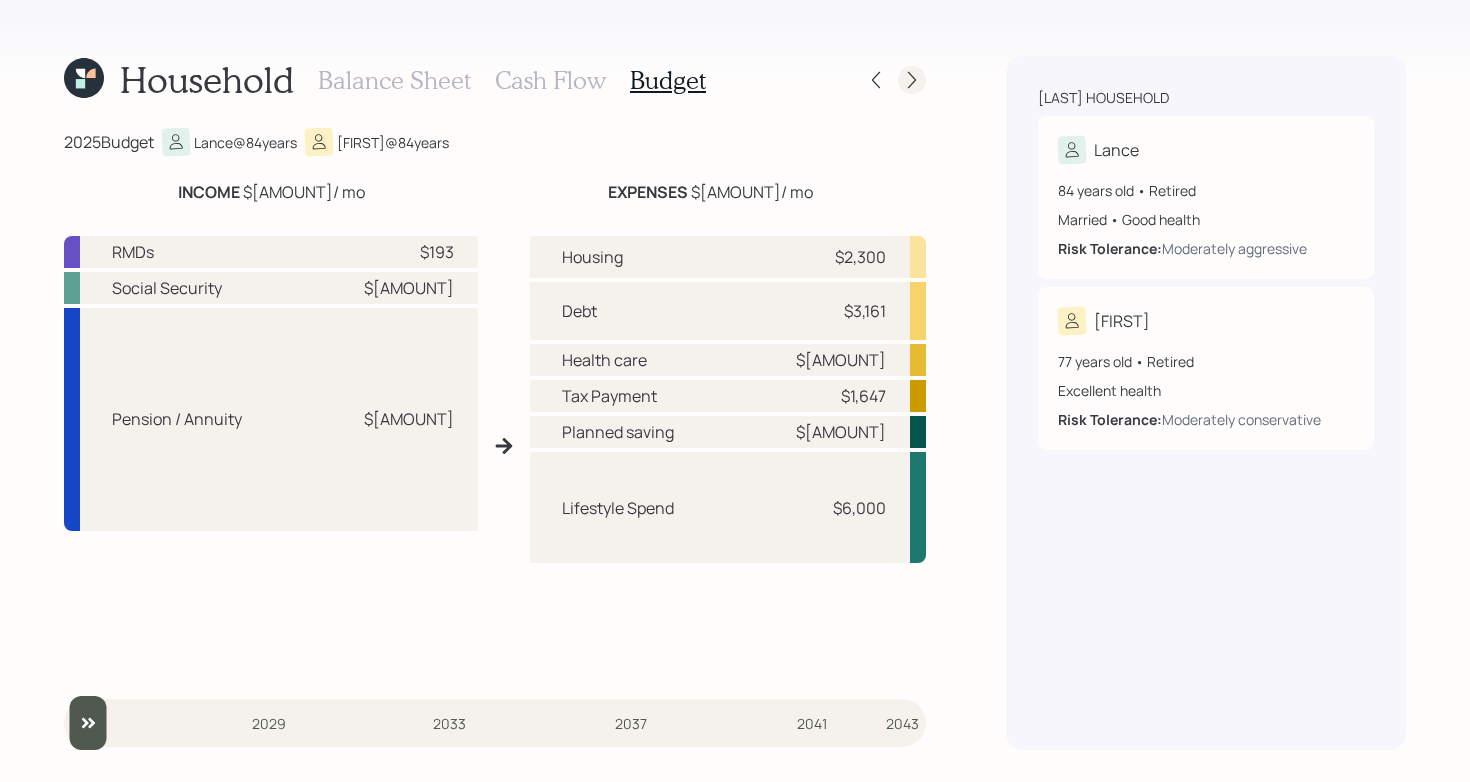 click 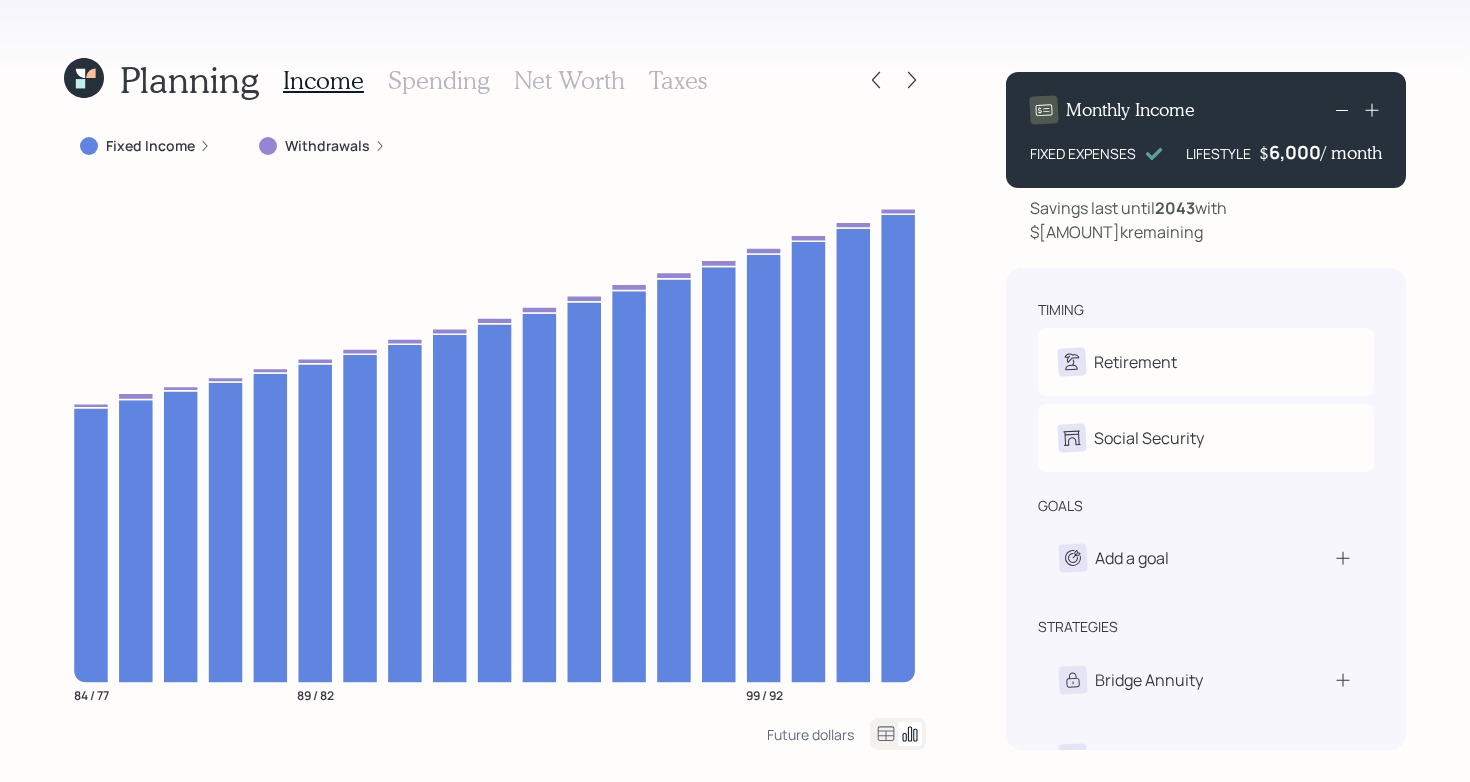 click 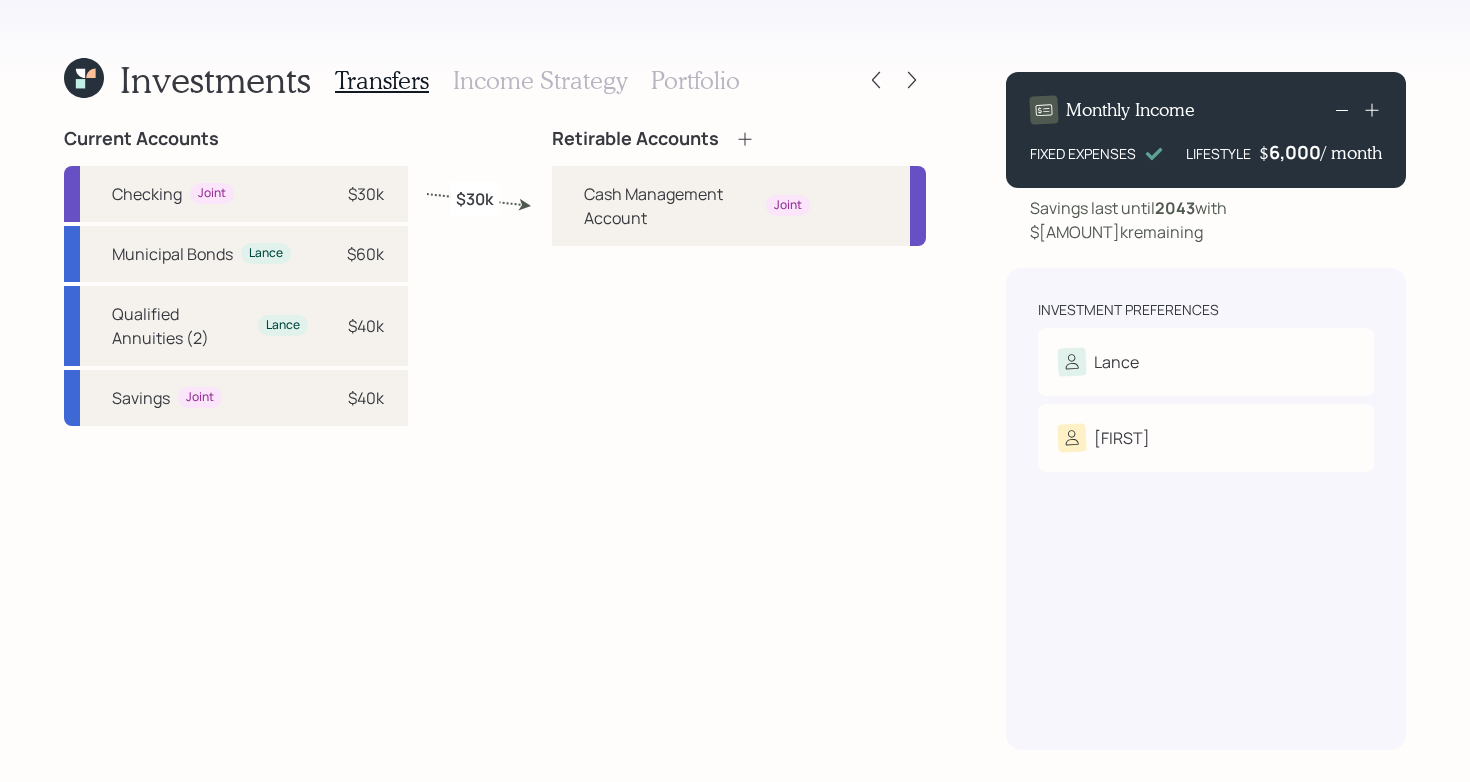 click on "Current Accounts Checking Joint $[AMOUNT]k Municipal Bonds Lance $[AMOUNT]k Qualified Annuities (2) Lance $[AMOUNT]k Savings Joint $[AMOUNT]k Retirable Accounts Cash Management Account Joint $[AMOUNT]k" at bounding box center [495, 439] 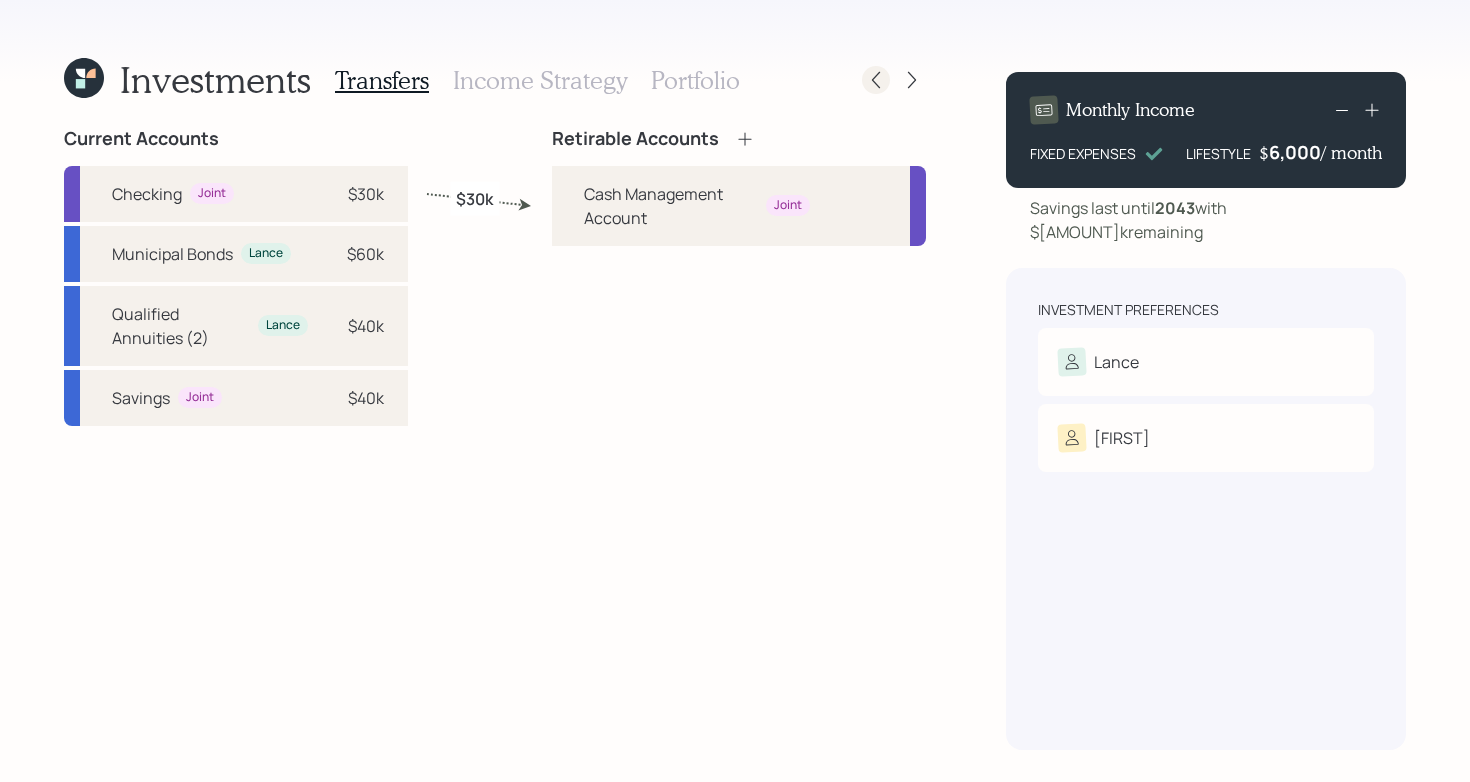 click at bounding box center (876, 80) 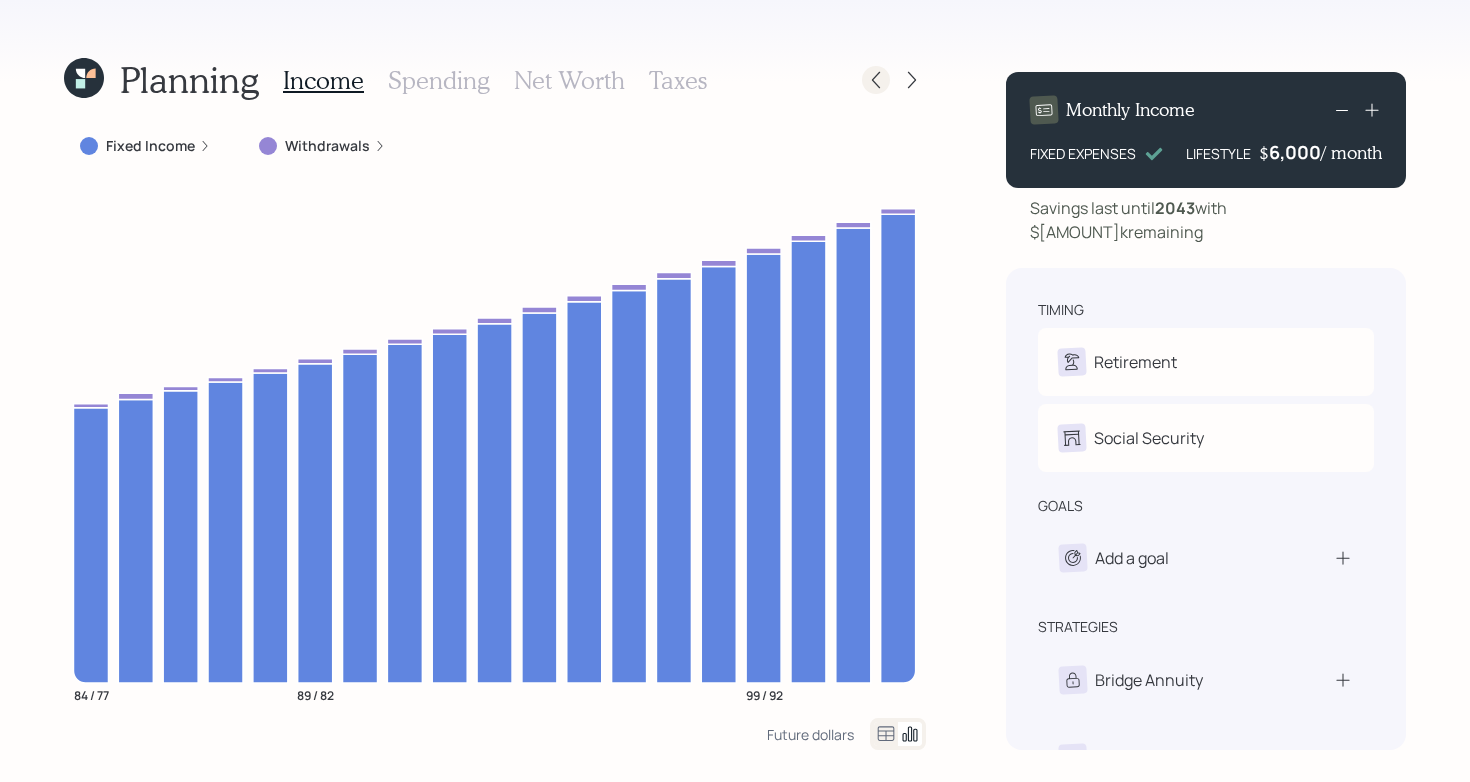 click 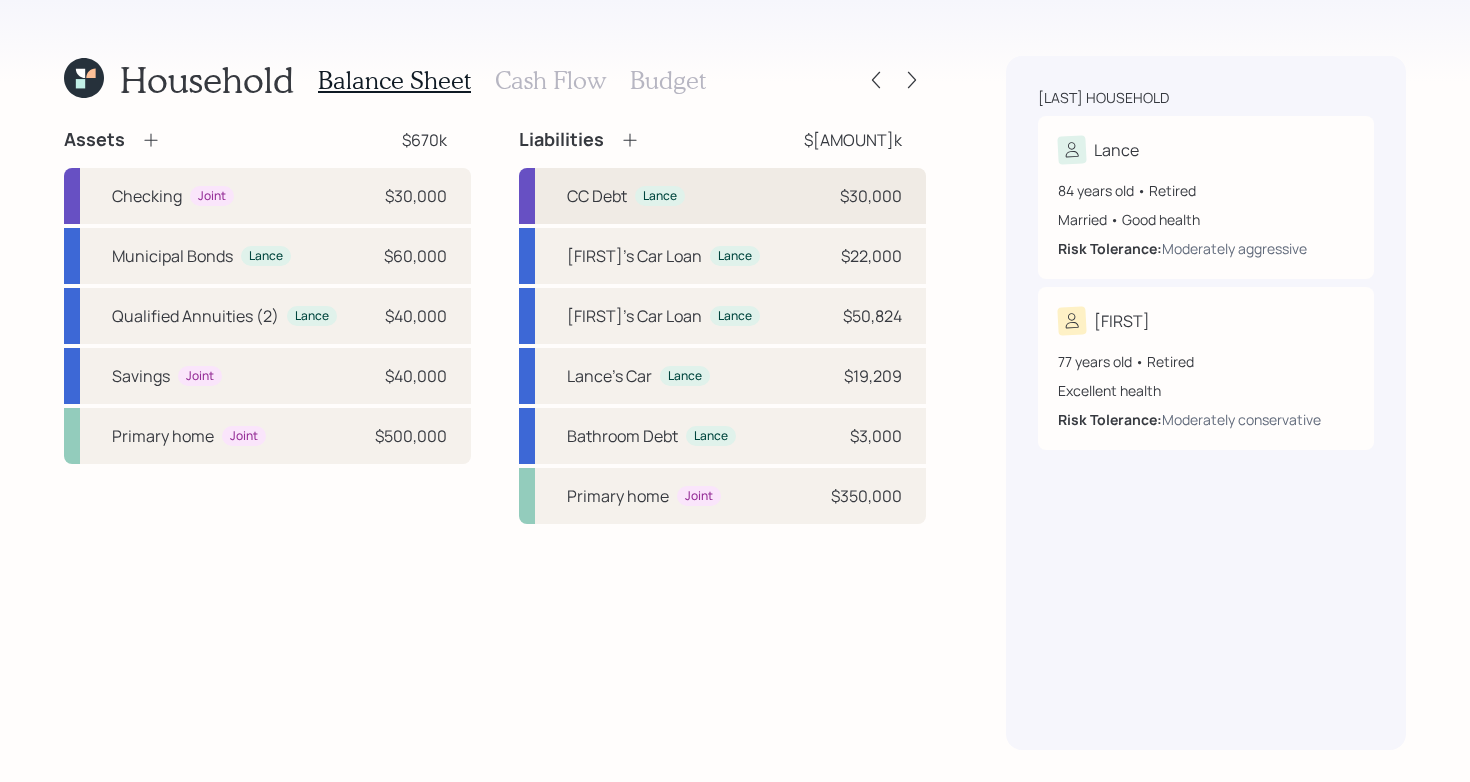 click on "CC Debt" at bounding box center (597, 196) 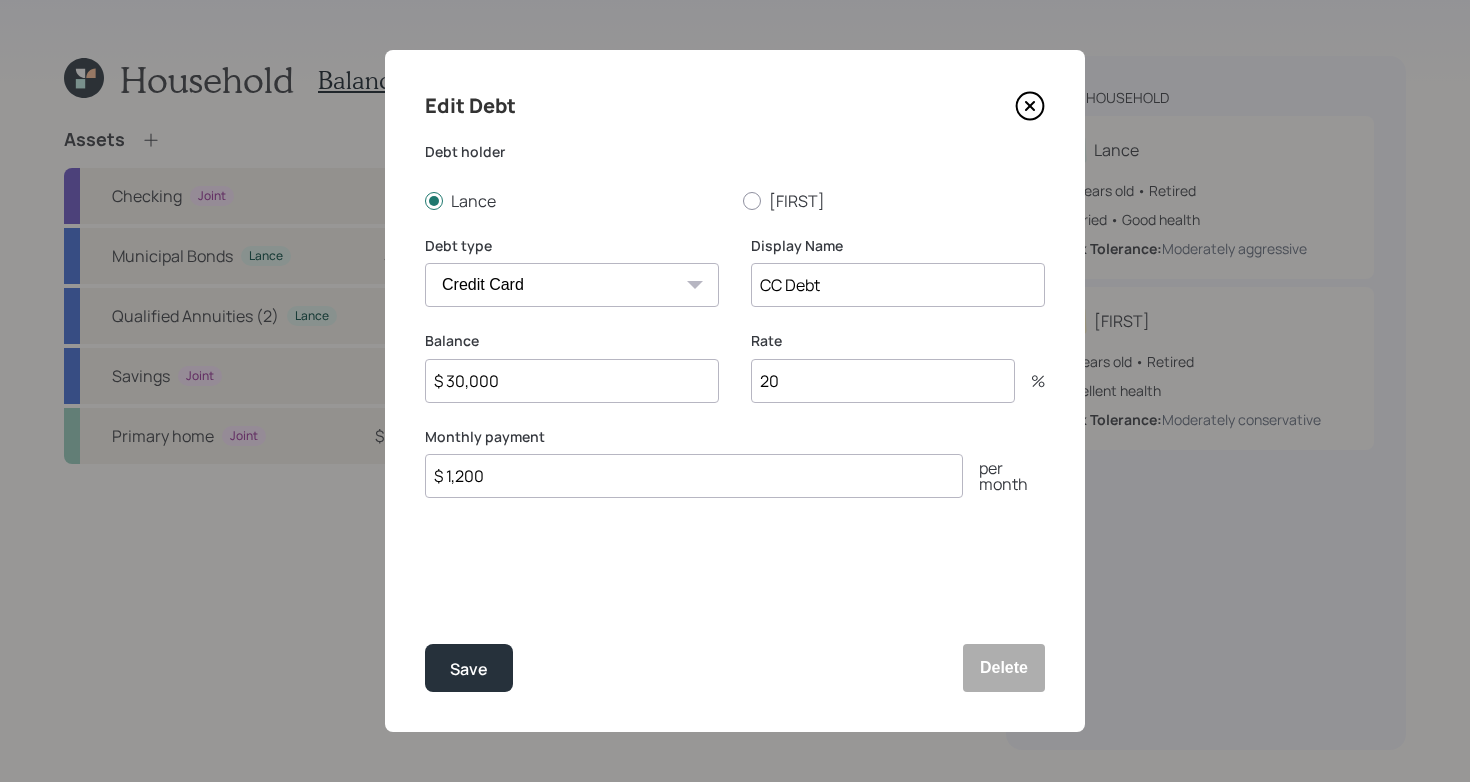 click on "20" at bounding box center (883, 381) 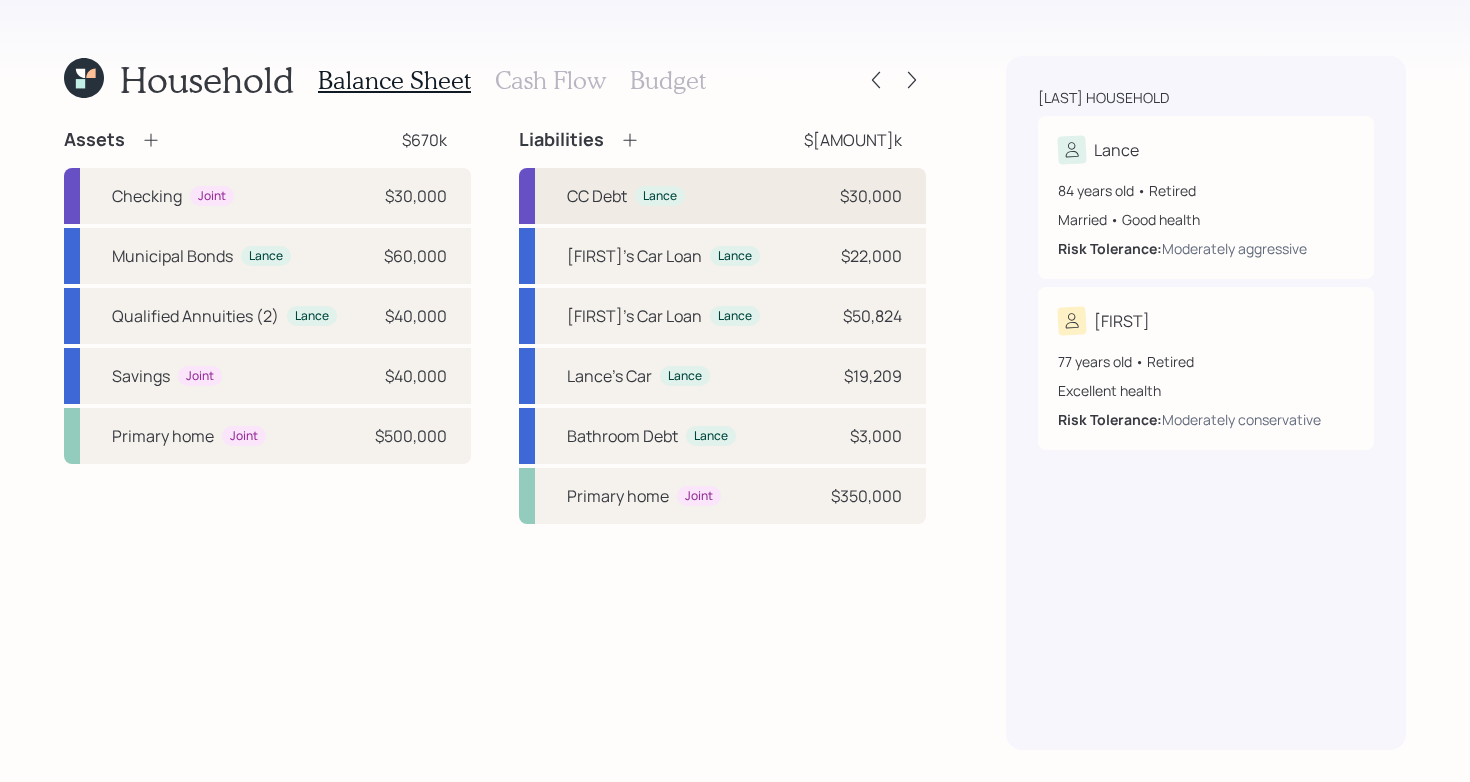 click on "CC Debt Lance $[AMOUNT]" at bounding box center (722, 196) 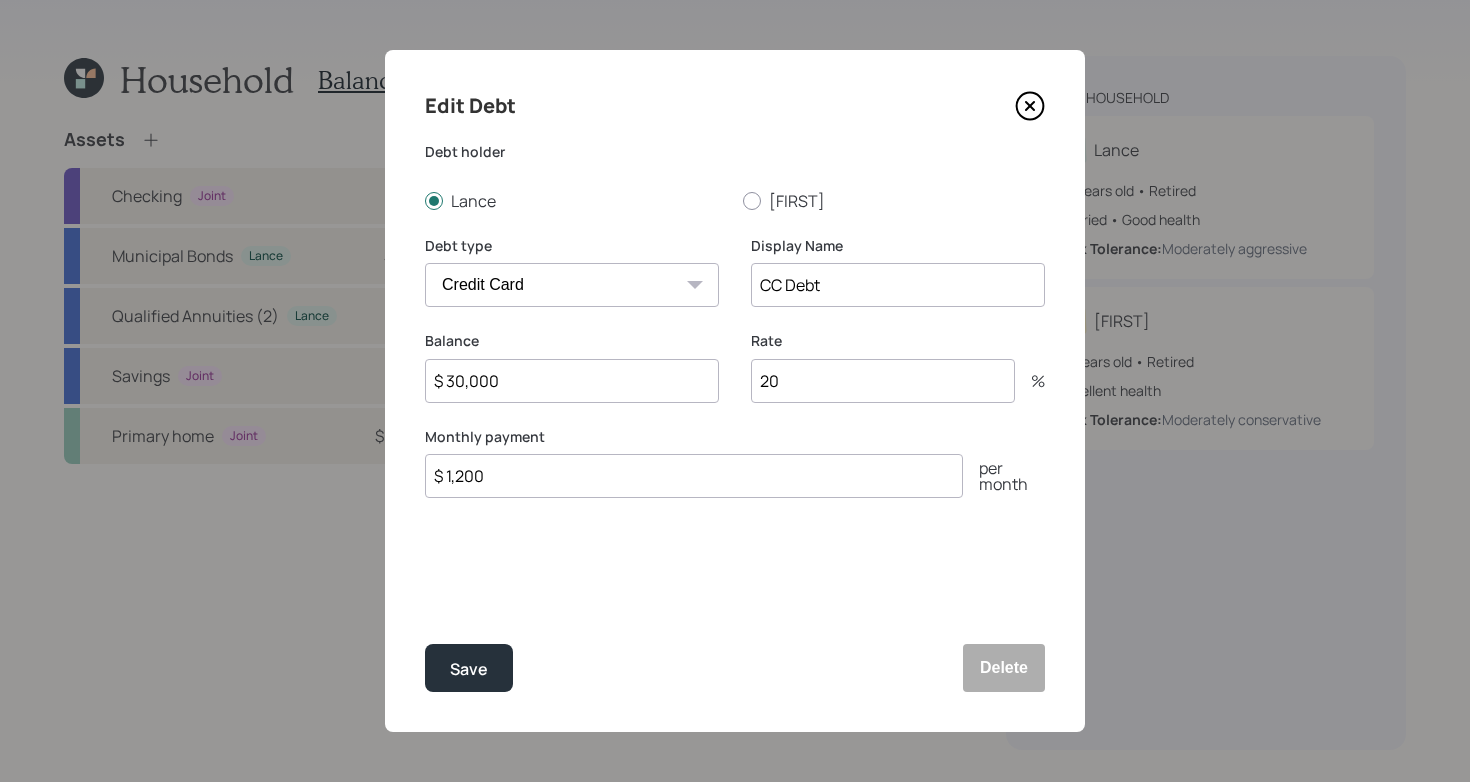 click 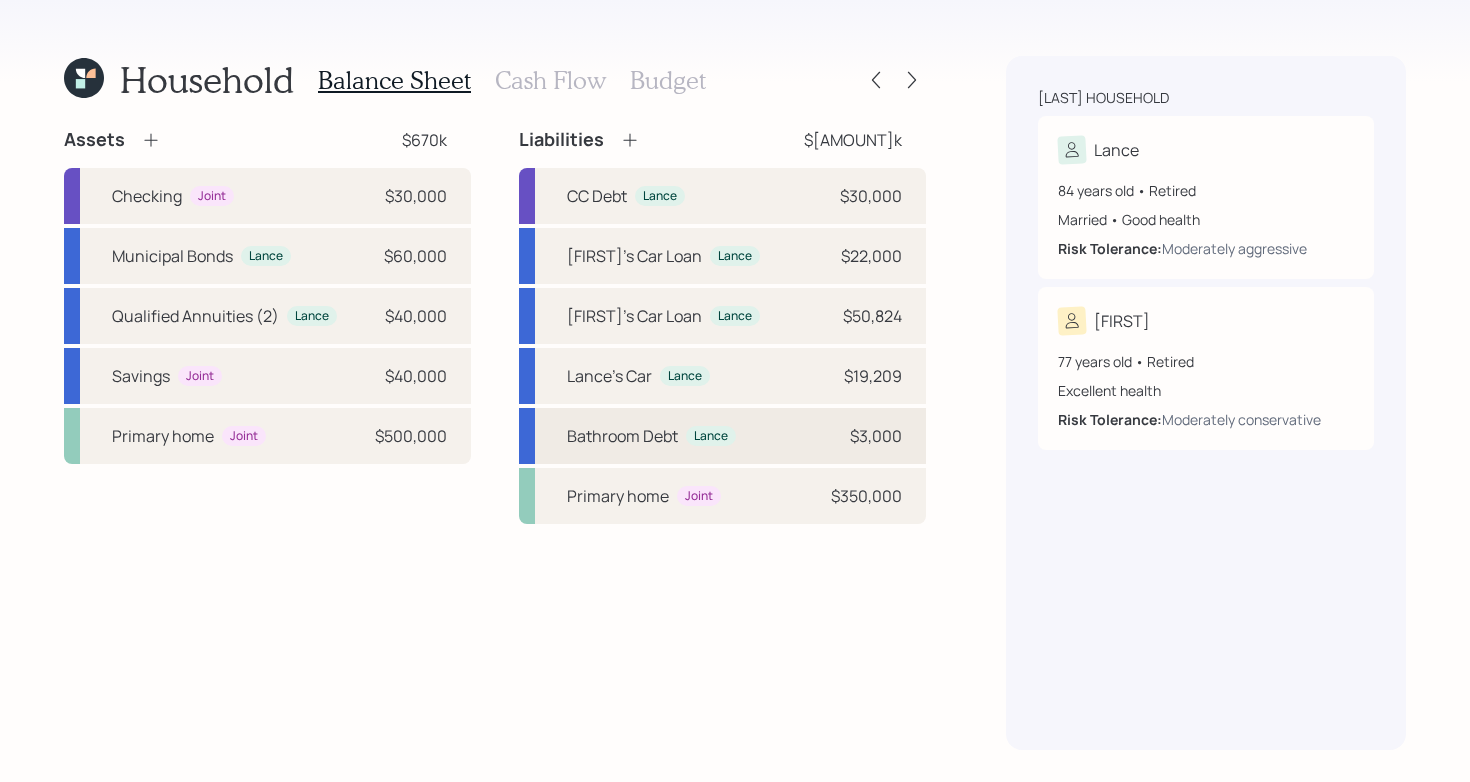 click on "Bathroom Debt Lance $[AMOUNT]" at bounding box center (722, 436) 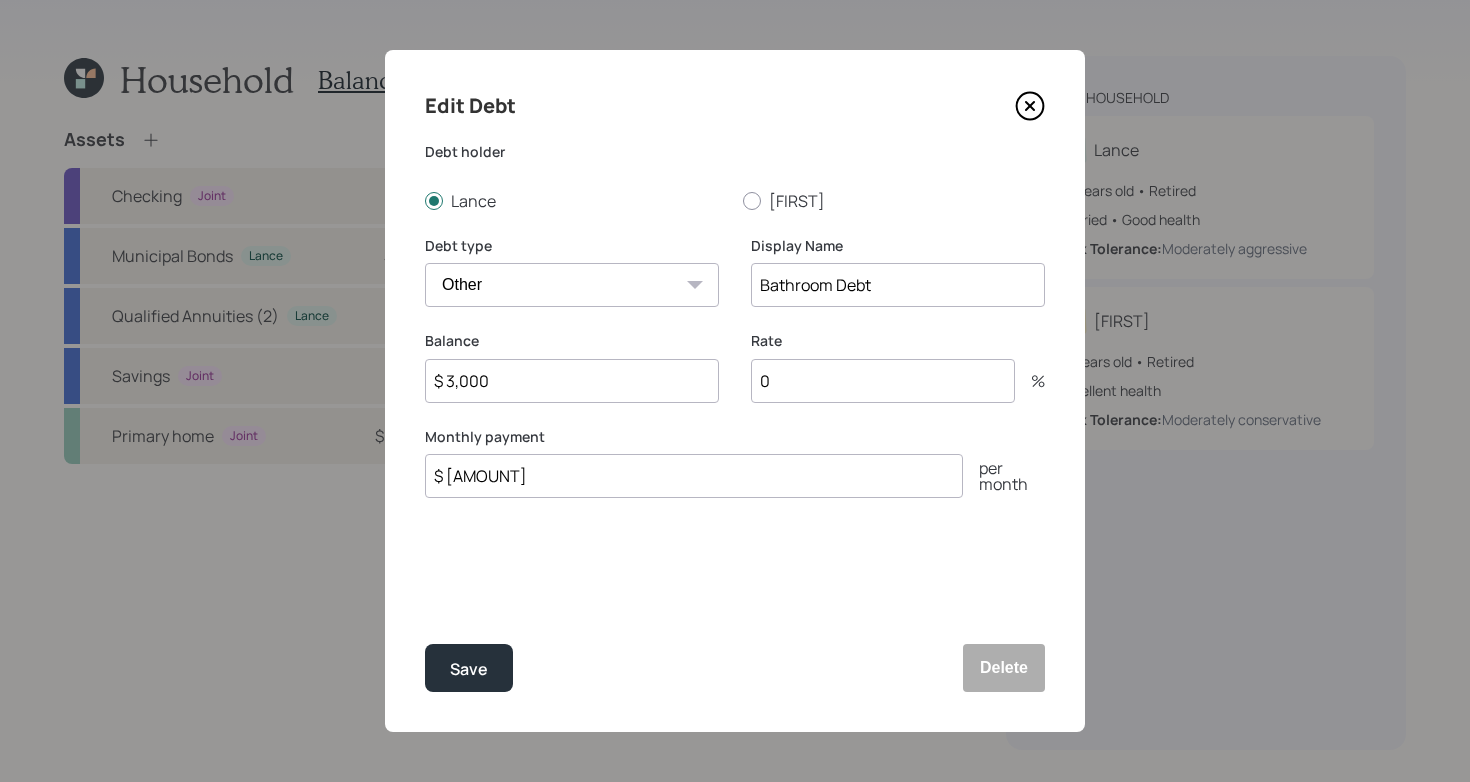 click on "$ 3,000" at bounding box center [572, 381] 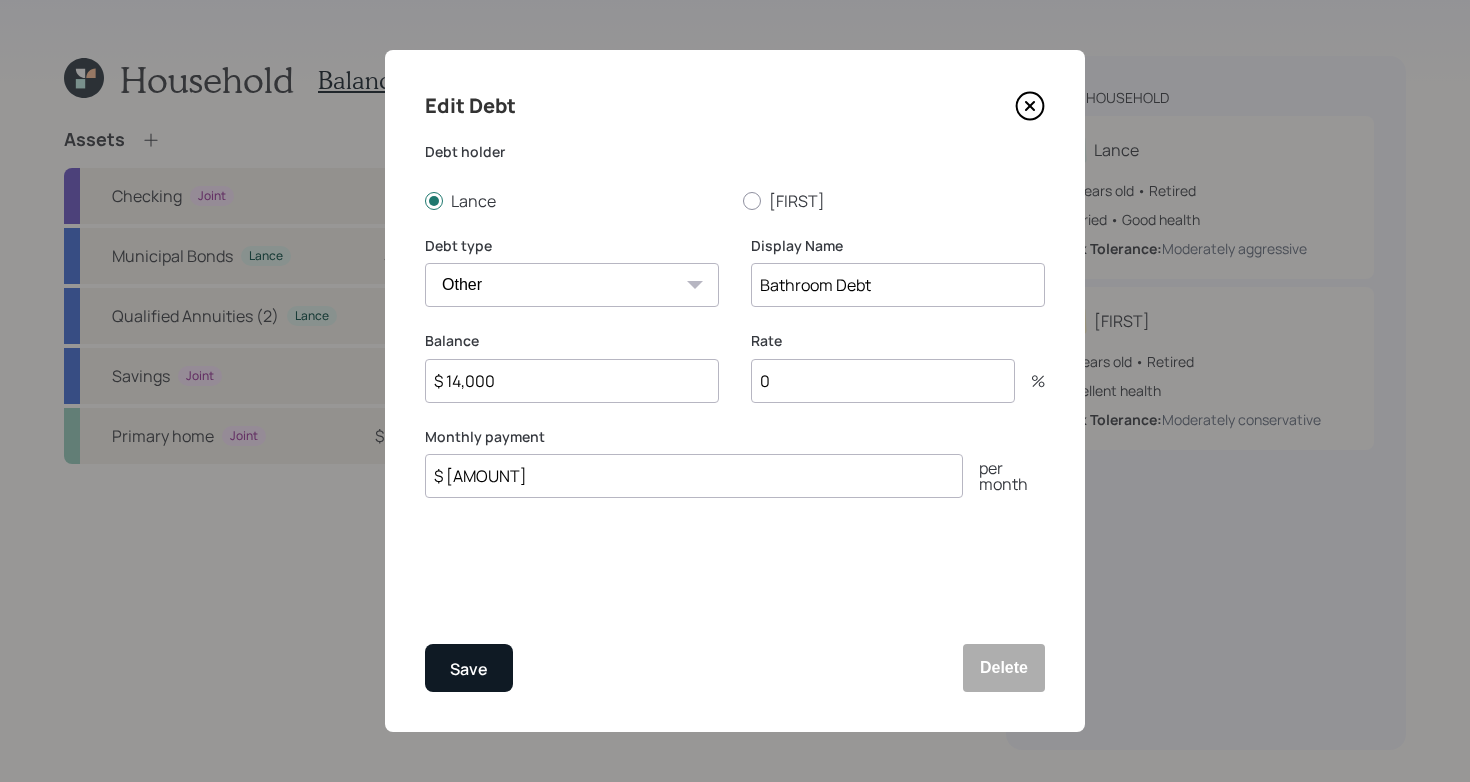 type on "$ 14,000" 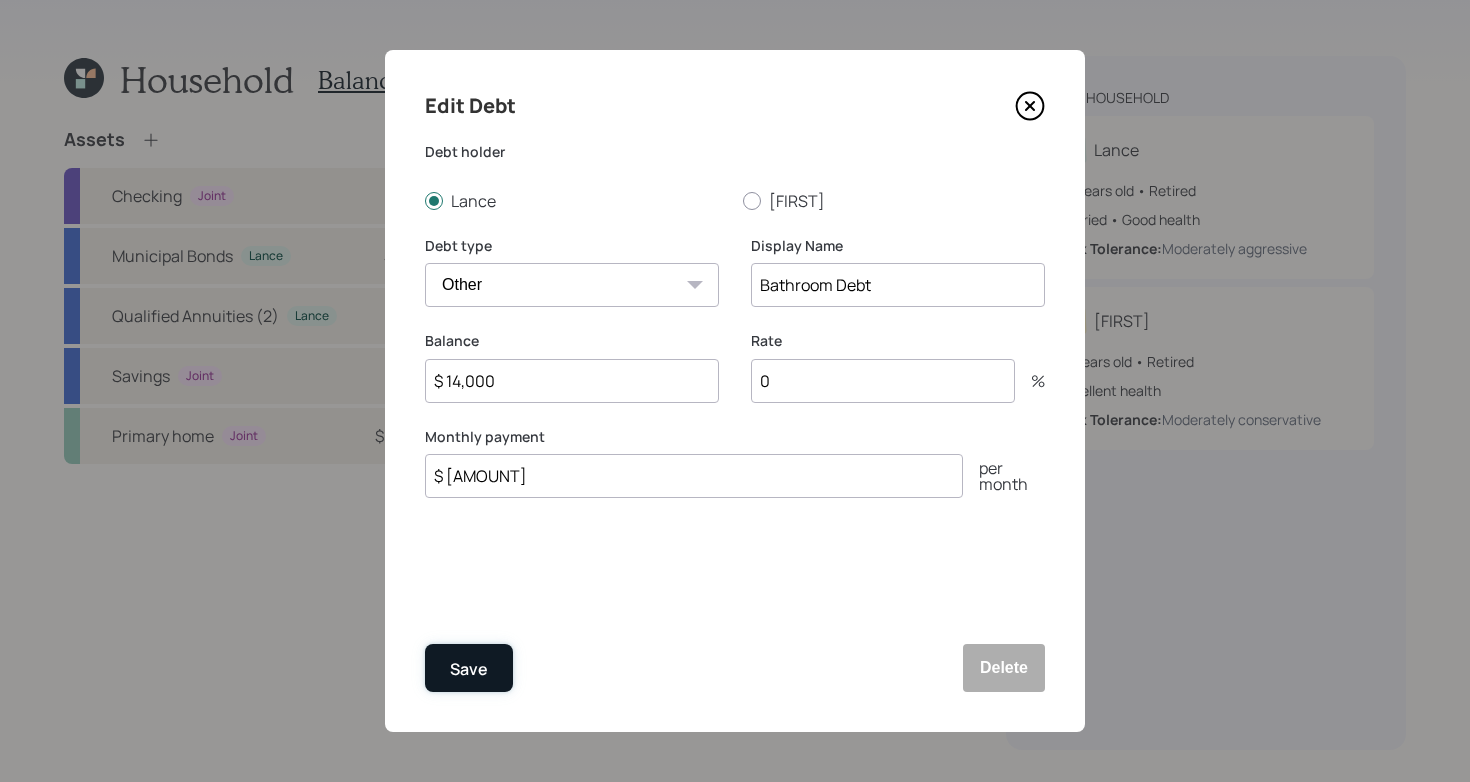 click on "Save" at bounding box center (469, 669) 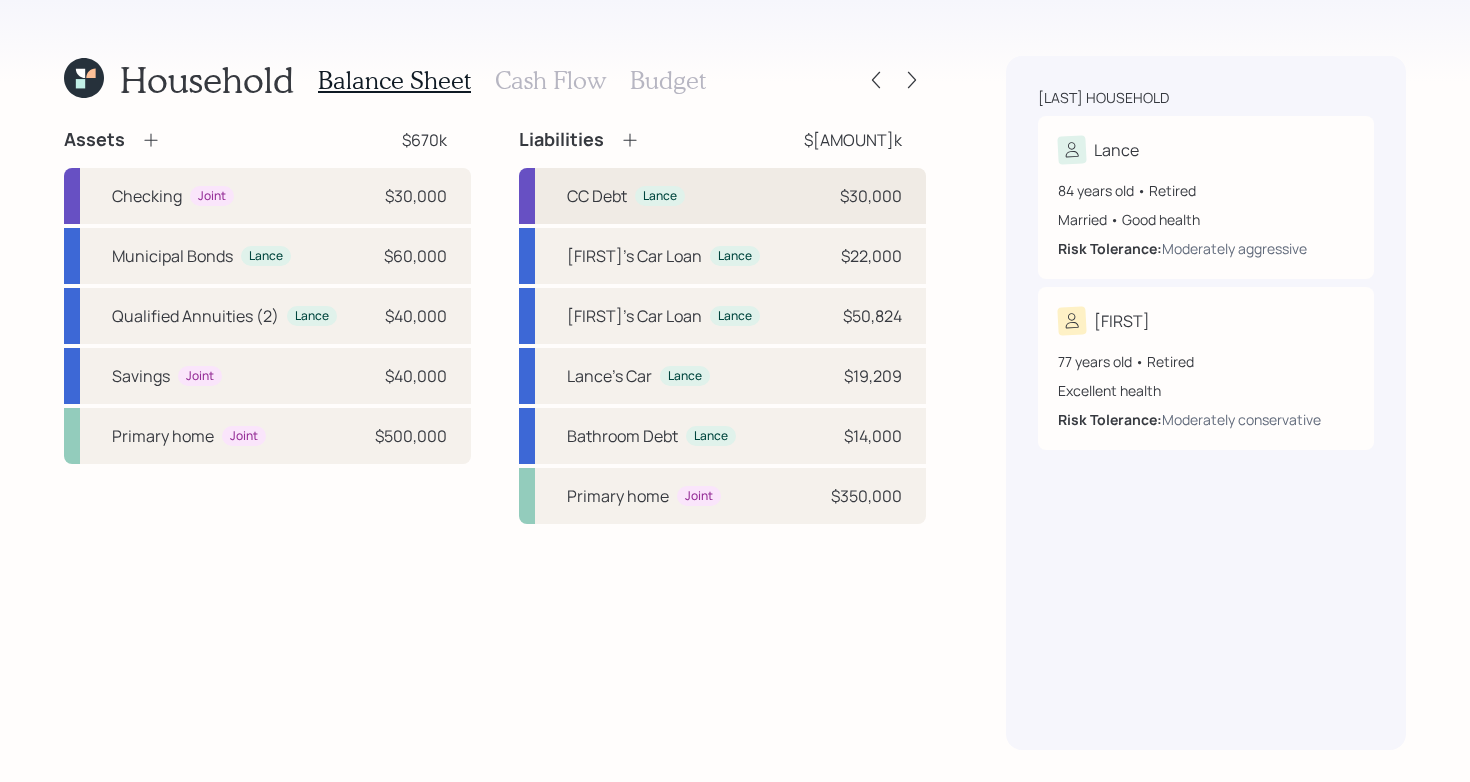 click on "CC Debt Lance $[AMOUNT]" at bounding box center (722, 196) 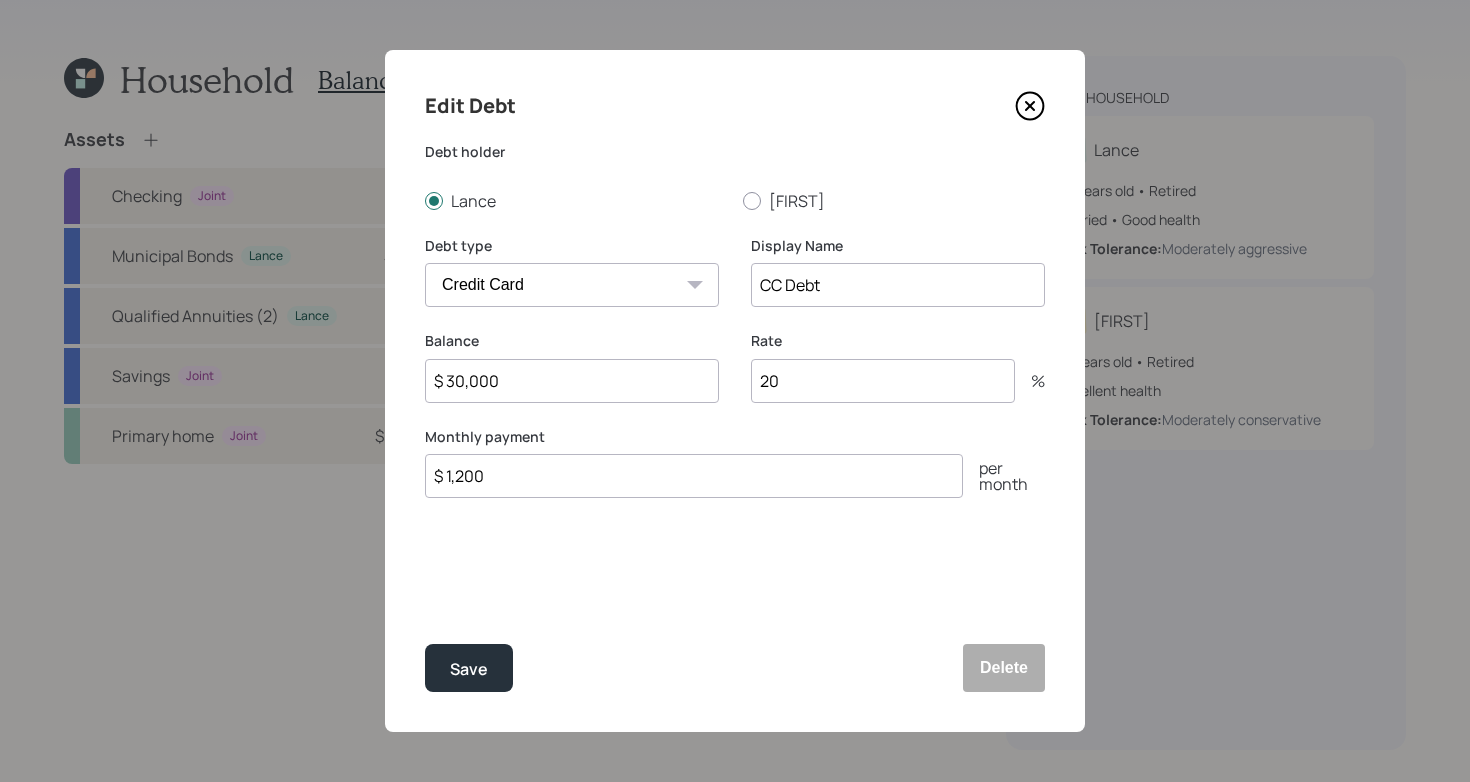 click on "$ 30,000" at bounding box center [572, 381] 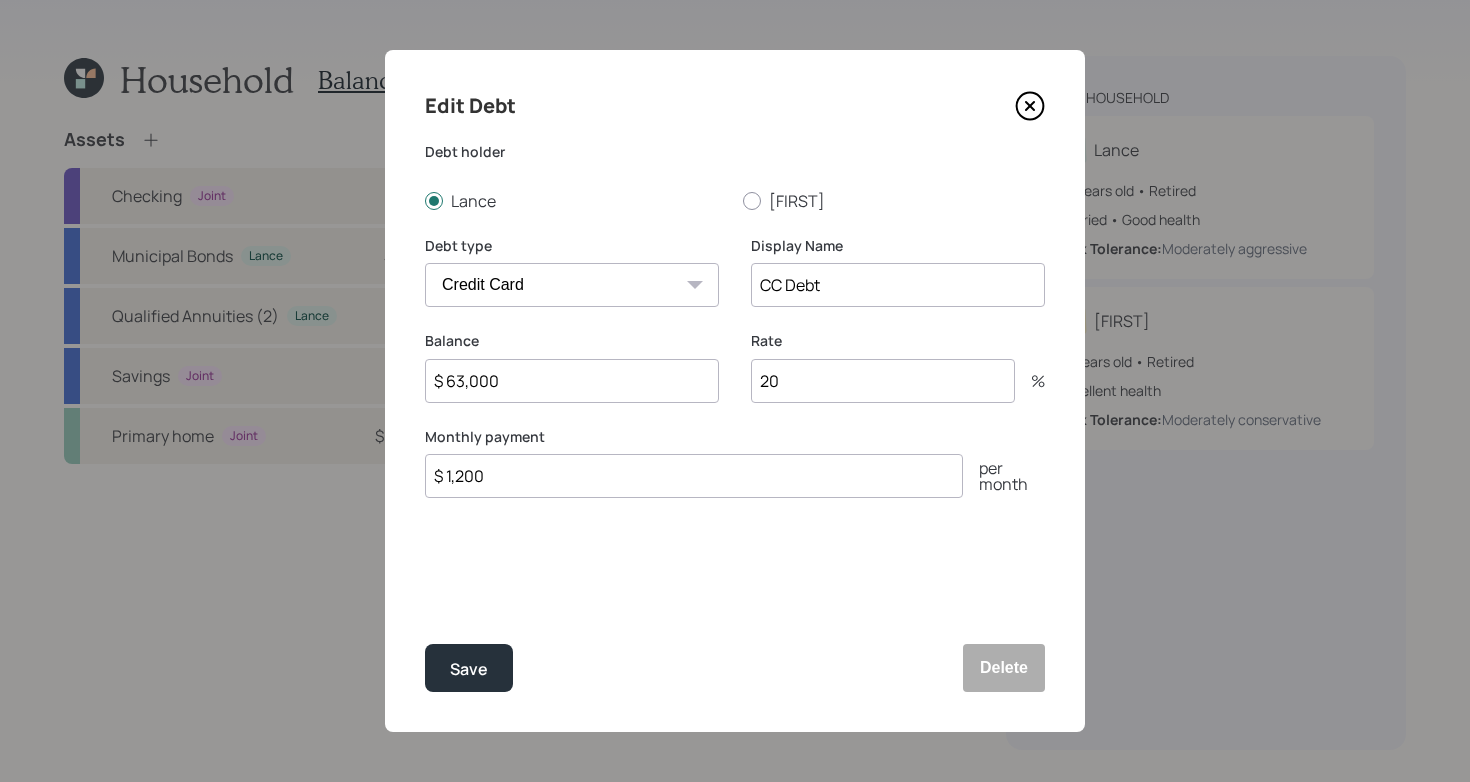 type on "$ 63,000" 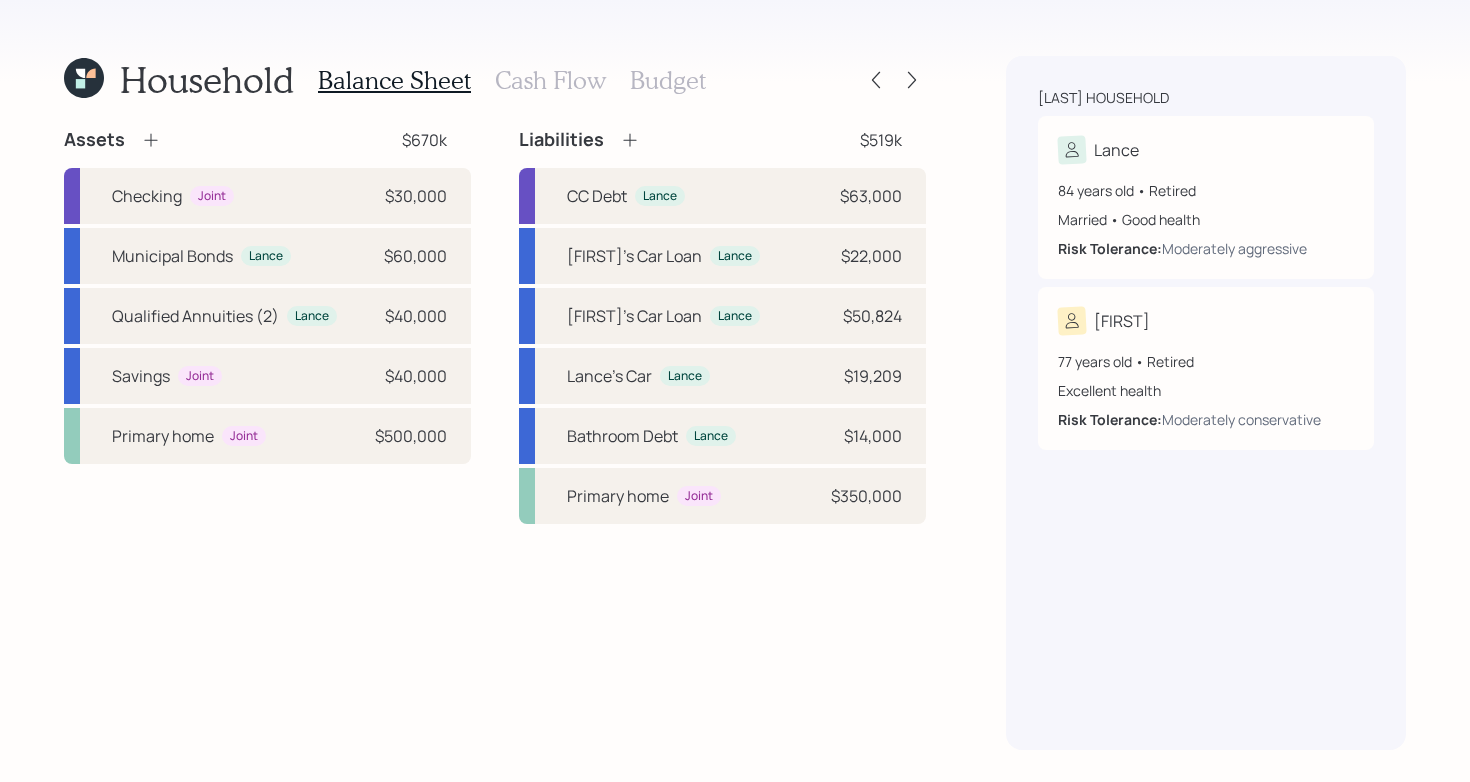 click on "Assets $[AMOUNT]k Checking Joint $[AMOUNT] Municipal Bonds Lance $[AMOUNT] Qualified Annuities (2) Lance $[AMOUNT] Savings Joint $[AMOUNT] Primary home Joint $[AMOUNT] Liabilities $[AMOUNT]k CC Debt Lance $[AMOUNT] David's Car Loan Lance $[AMOUNT] Linda's Car Loan Lance $[AMOUNT] Lance's Car Lance $[AMOUNT] Bathroom Debt Lance $[AMOUNT] Primary home Joint $[AMOUNT]" at bounding box center [495, 439] 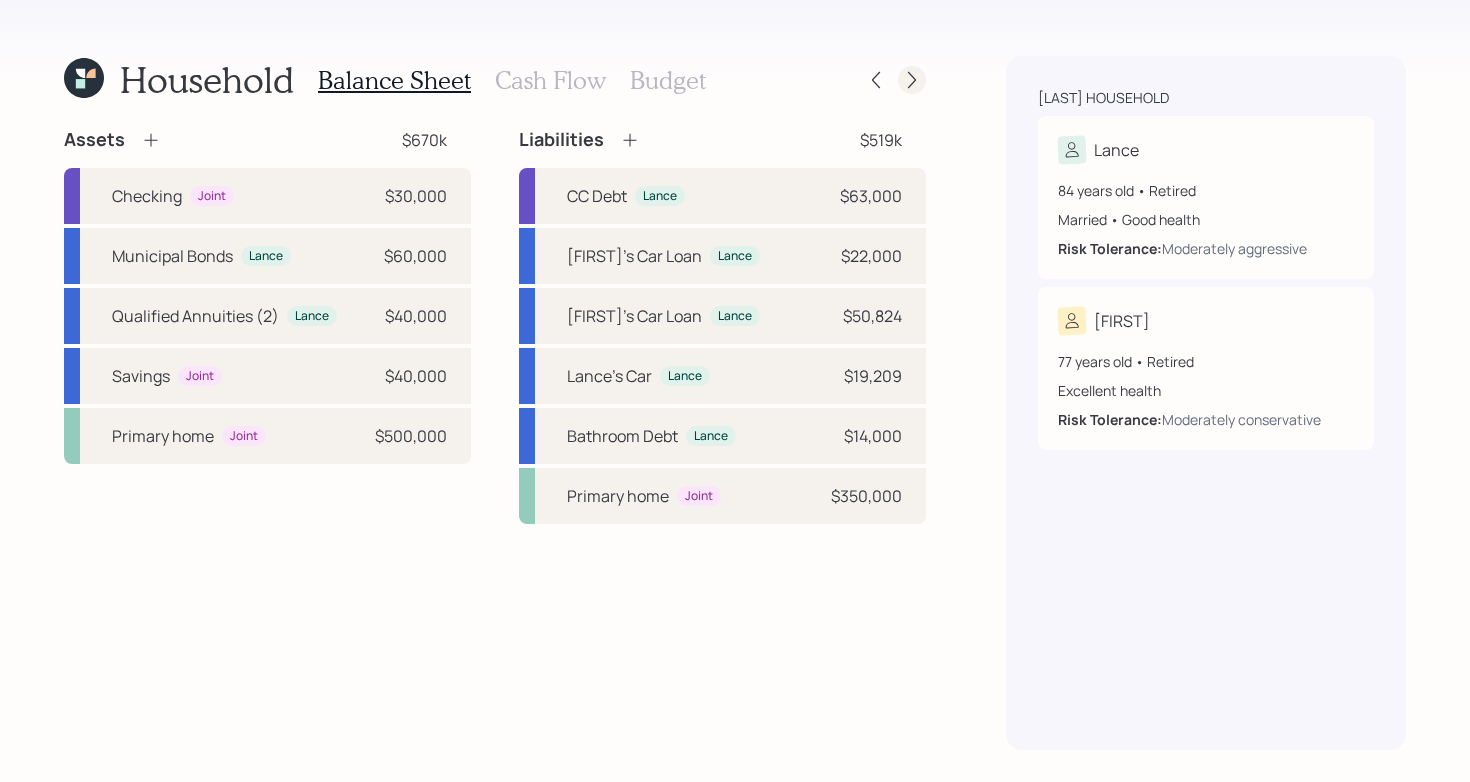 click 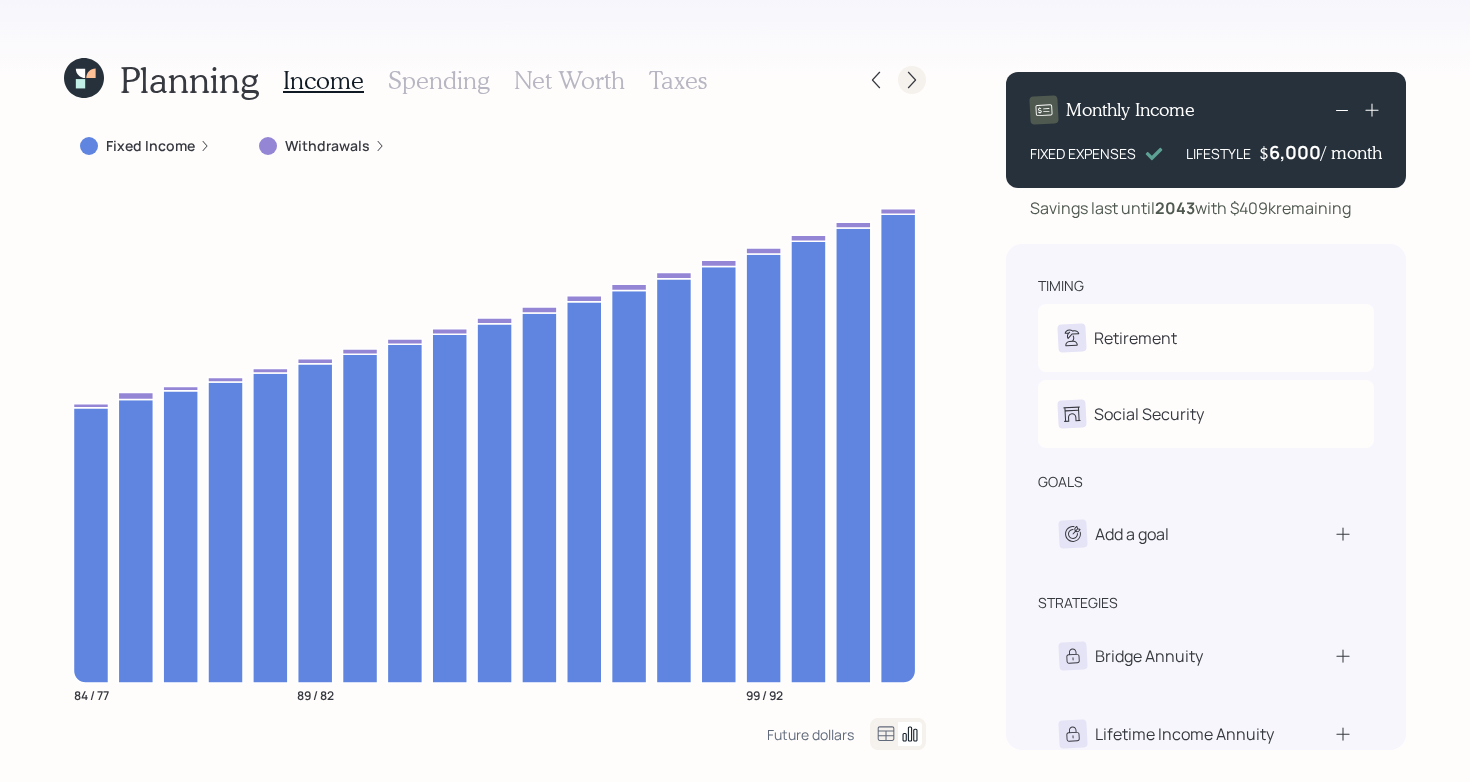 click 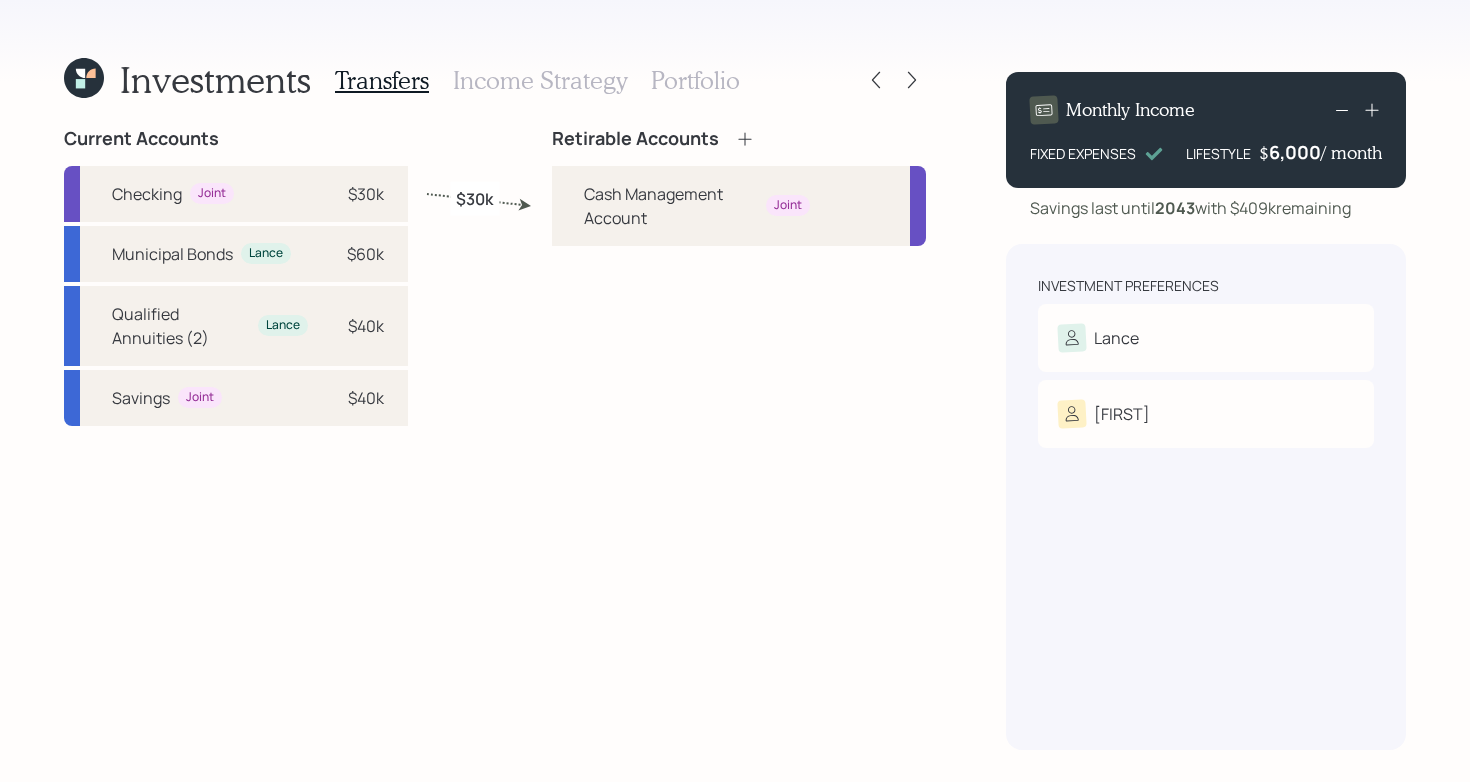 click on "Current Accounts Checking Joint $[AMOUNT]k Municipal Bonds Lance $[AMOUNT]k Qualified Annuities (2) Lance $[AMOUNT]k Savings Joint $[AMOUNT]k Retirable Accounts Cash Management Account Joint $[AMOUNT]k" at bounding box center [495, 439] 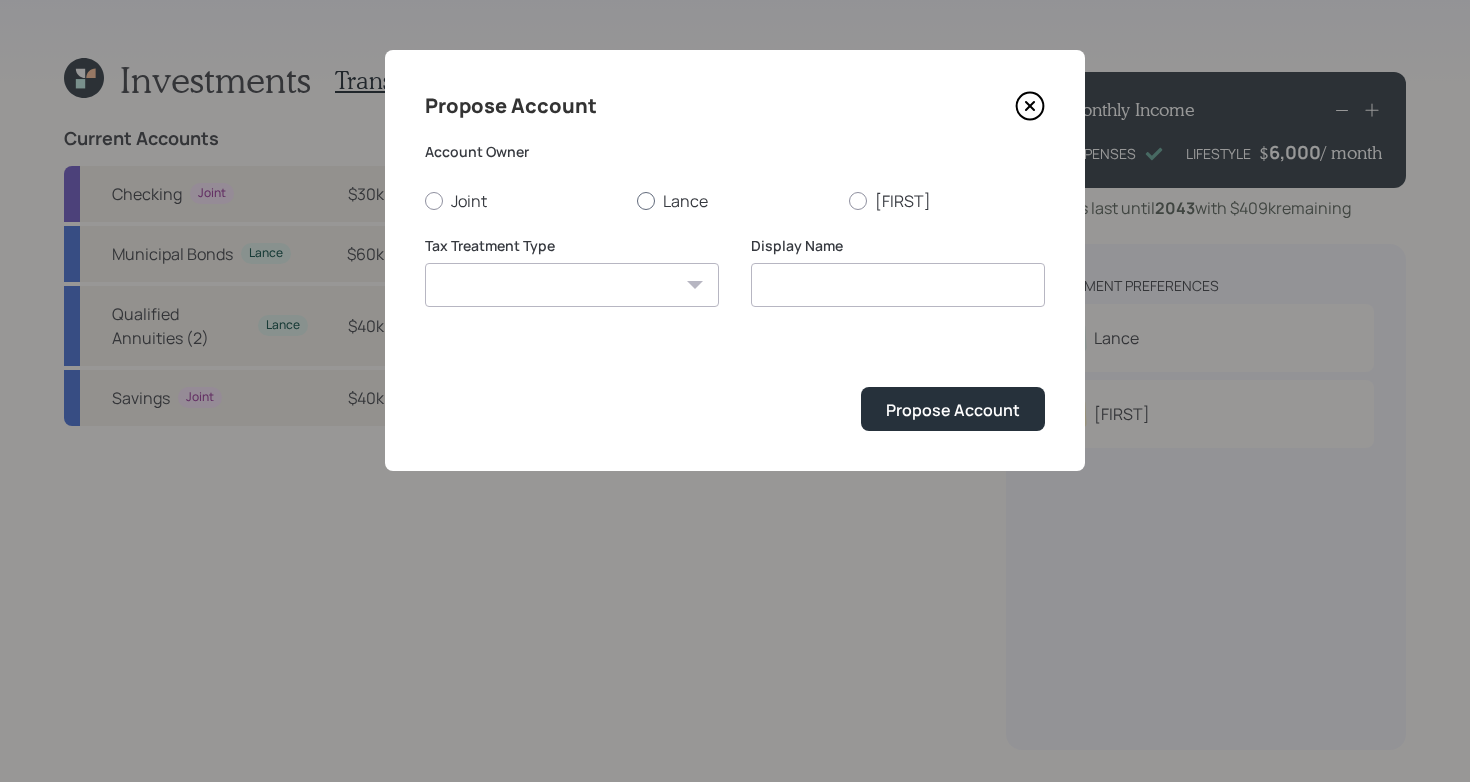 click on "Lance" at bounding box center [735, 201] 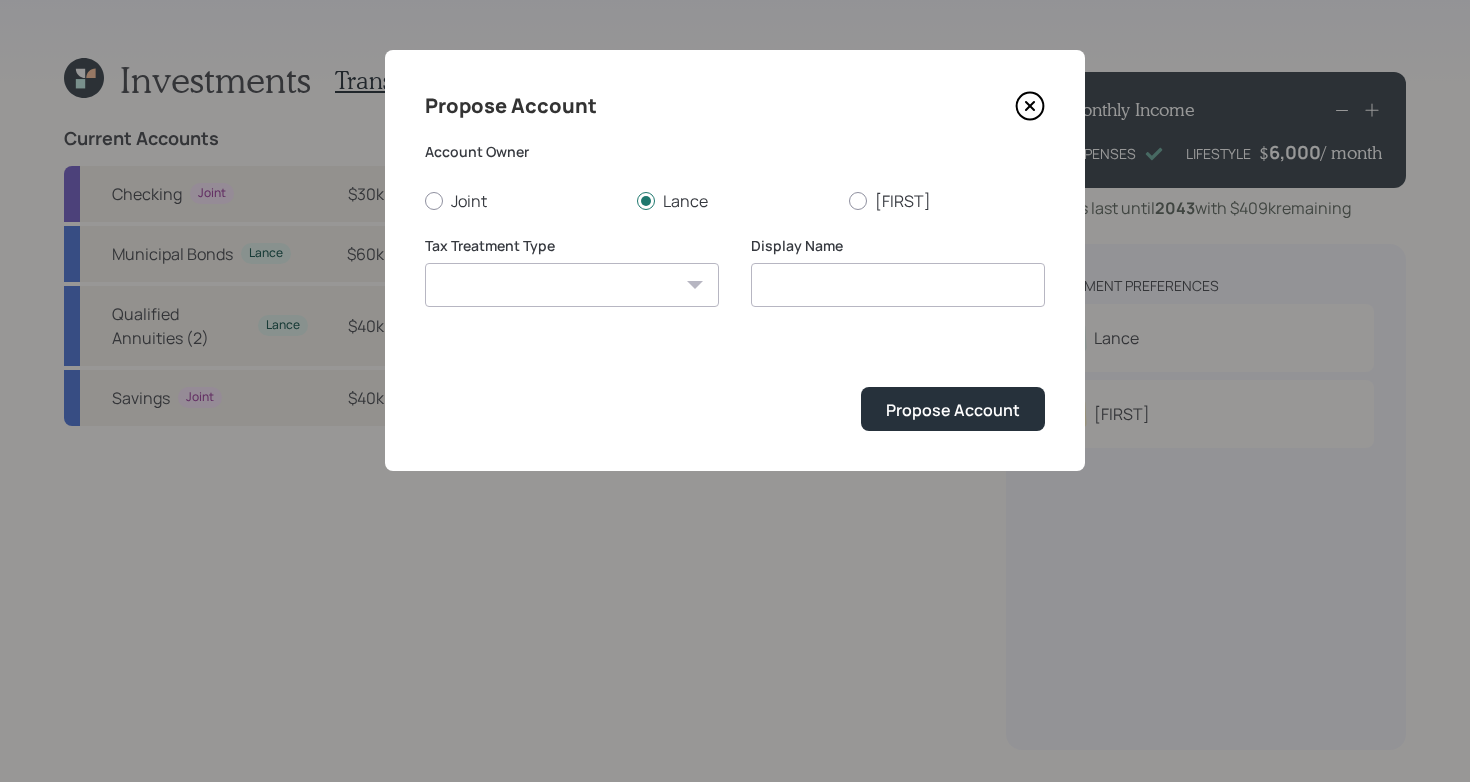 click on "Roth Taxable Traditional" at bounding box center (572, 285) 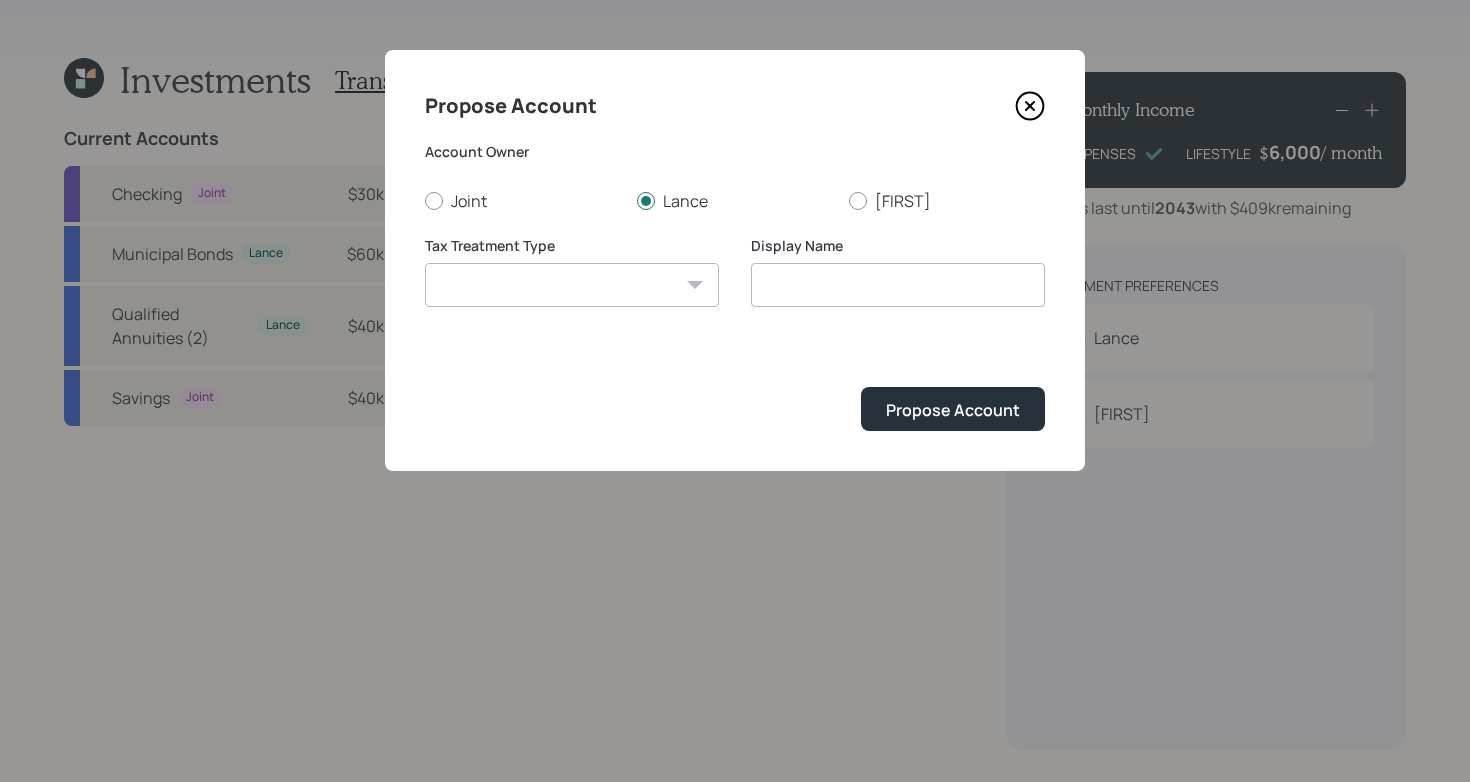 select on "traditional" 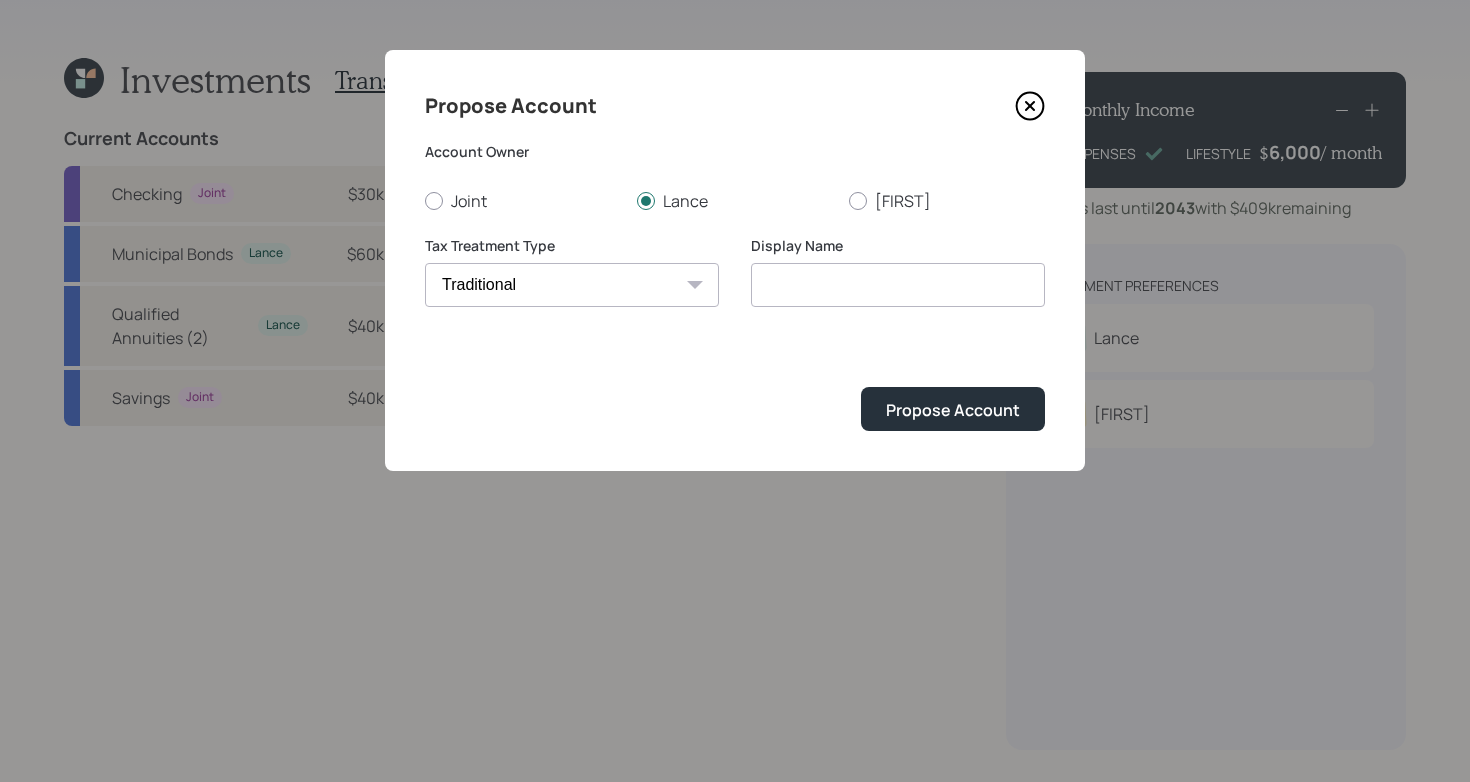 type on "Traditional" 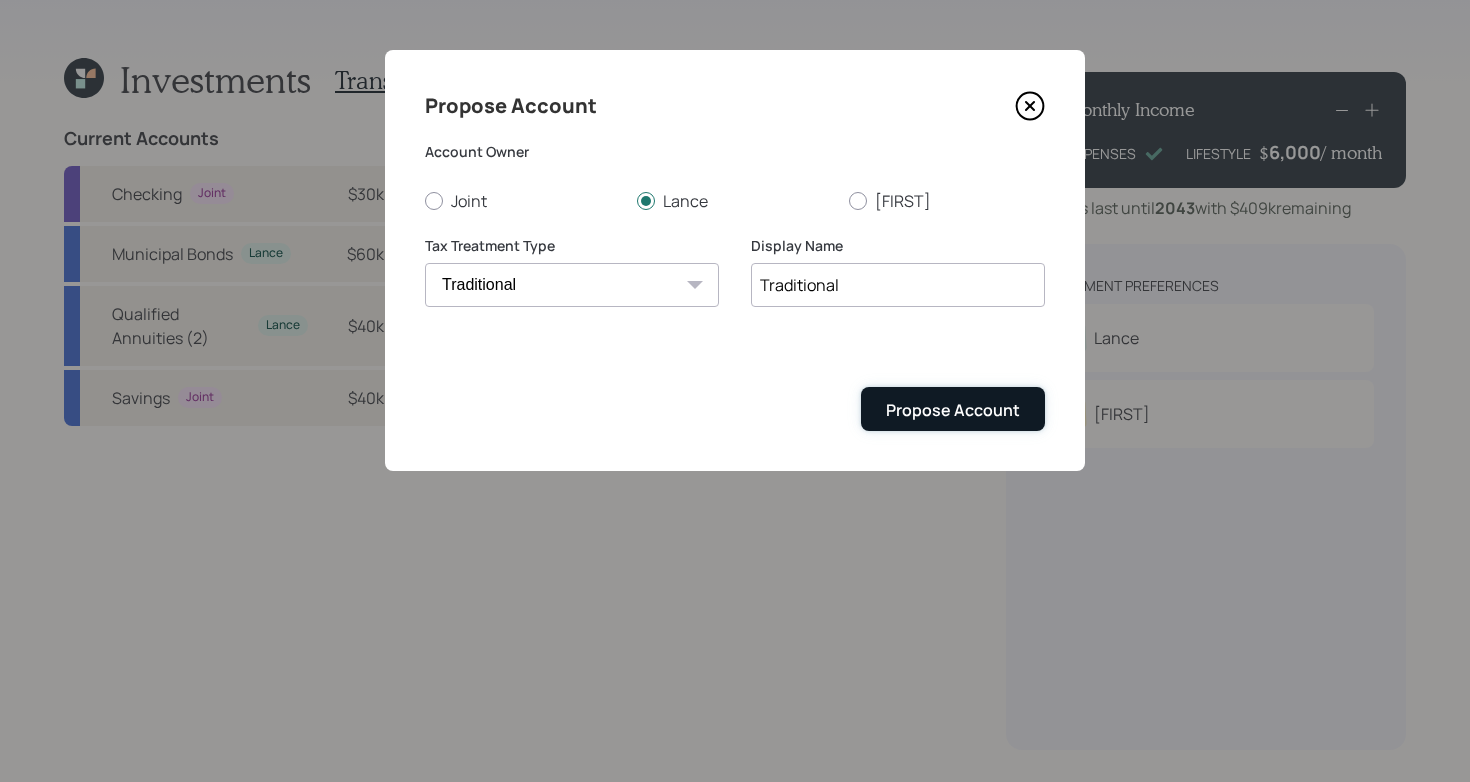 click on "Propose Account" at bounding box center [953, 410] 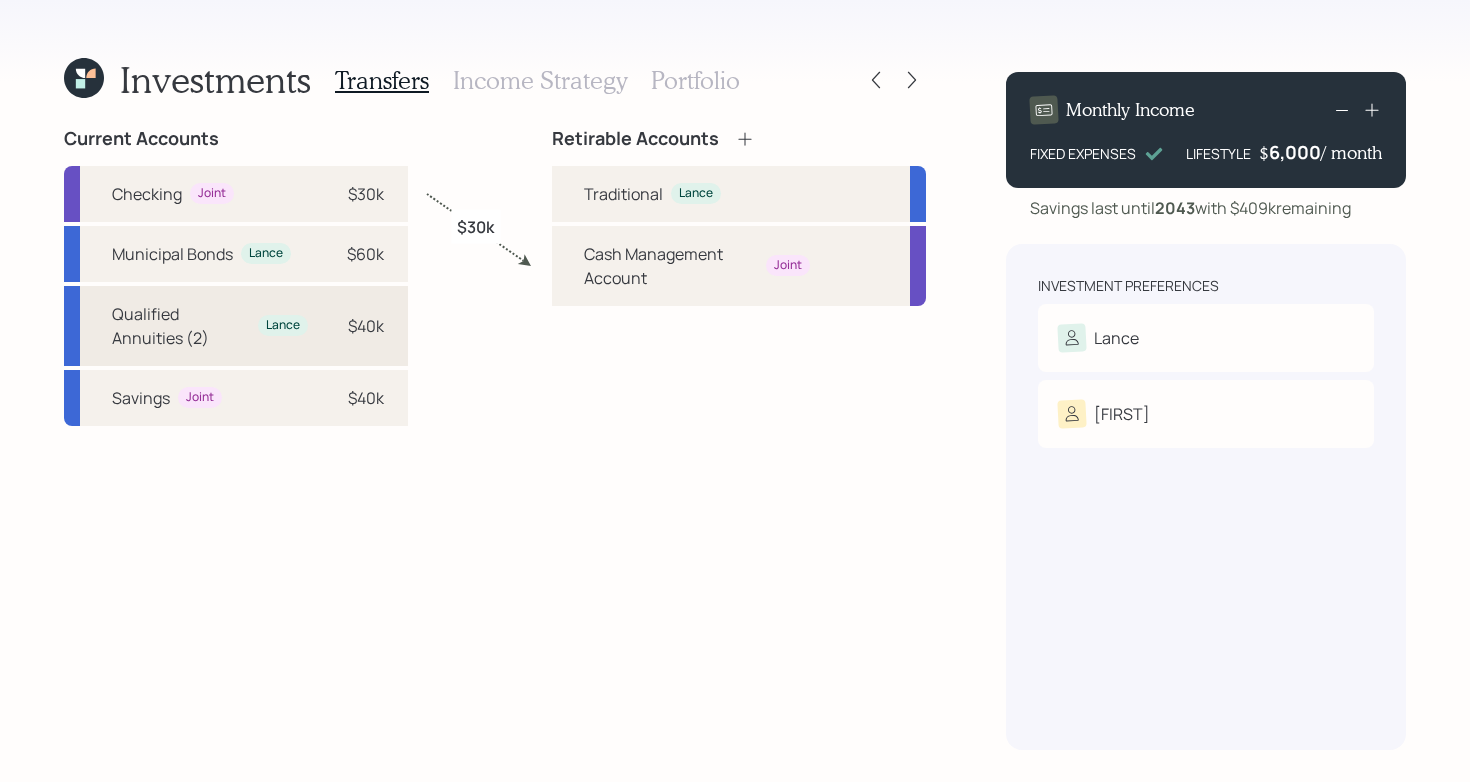 click on "Qualified Annuities (2)" at bounding box center (181, 326) 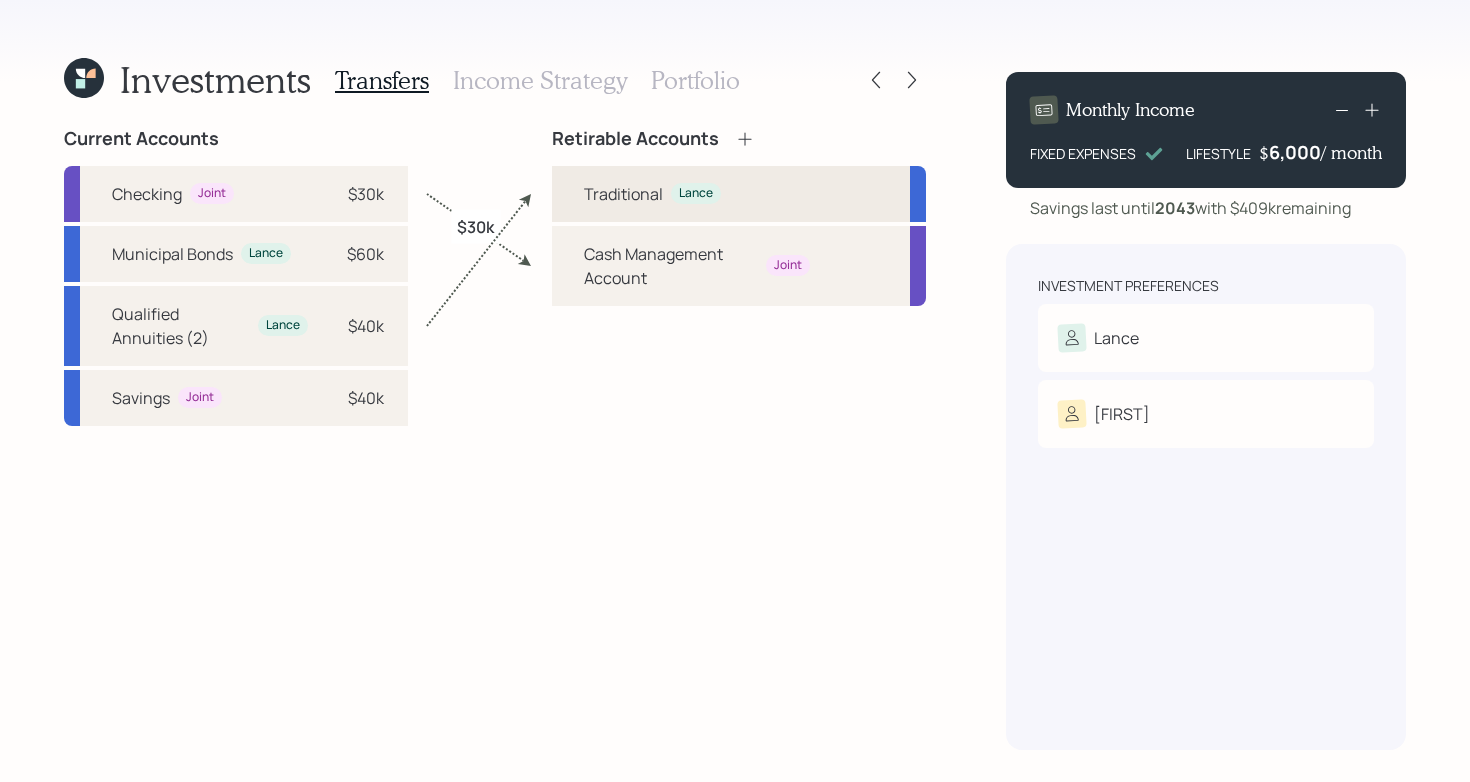 click on "Traditional" at bounding box center (623, 194) 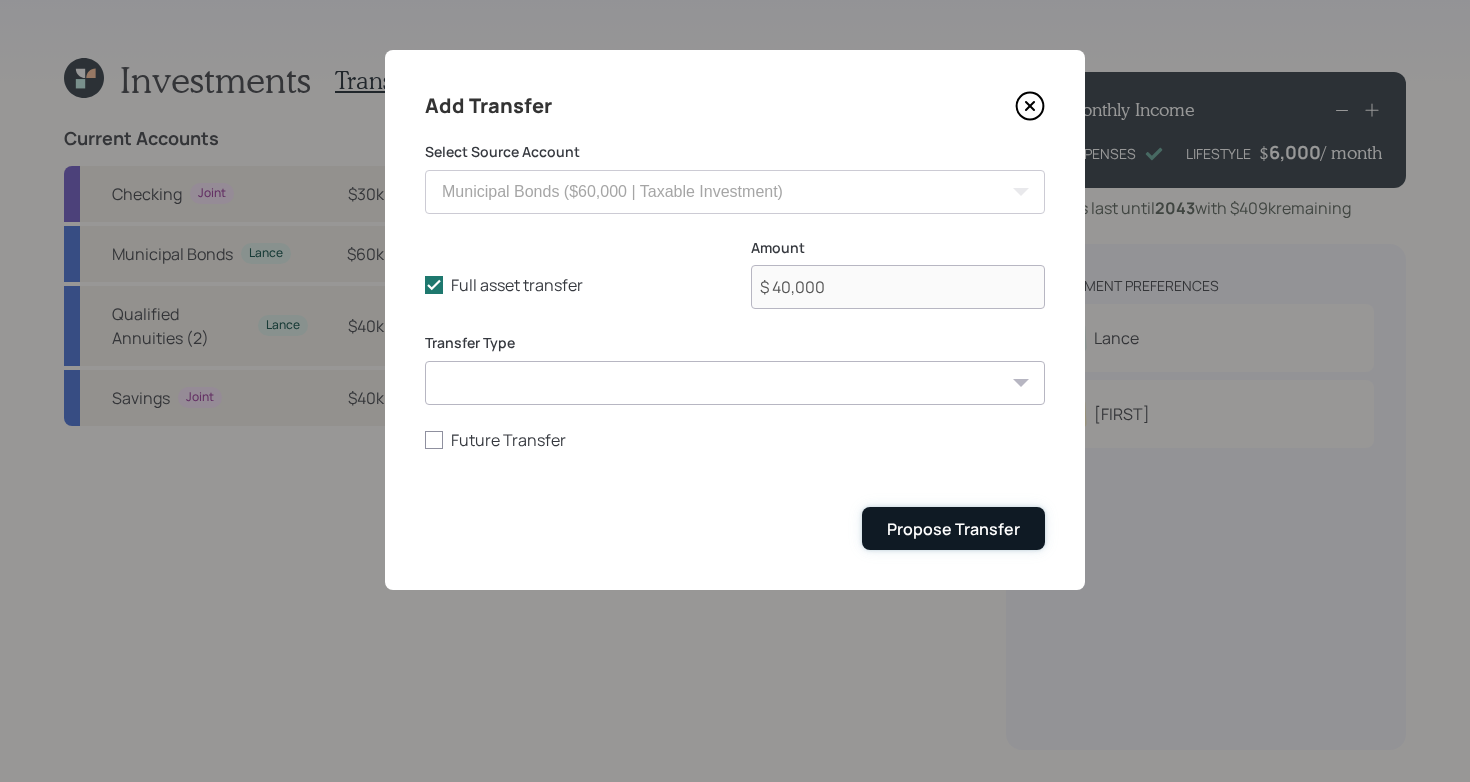 click on "Propose Transfer" at bounding box center (953, 529) 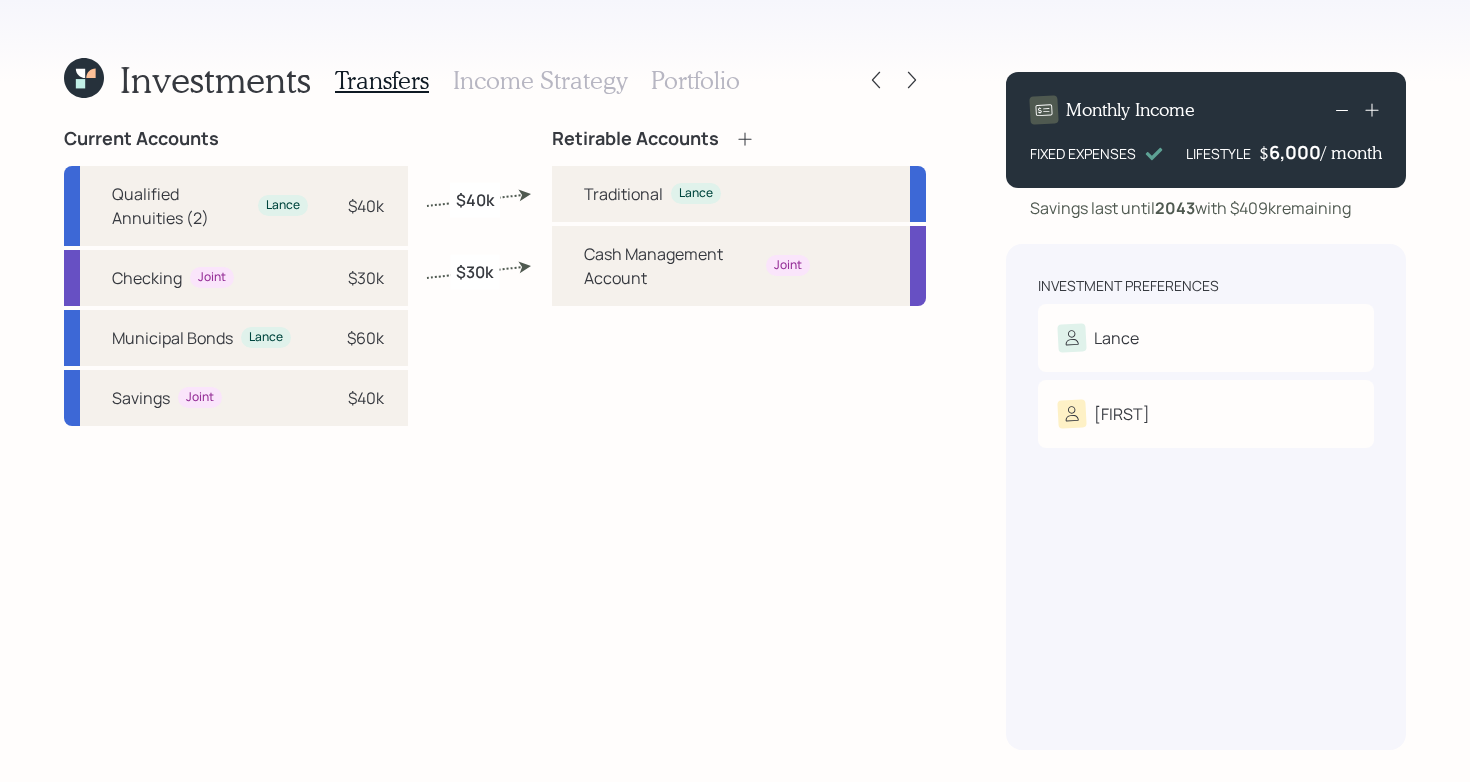 click on "Transfers Income Strategy Portfolio" at bounding box center [537, 80] 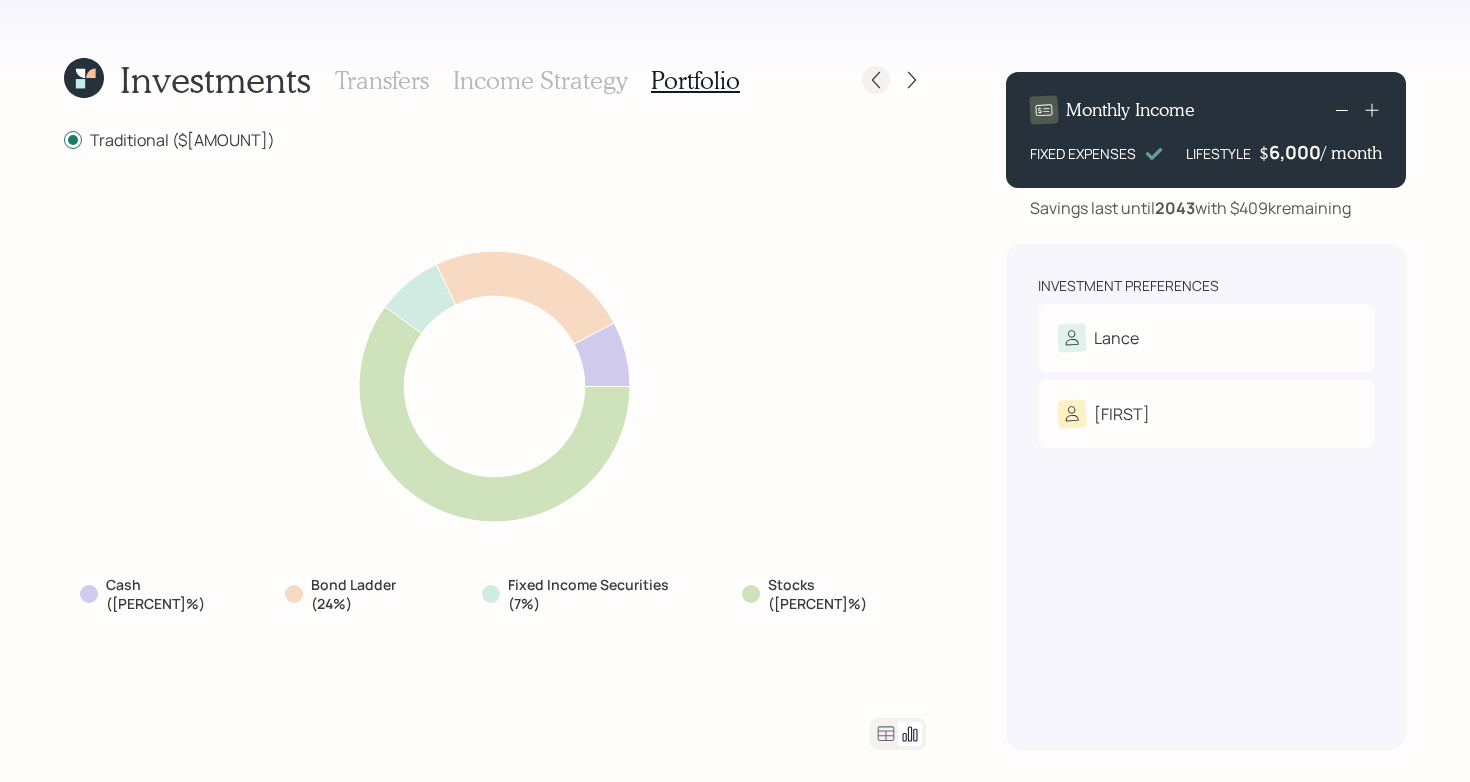 click 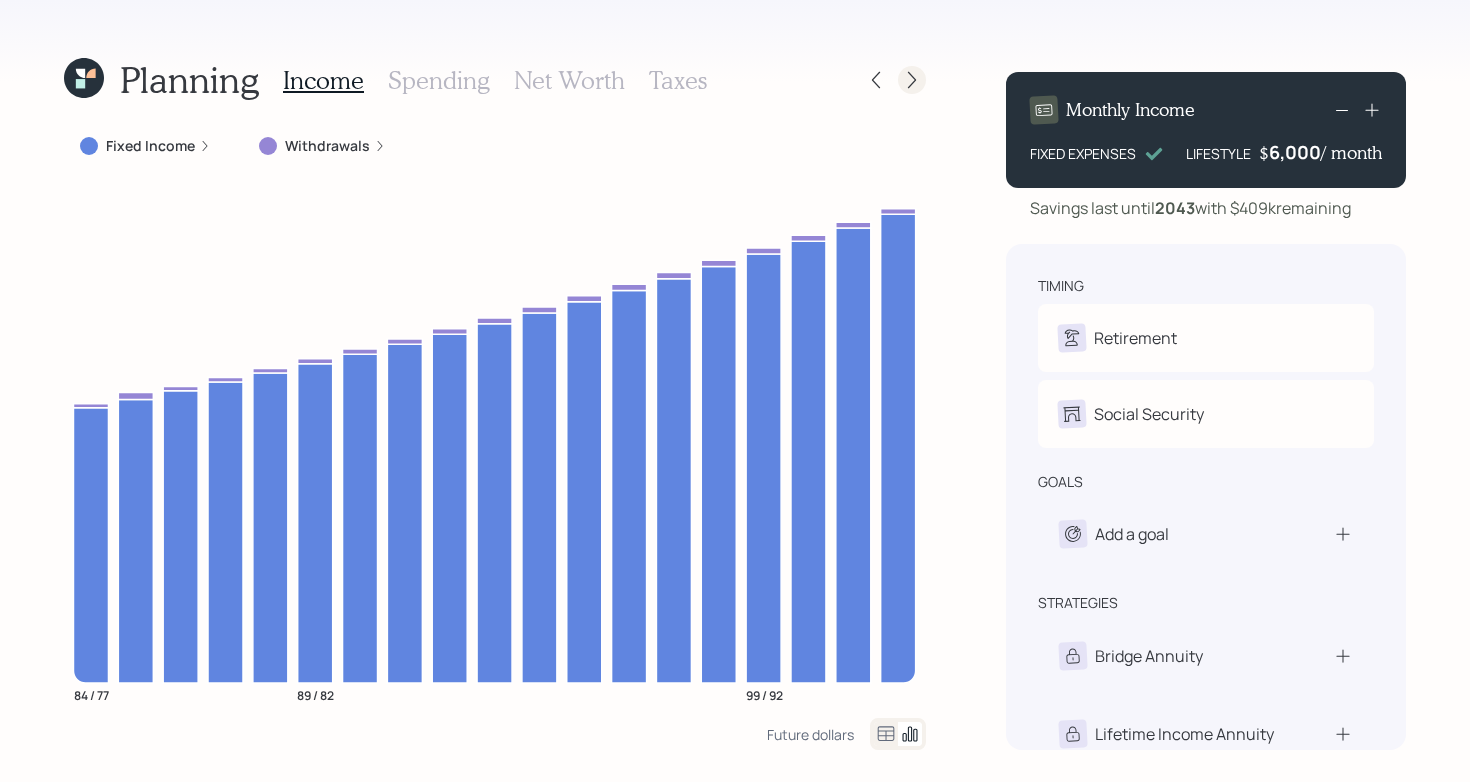 click 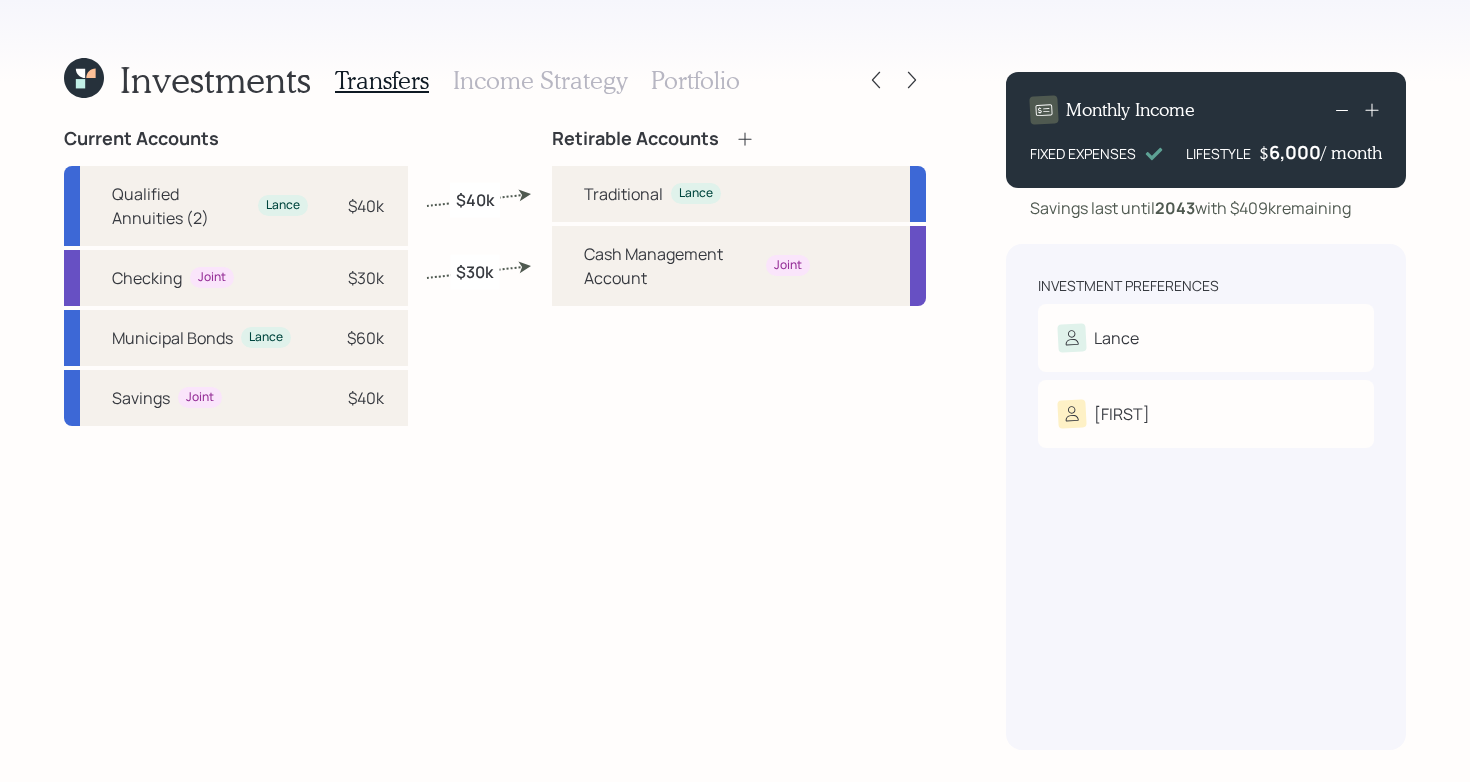 click on "Portfolio" at bounding box center [695, 80] 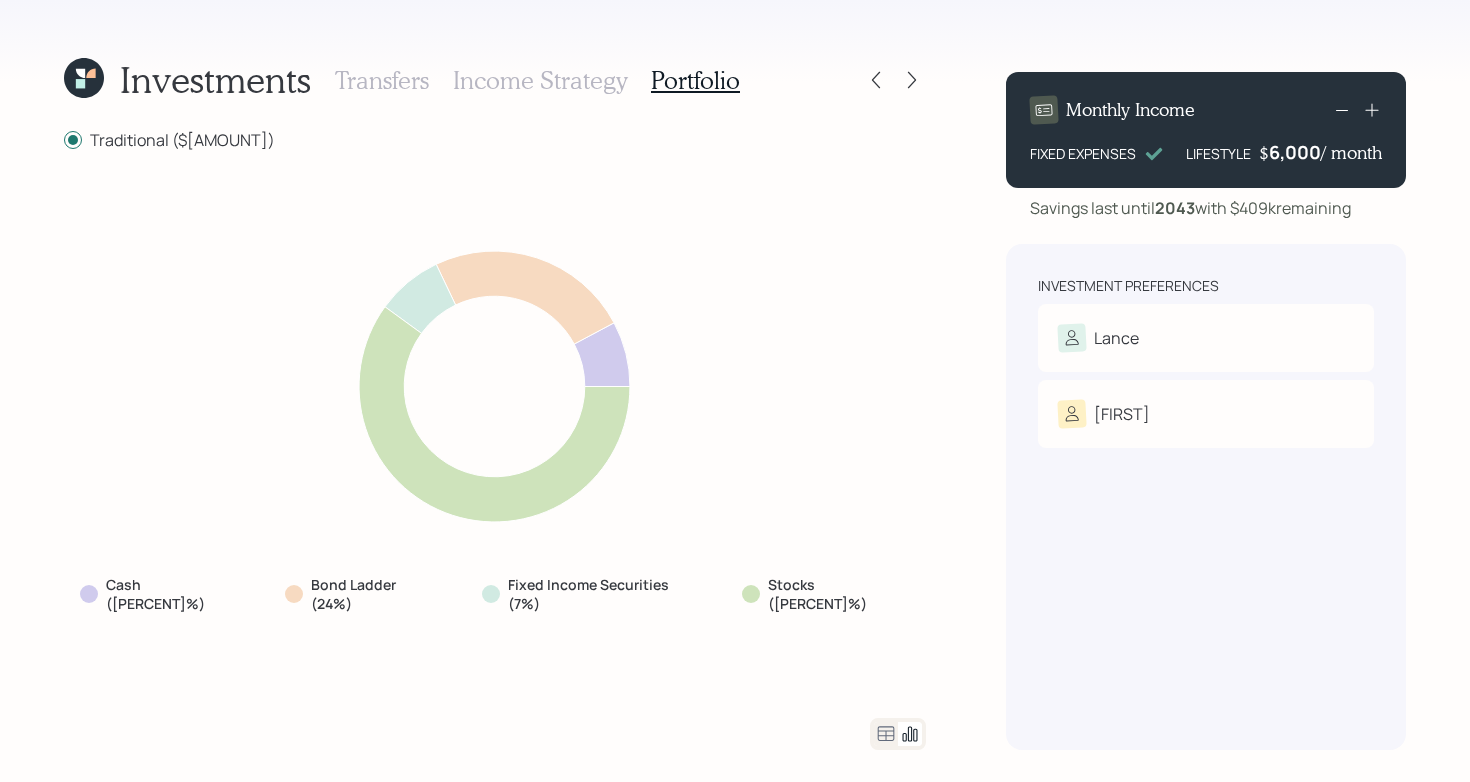 click on "Investments Transfers Income Strategy Portfolio Traditional ($[AMOUNT]) Cash ([PERCENT]%) Bond Ladder ([PERCENT]%) Fixed Income Securities ([PERCENT]%) Stocks ([PERCENT]%)" at bounding box center [495, 403] 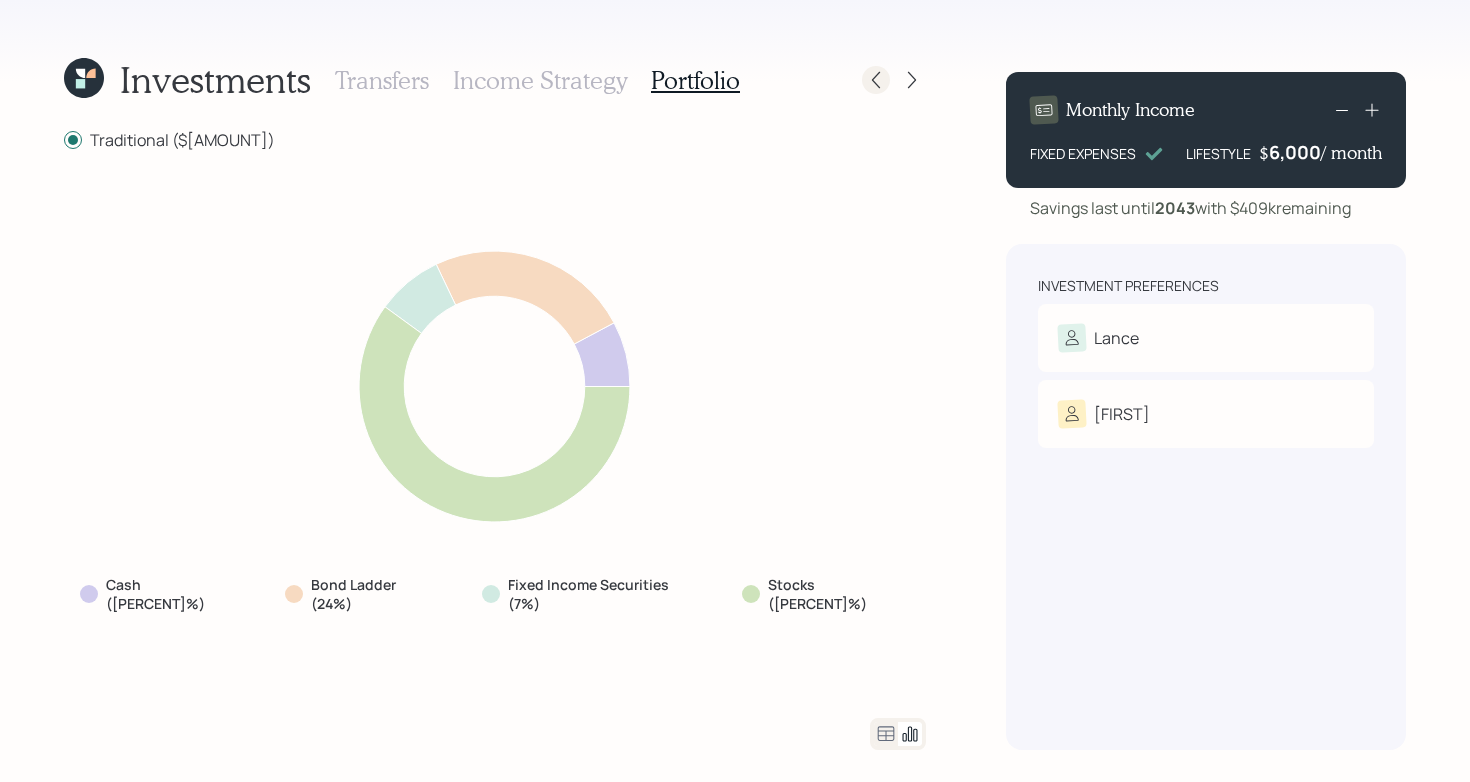 click at bounding box center (876, 80) 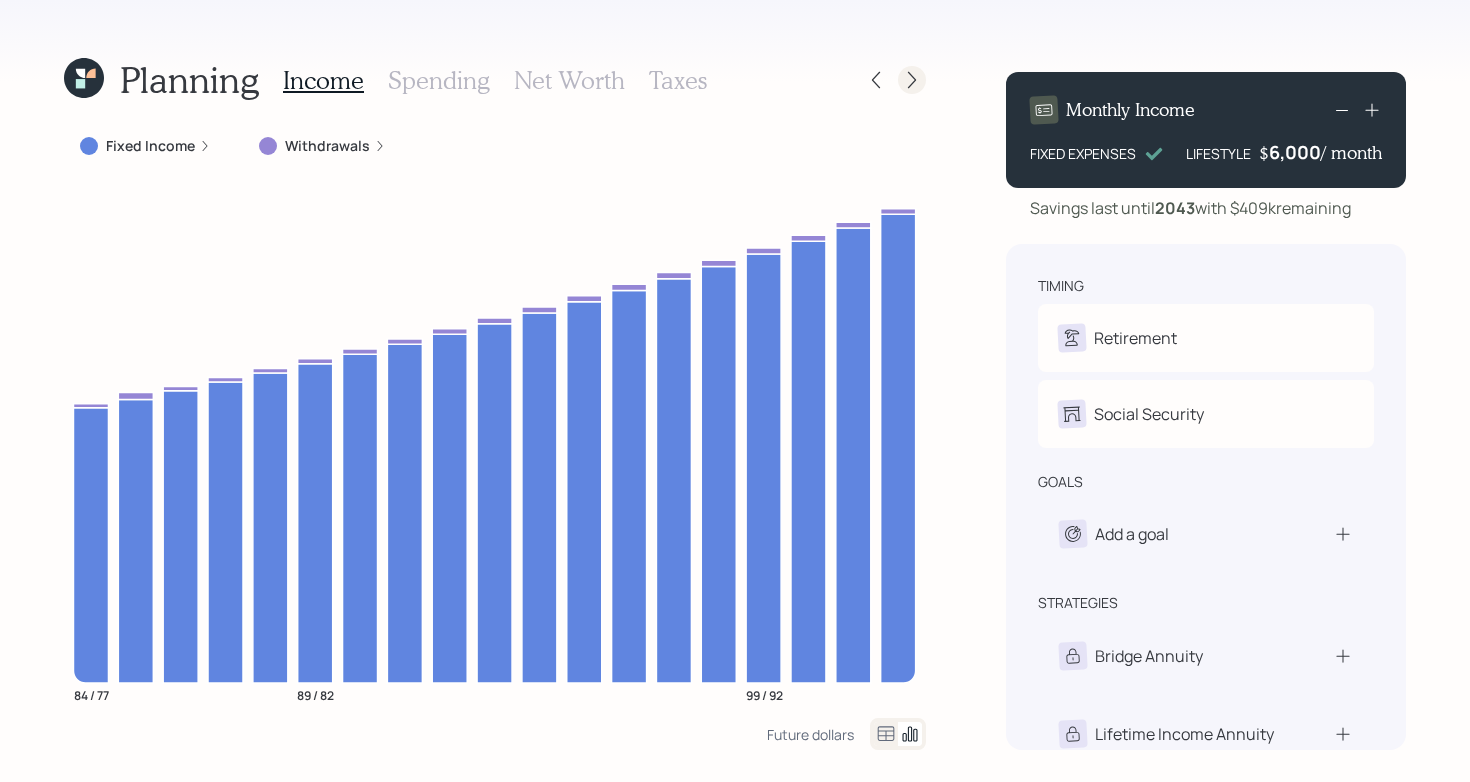 click 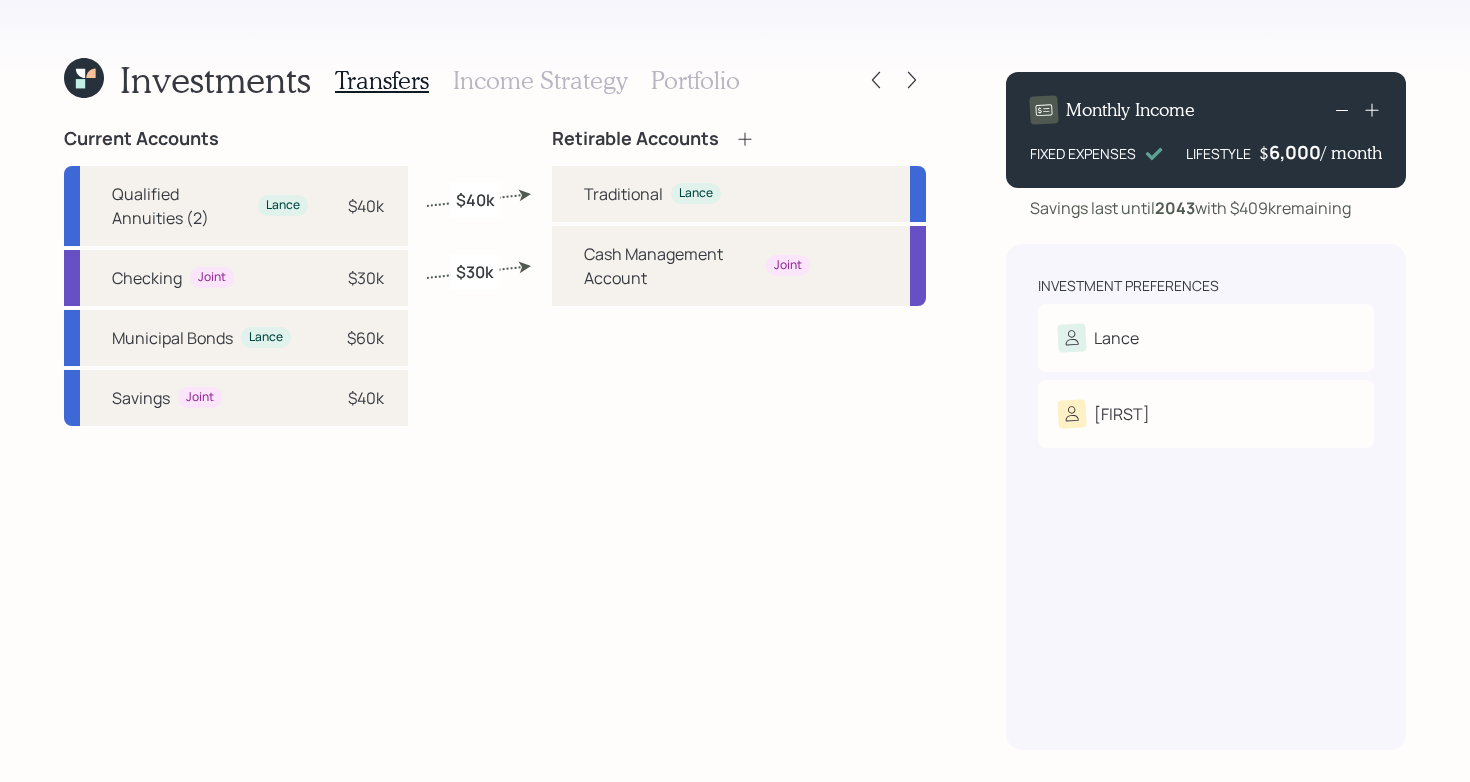 click on "Retirable Accounts Traditional Lance Cash Management Account Joint" at bounding box center (739, 439) 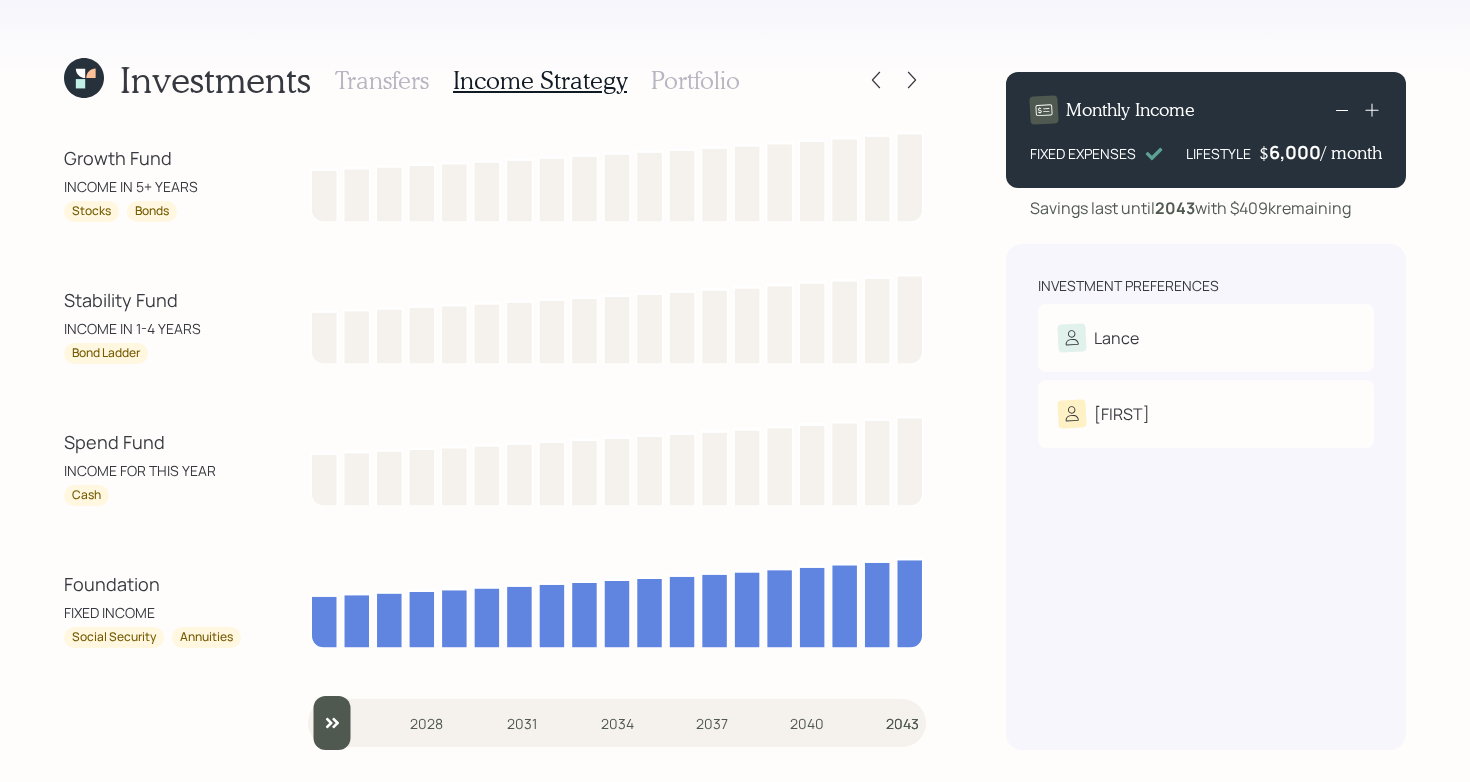 click on "Portfolio" at bounding box center (695, 80) 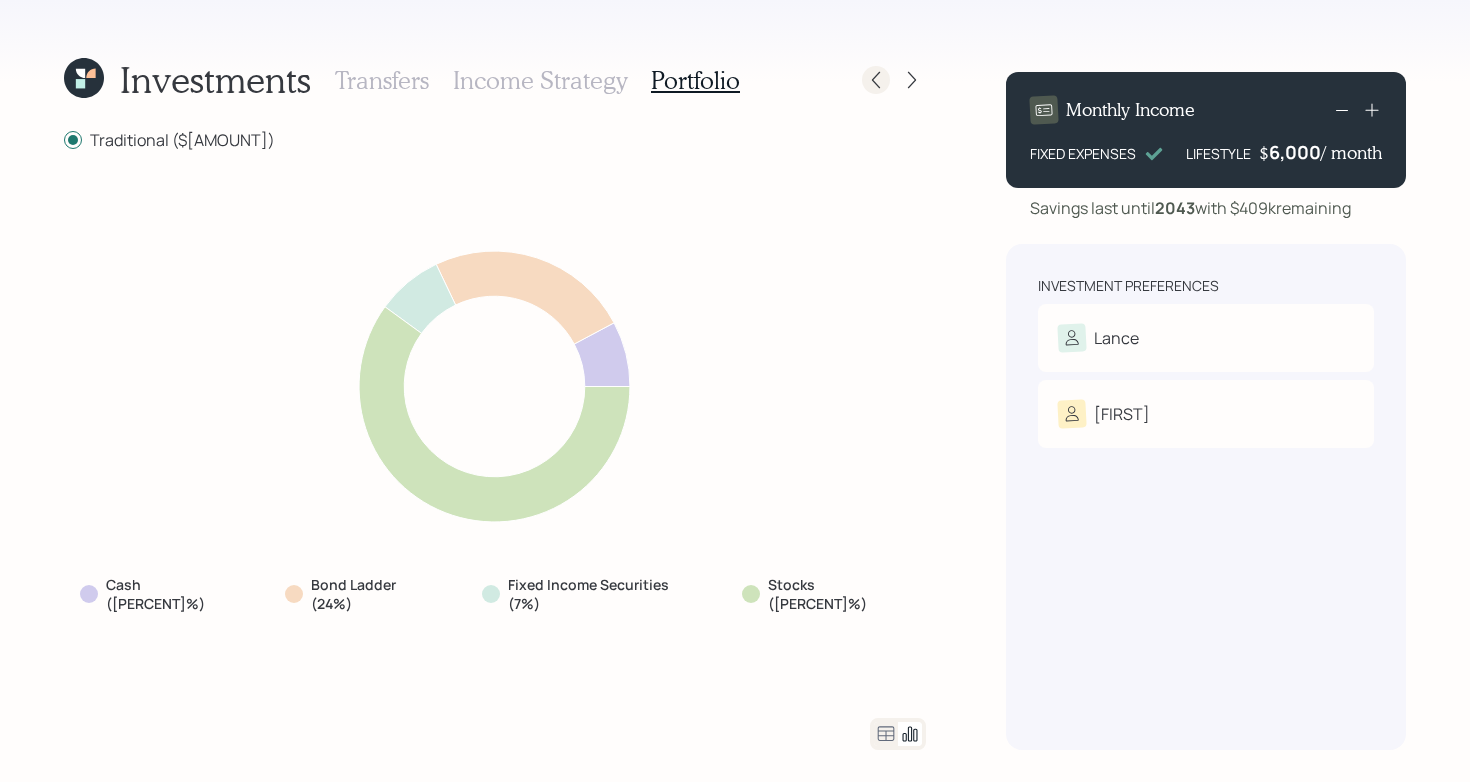 click 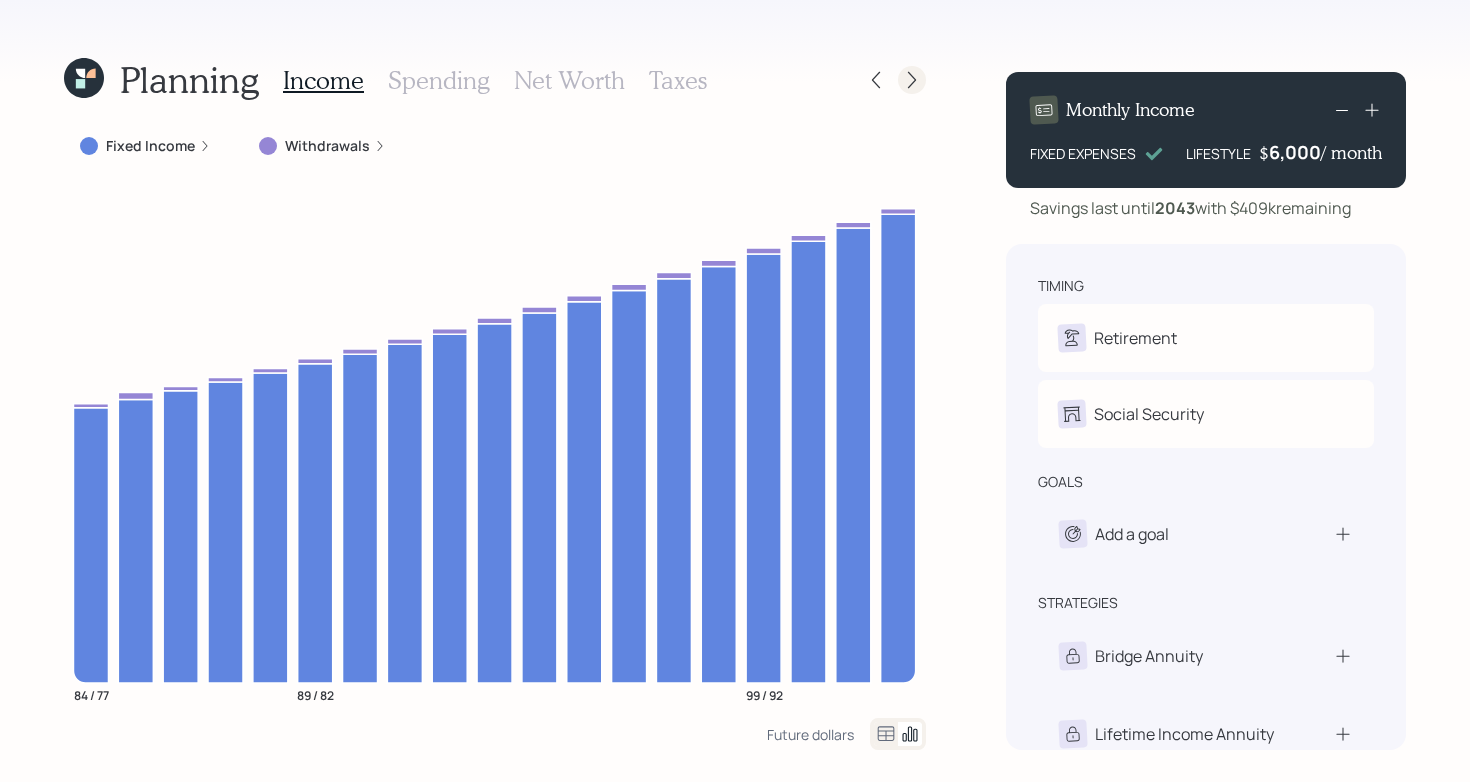 click 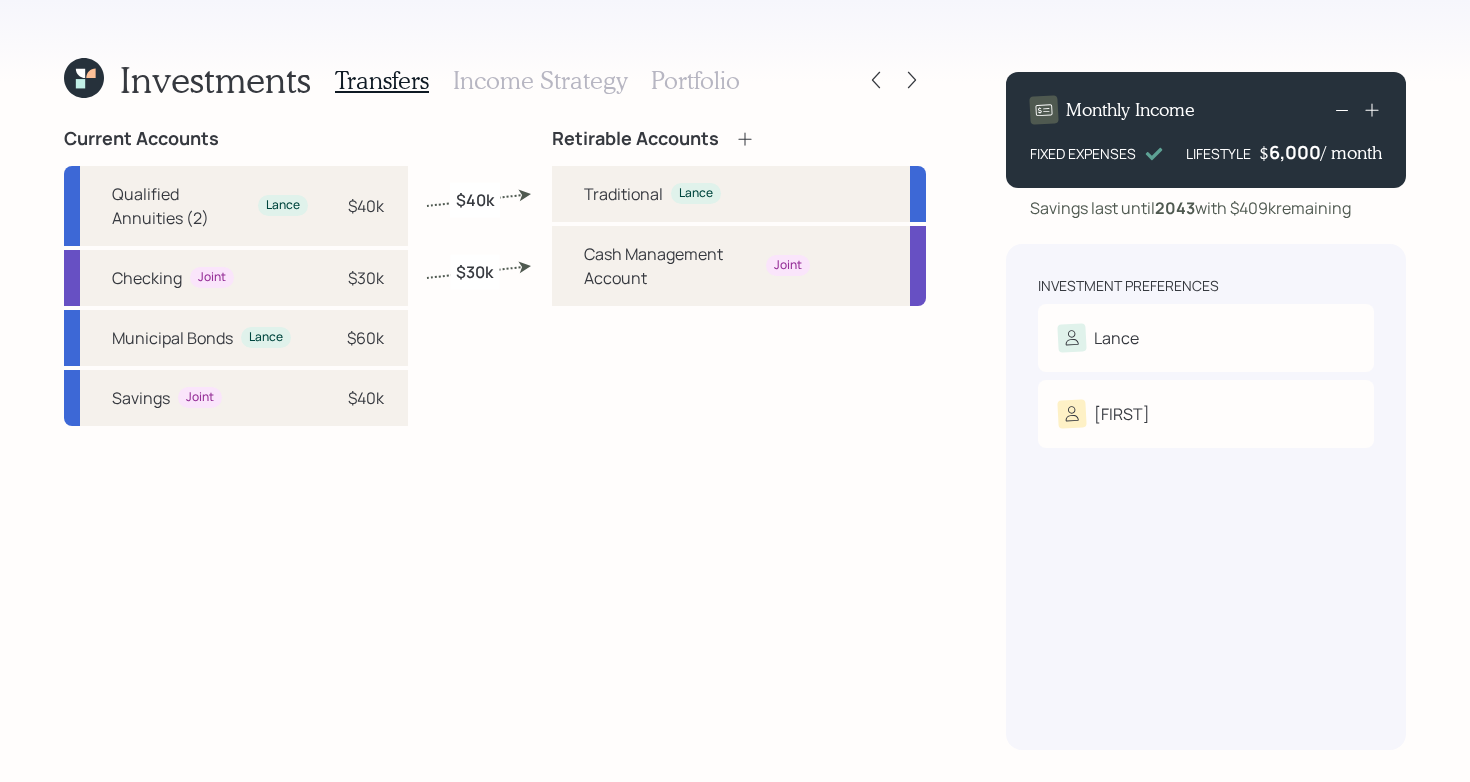click on "Current Accounts Qualified Annuities (2) Lance $[AMOUNT]k Checking Joint $[AMOUNT]k Municipal Bonds Lance $[AMOUNT]k Savings Joint $[AMOUNT]k" at bounding box center [236, 439] 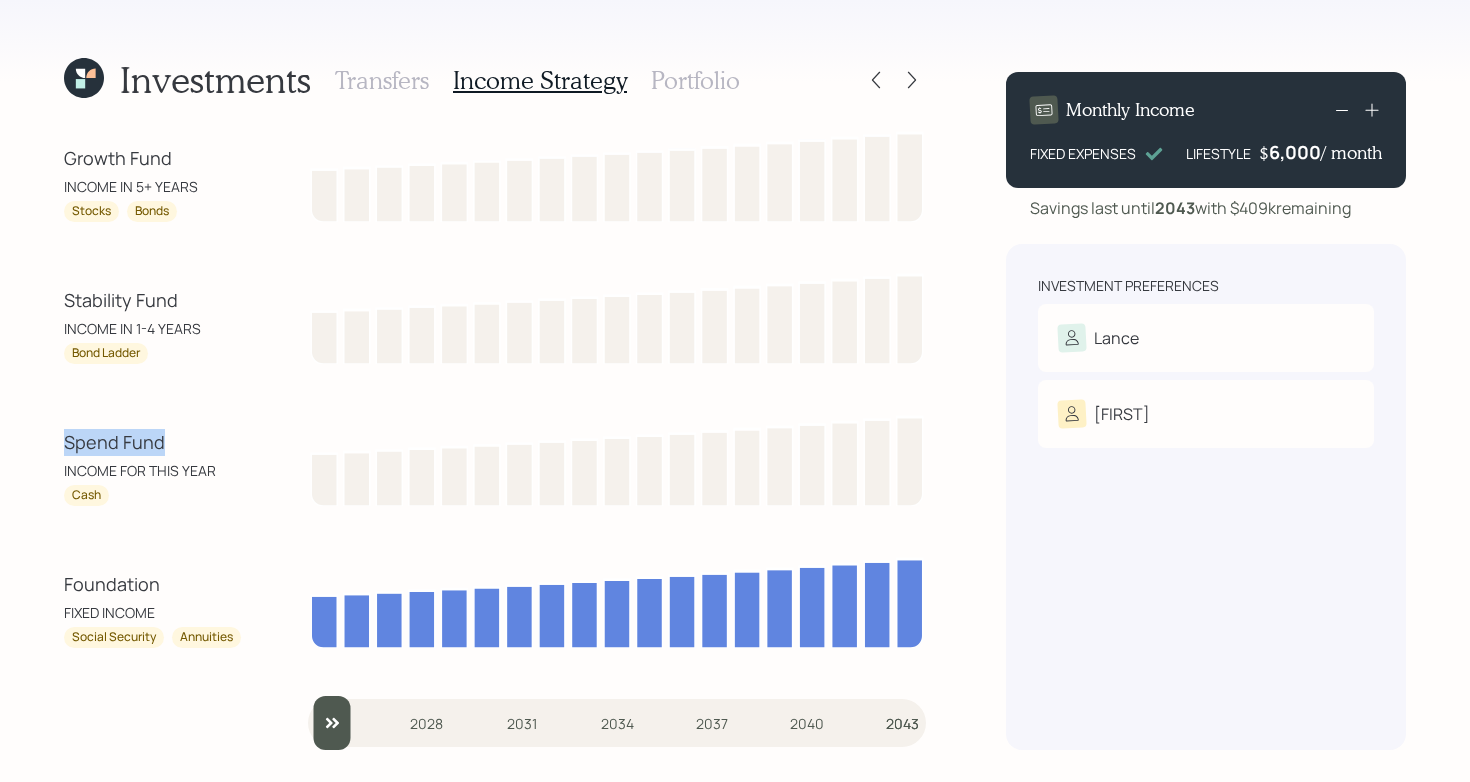 drag, startPoint x: 56, startPoint y: 444, endPoint x: 189, endPoint y: 437, distance: 133.18408 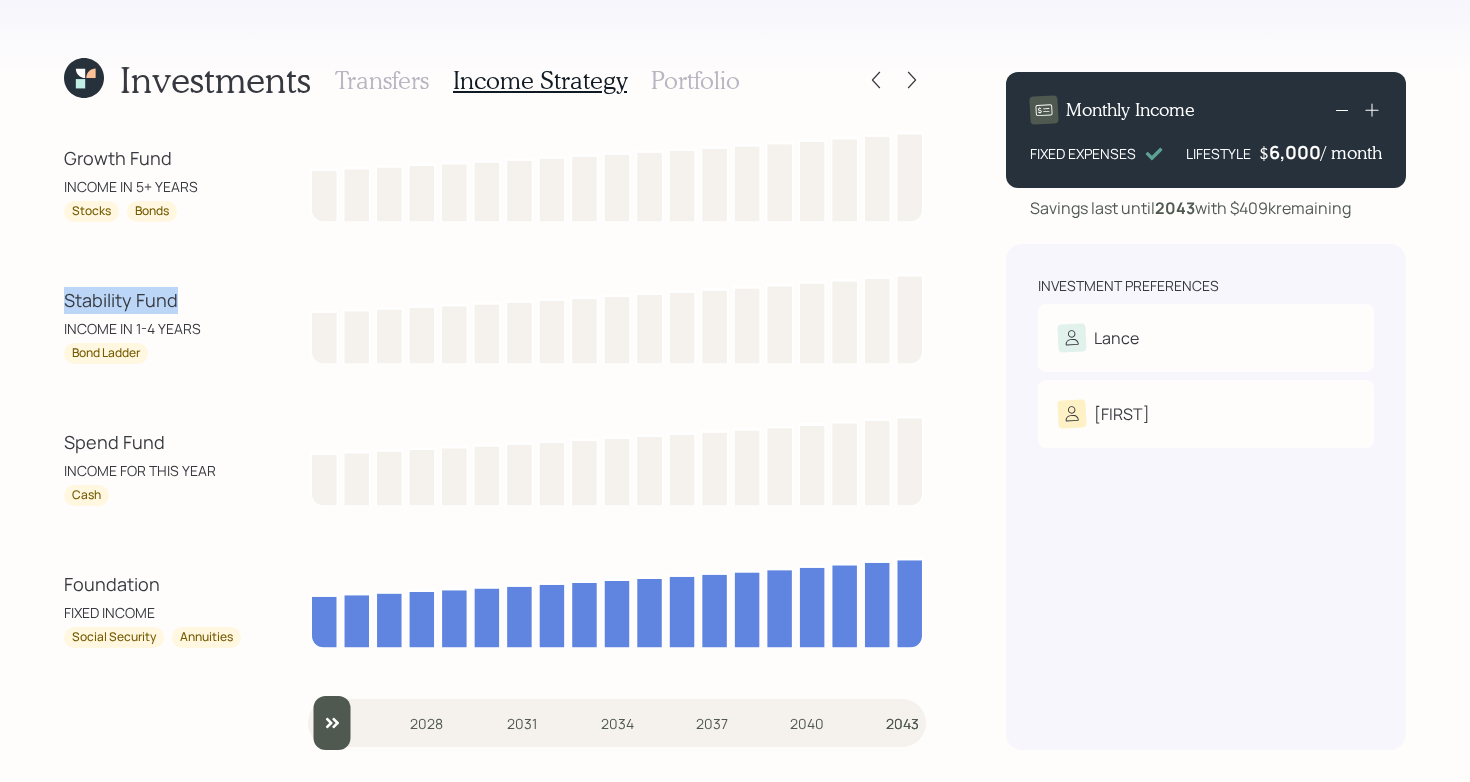 drag, startPoint x: 59, startPoint y: 296, endPoint x: 237, endPoint y: 296, distance: 178 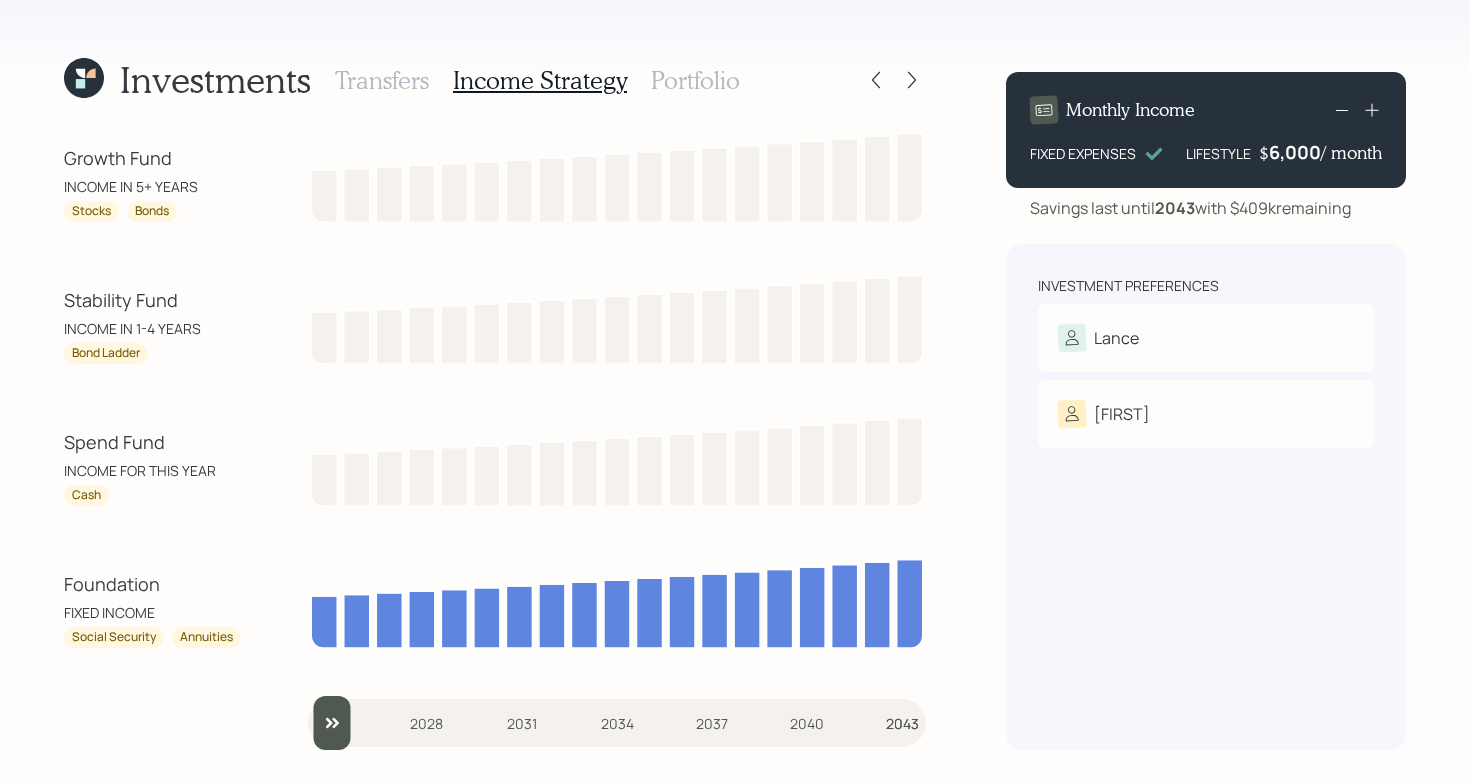 click on "Stability Fund" at bounding box center (154, 300) 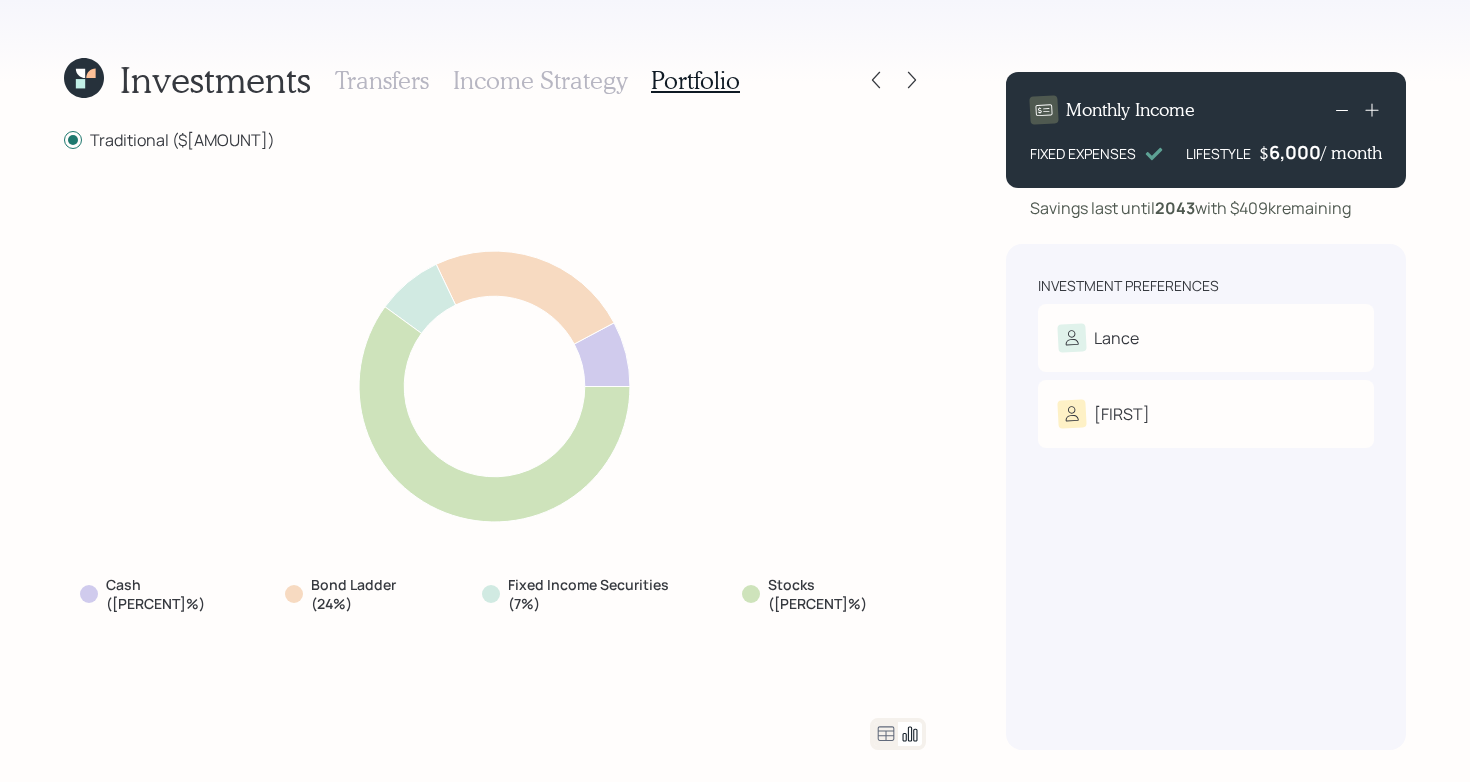 click 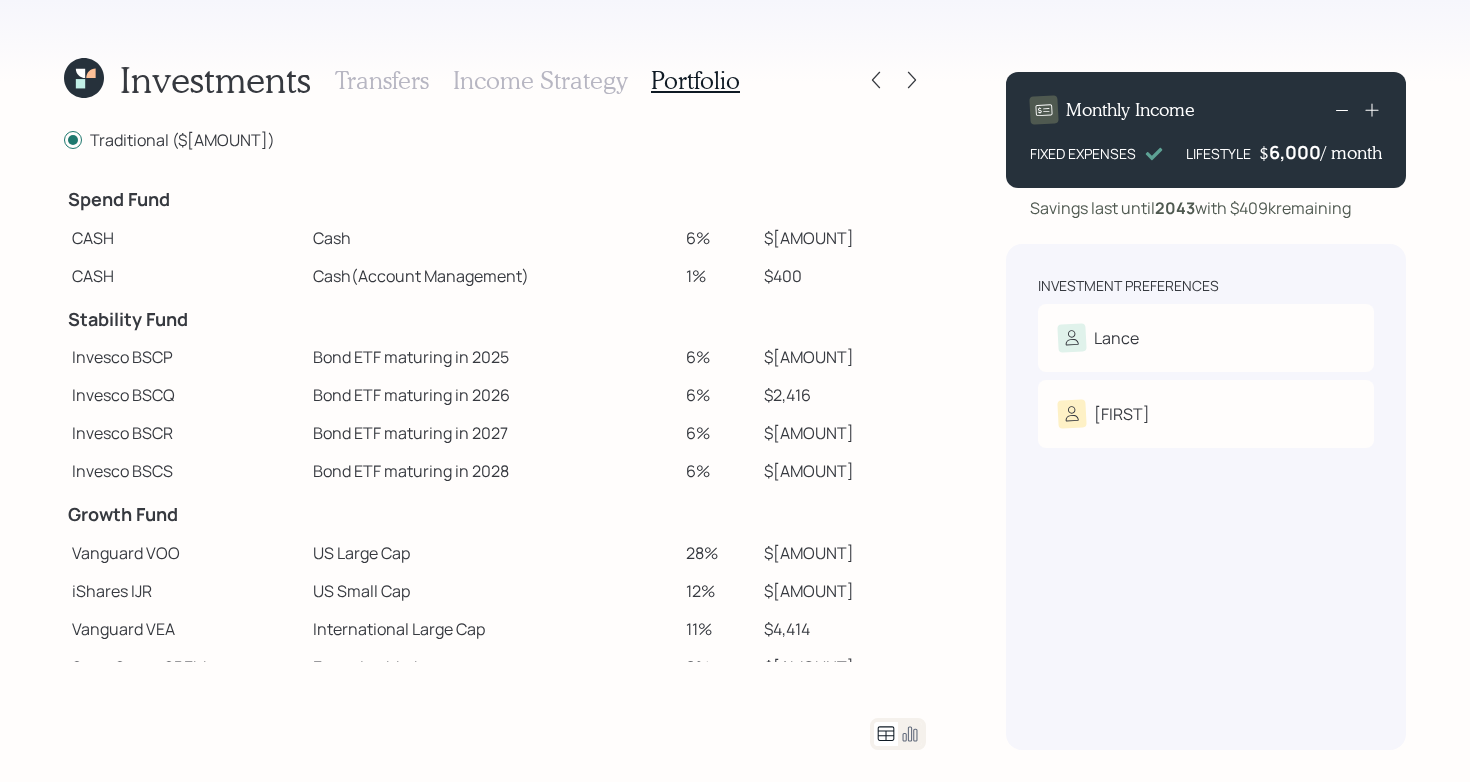 scroll, scrollTop: 252, scrollLeft: 0, axis: vertical 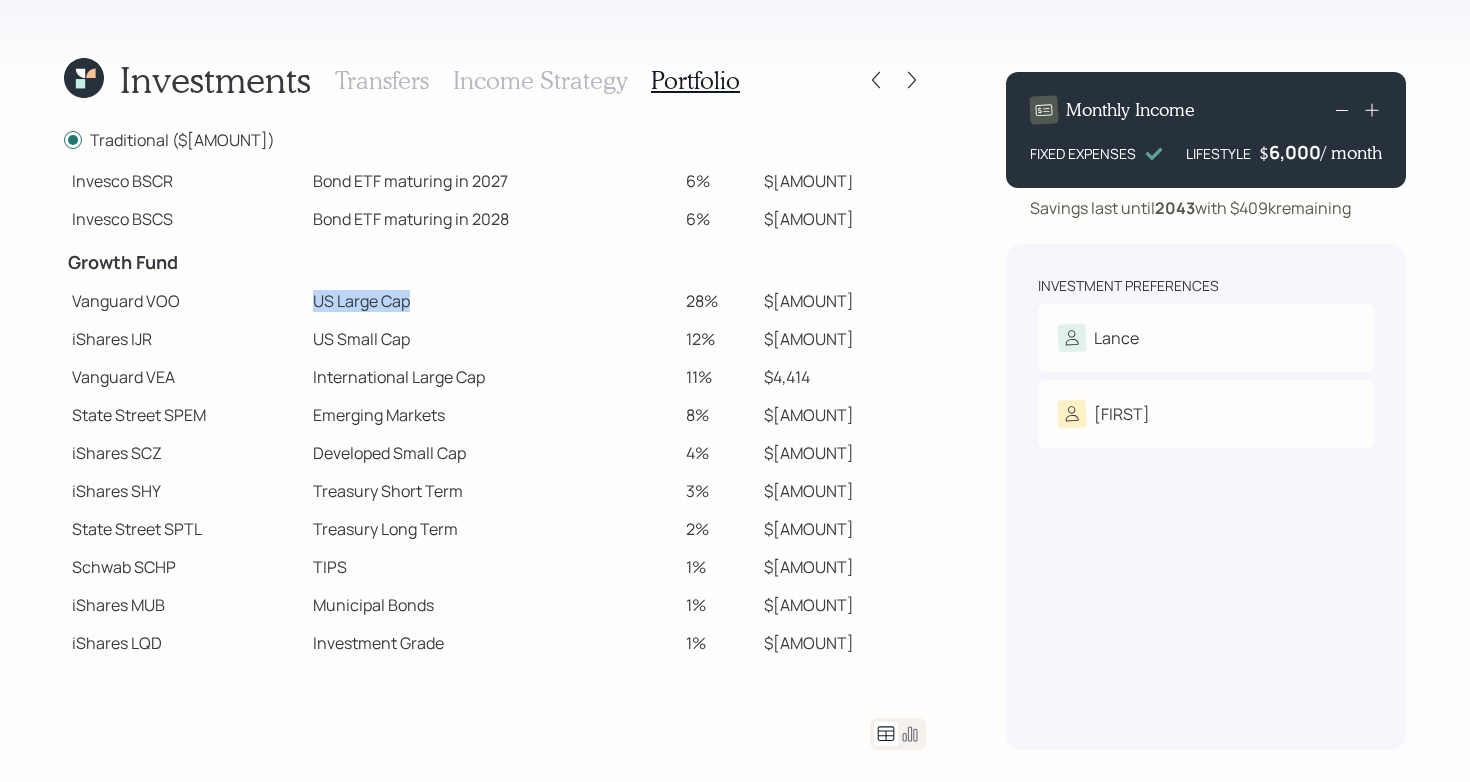 drag, startPoint x: 317, startPoint y: 299, endPoint x: 465, endPoint y: 296, distance: 148.0304 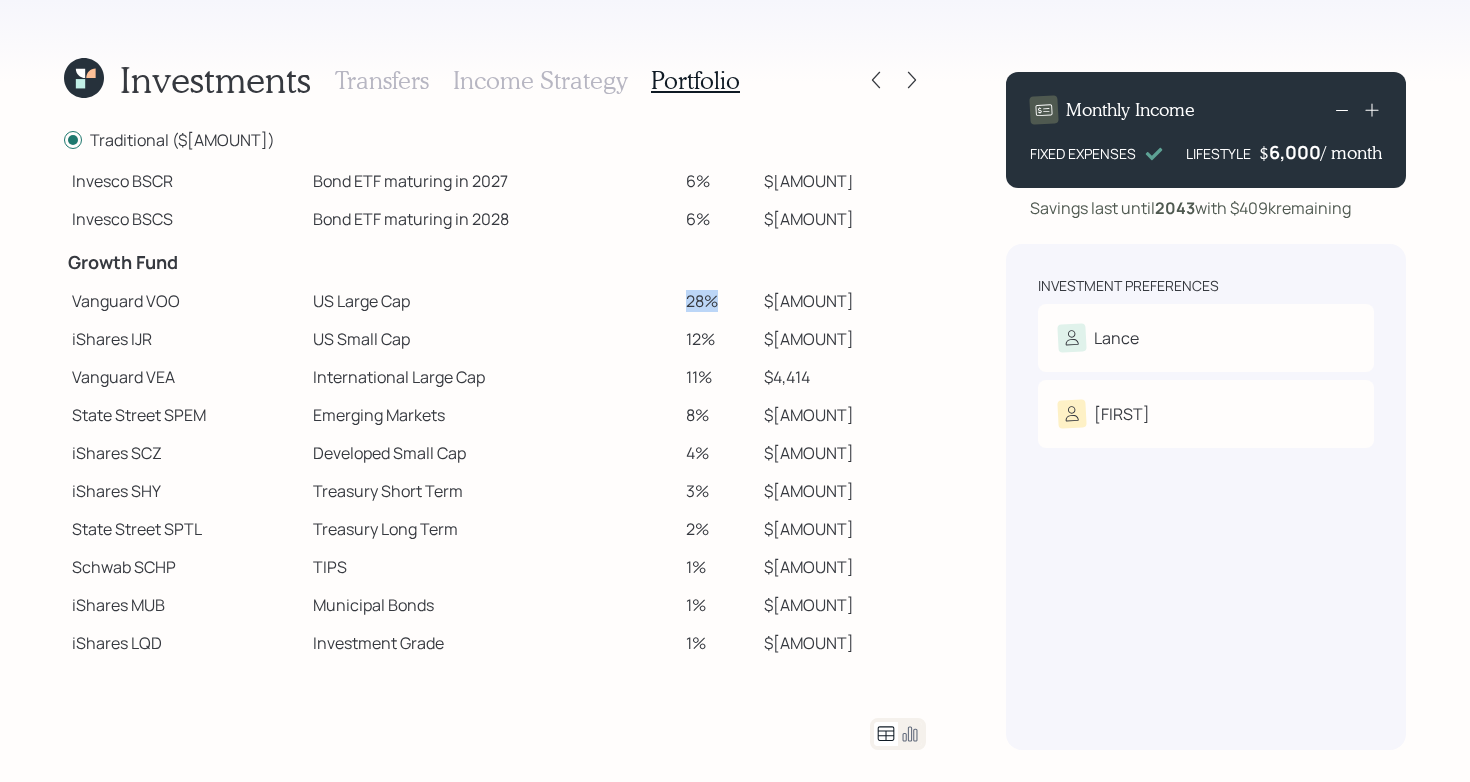 drag, startPoint x: 701, startPoint y: 311, endPoint x: 785, endPoint y: 305, distance: 84.21401 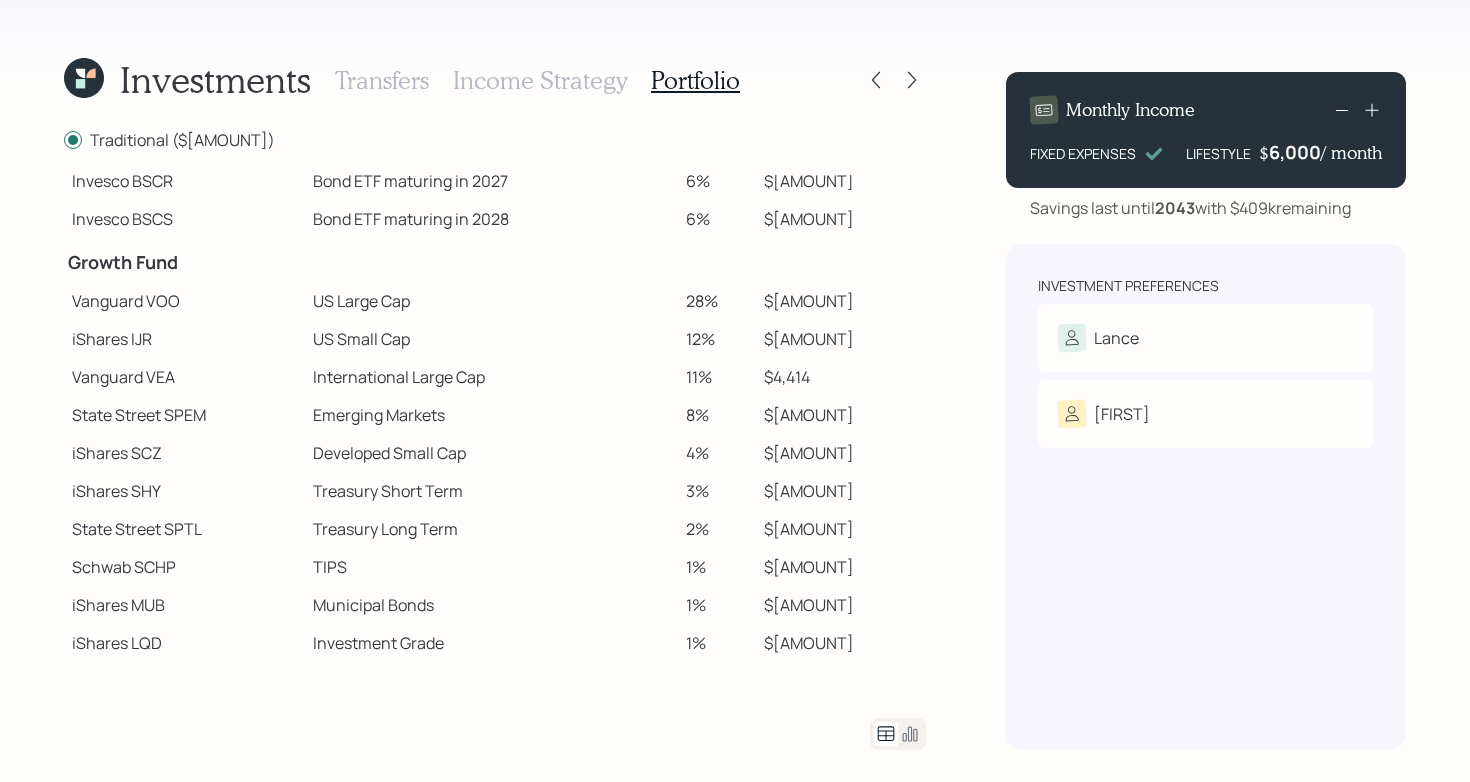 click on "US Small Cap" at bounding box center [491, 339] 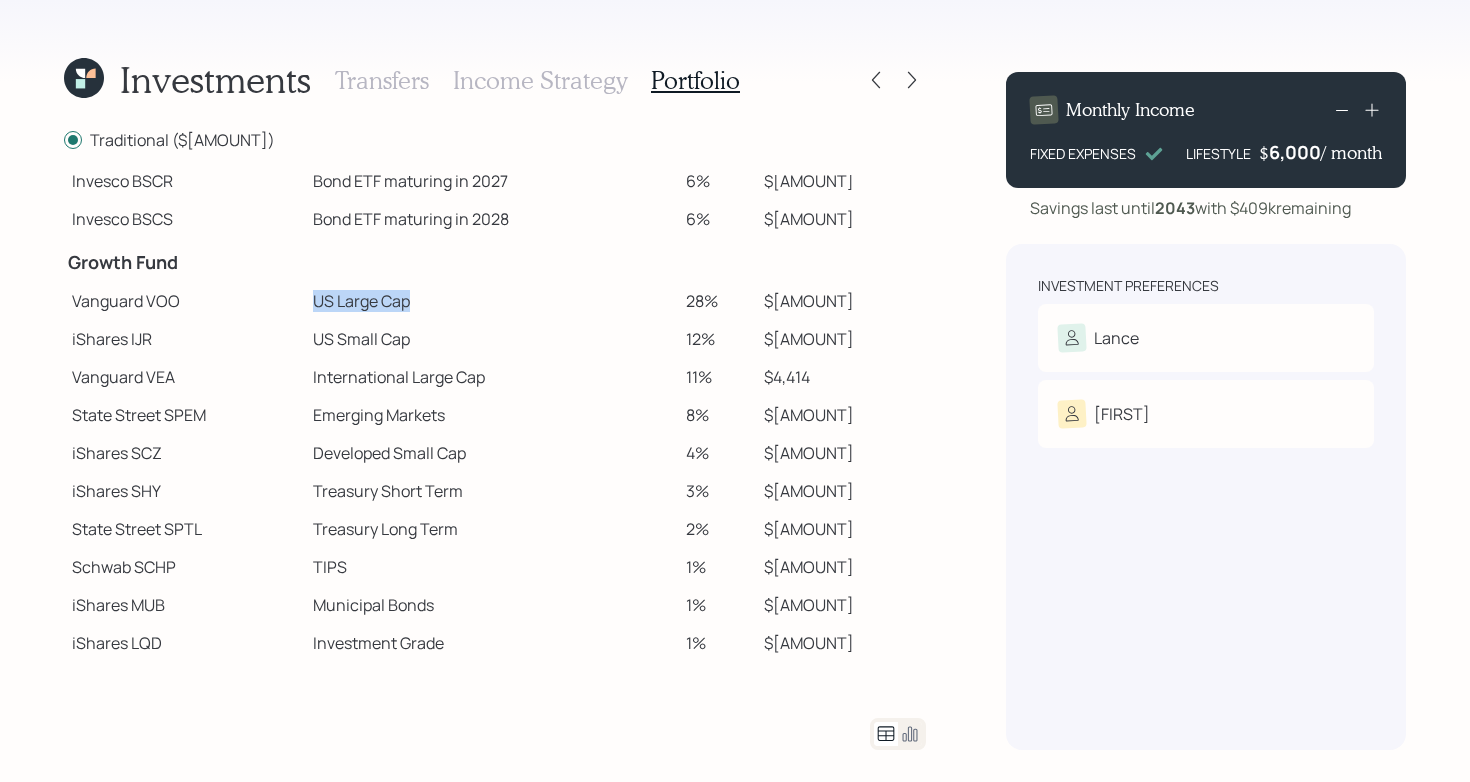 drag, startPoint x: 319, startPoint y: 302, endPoint x: 477, endPoint y: 301, distance: 158.00316 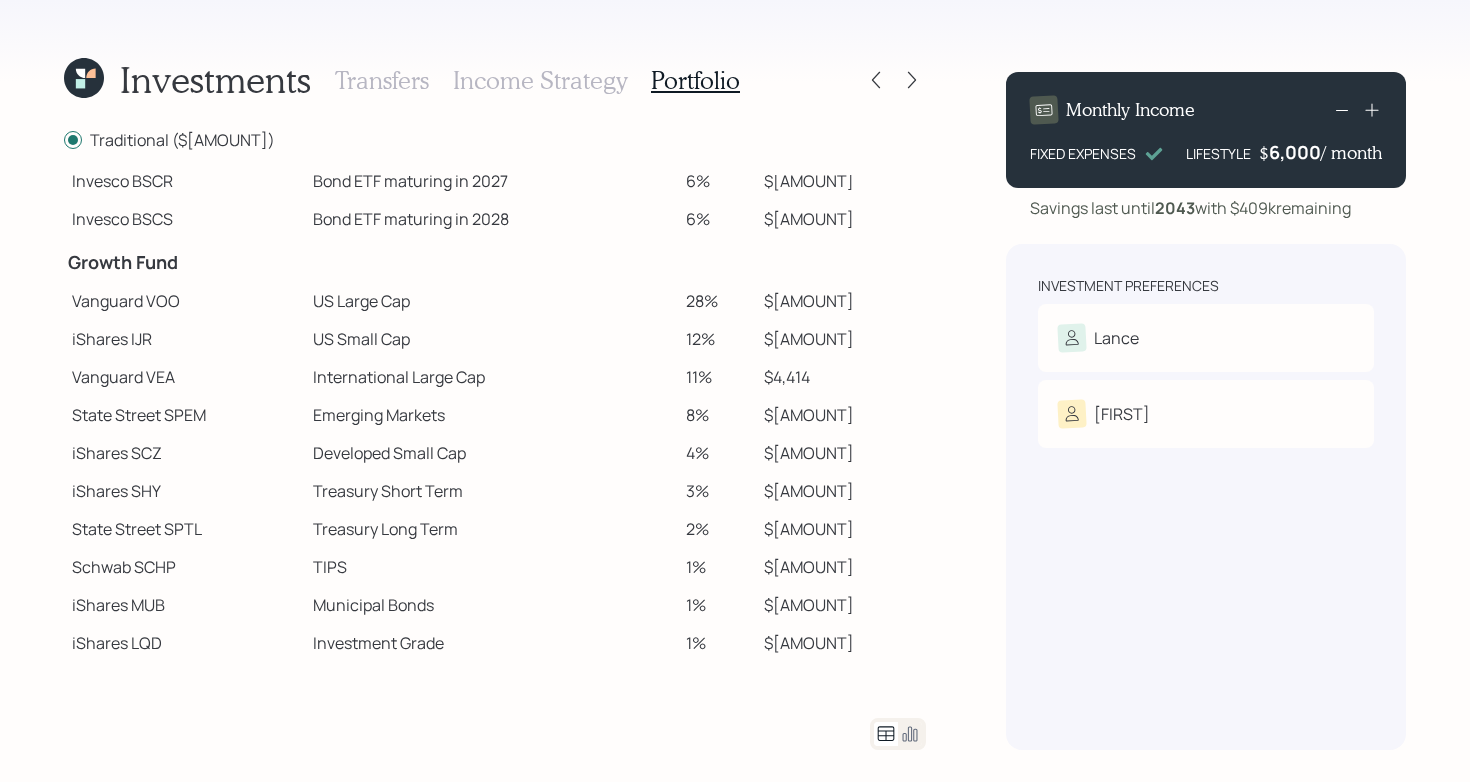 click on "Vanguard   VOO" at bounding box center (184, 301) 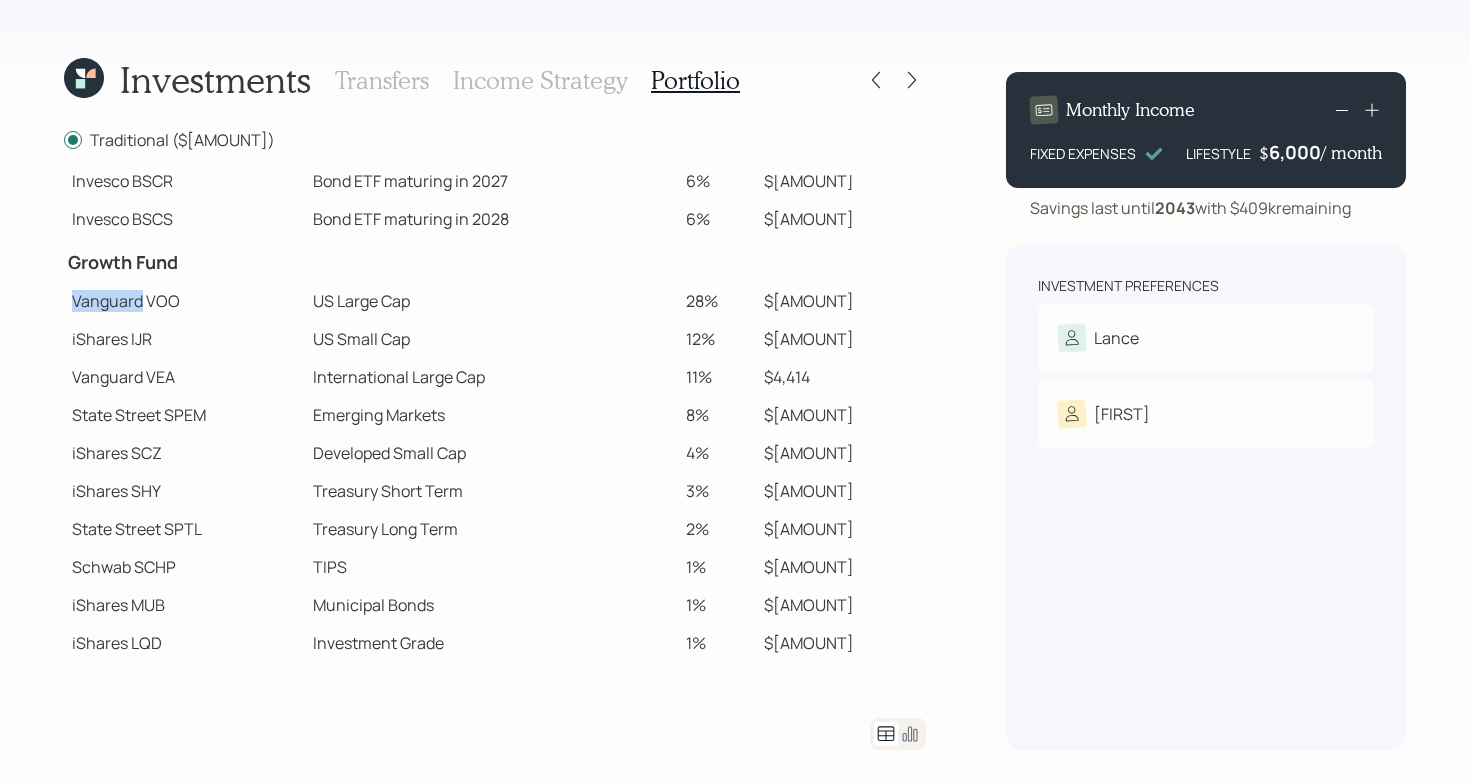 drag, startPoint x: 64, startPoint y: 304, endPoint x: 143, endPoint y: 304, distance: 79 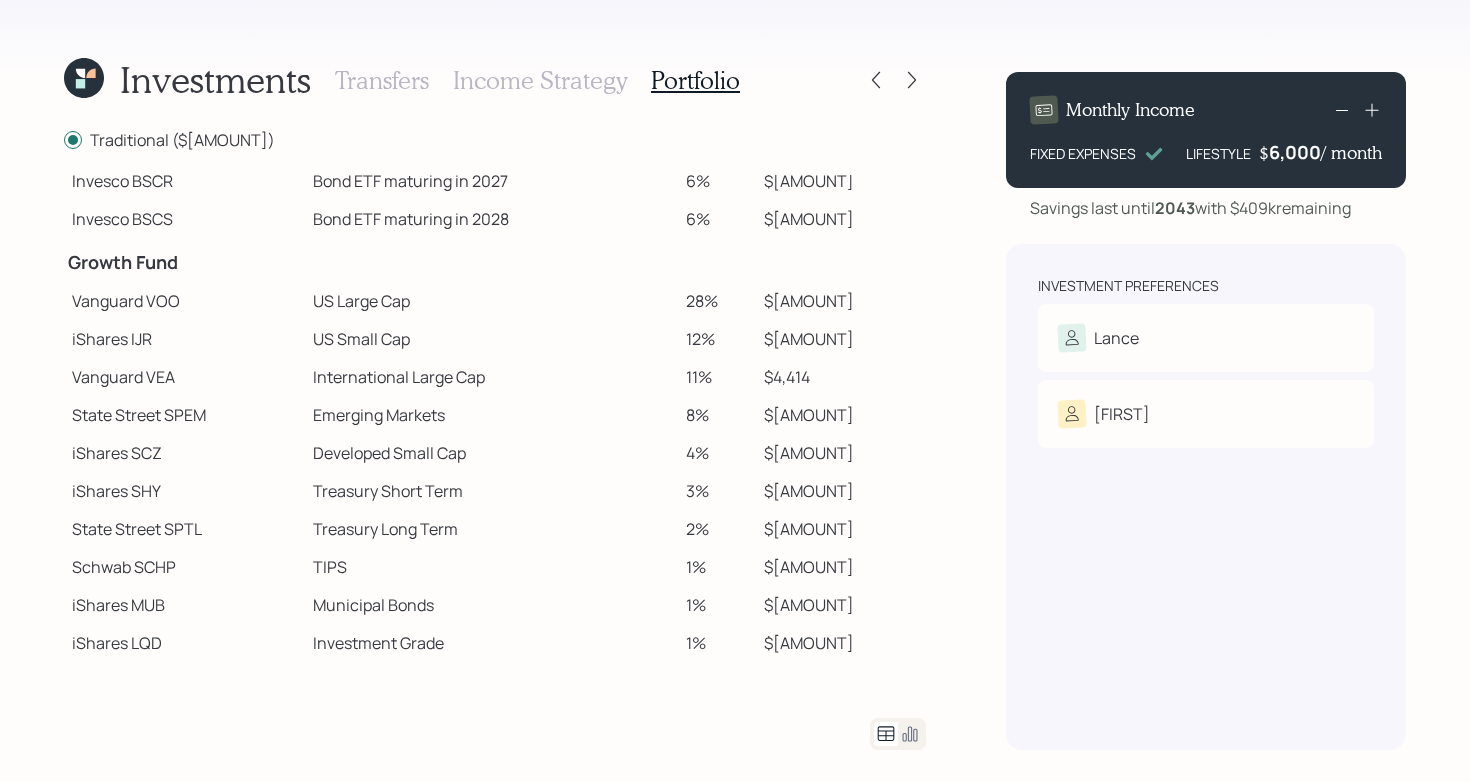 click at bounding box center (491, 260) 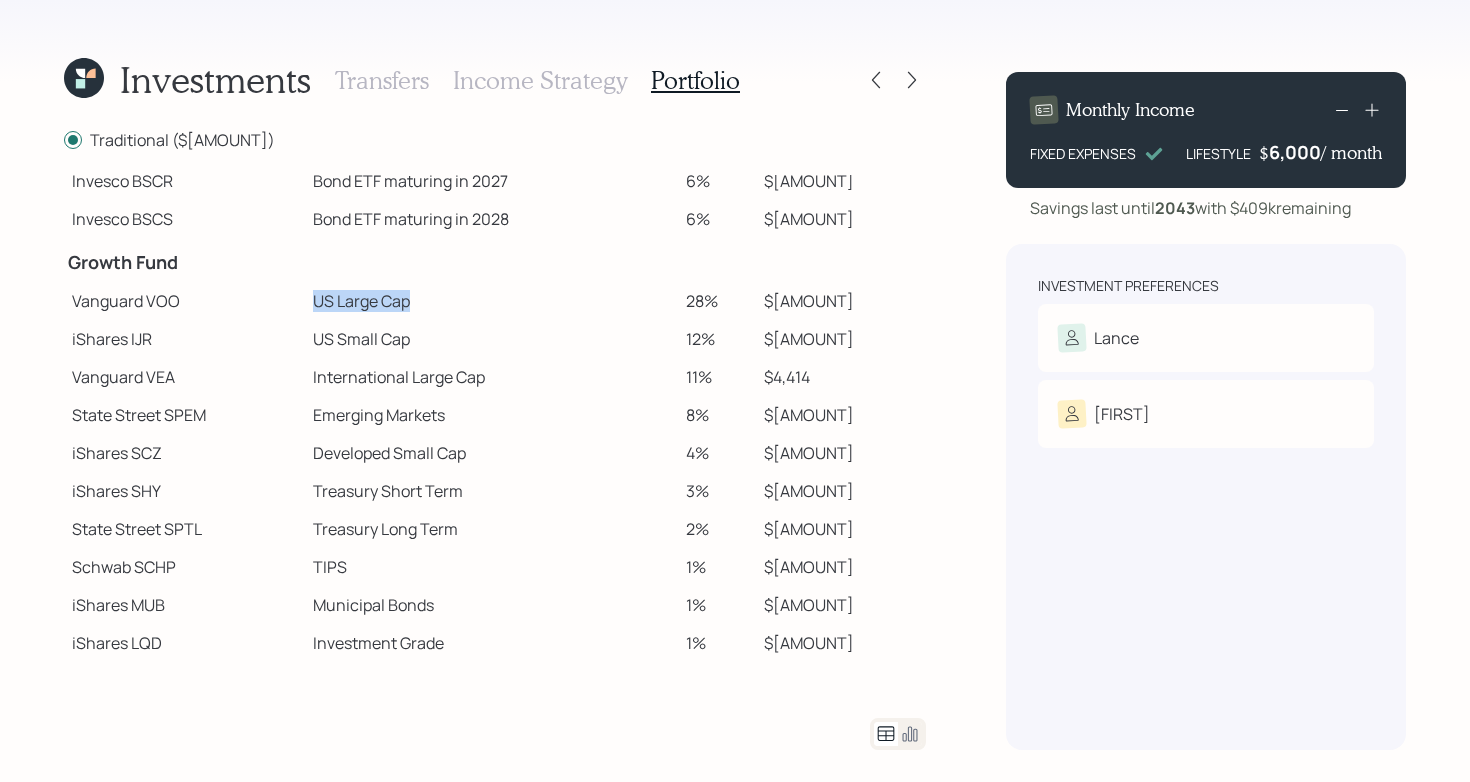 drag, startPoint x: 321, startPoint y: 305, endPoint x: 558, endPoint y: 307, distance: 237.00844 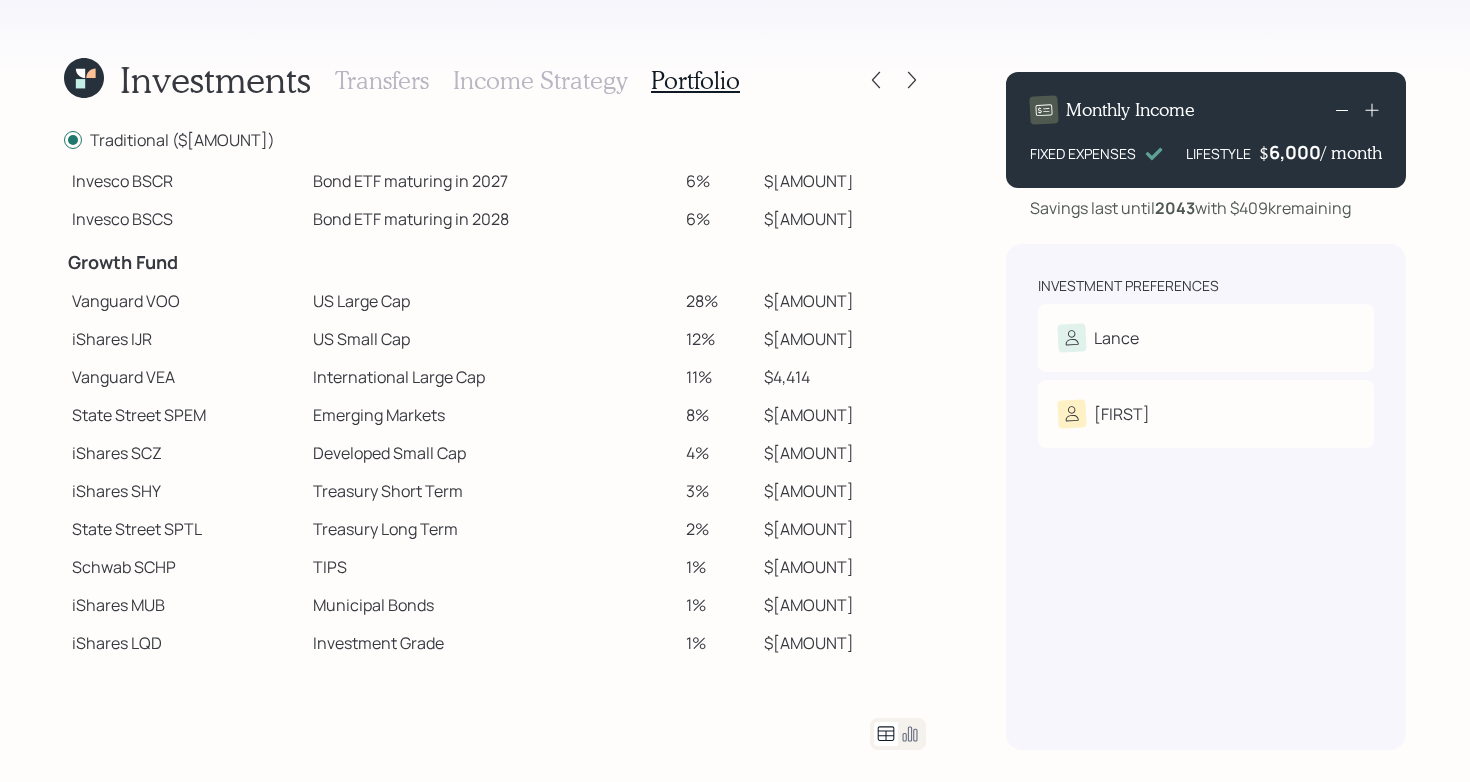 click on "US Small Cap" at bounding box center (491, 339) 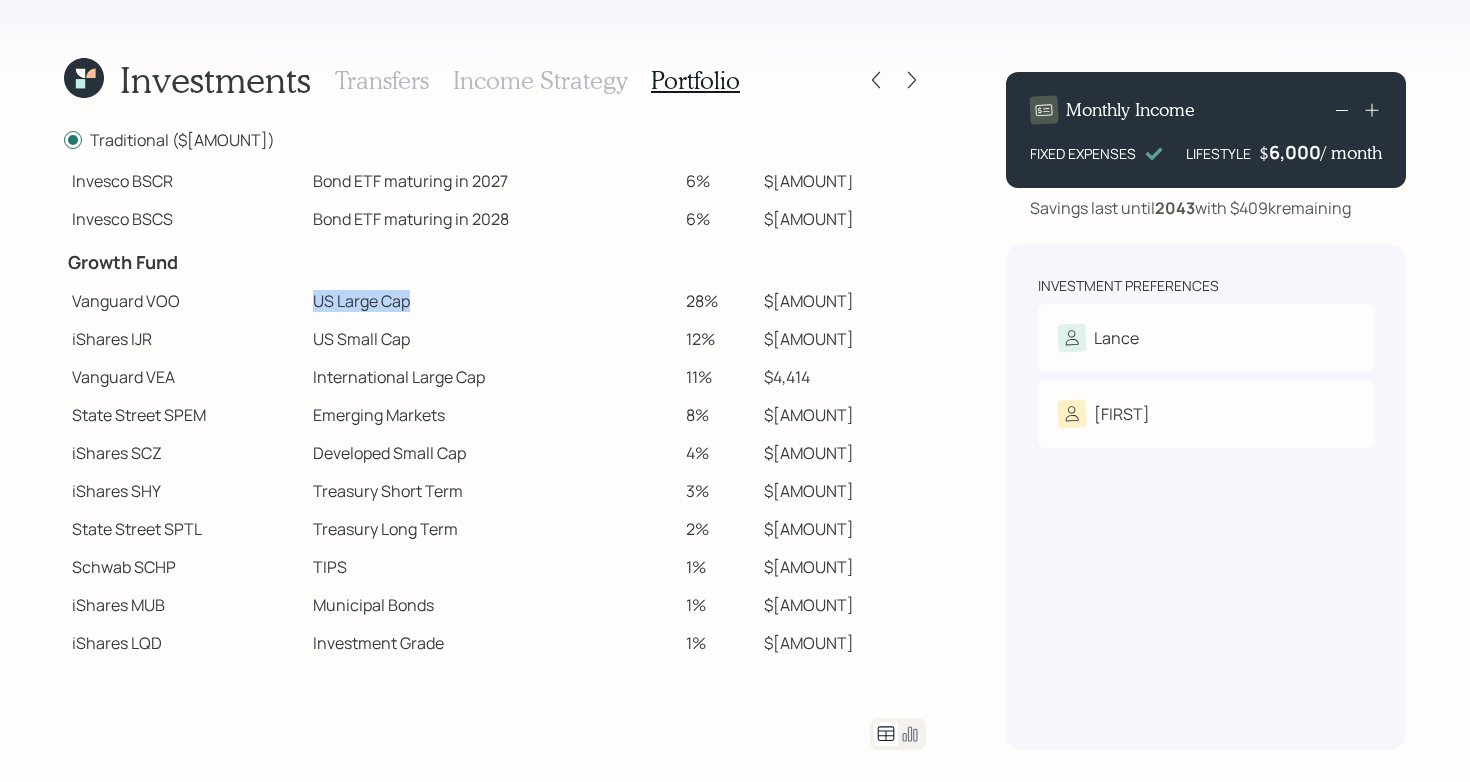 drag, startPoint x: 325, startPoint y: 295, endPoint x: 630, endPoint y: 298, distance: 305.01474 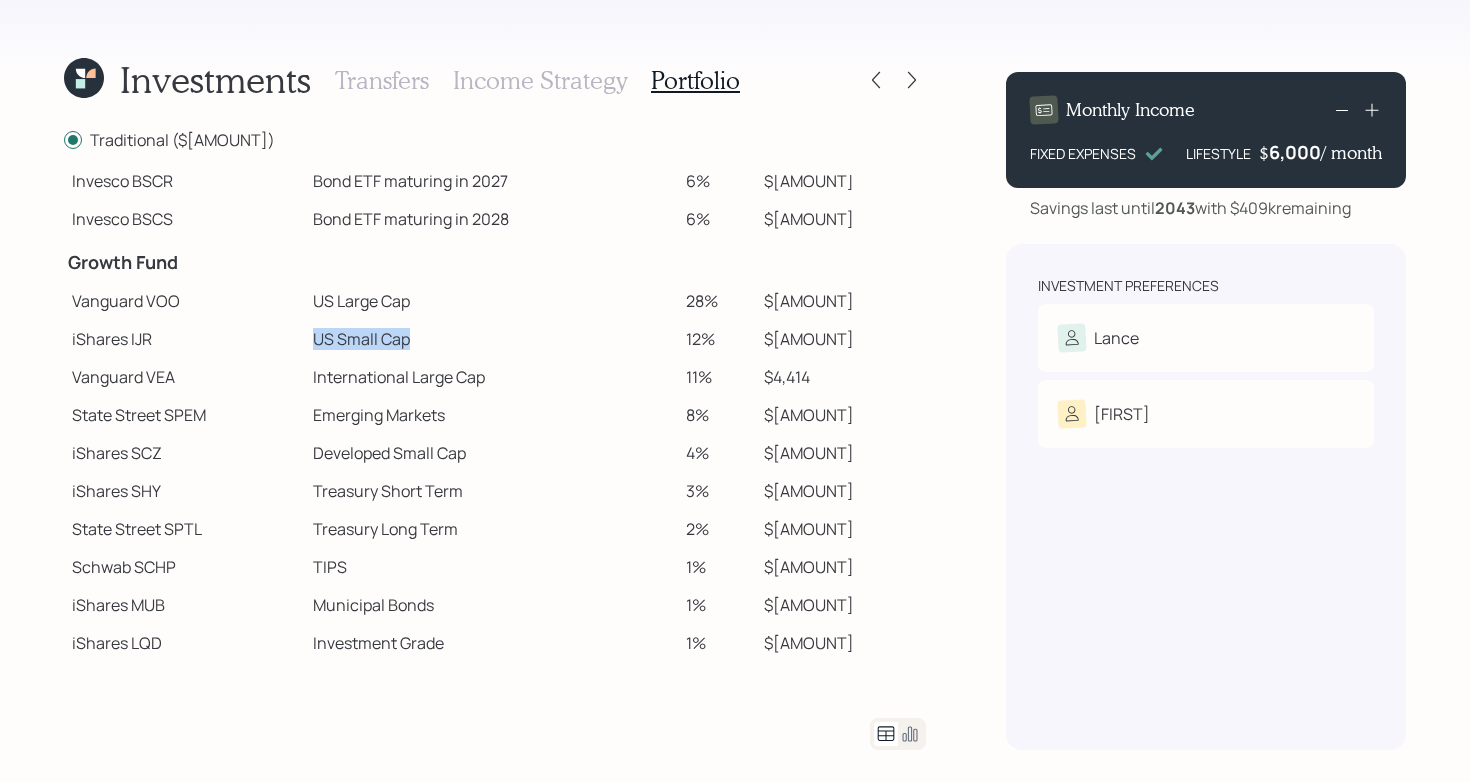 drag, startPoint x: 327, startPoint y: 341, endPoint x: 491, endPoint y: 341, distance: 164 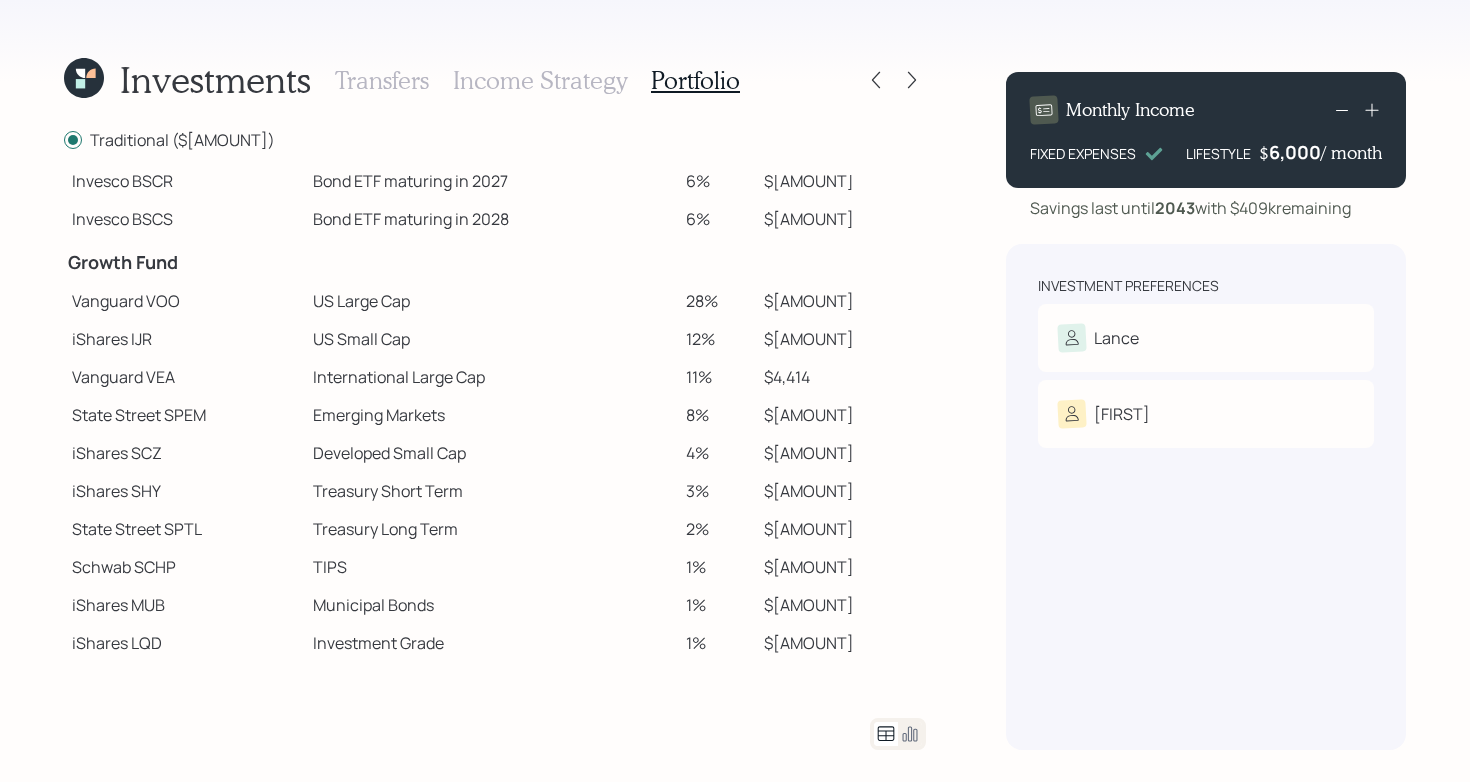 click on "International Large Cap" at bounding box center (491, 377) 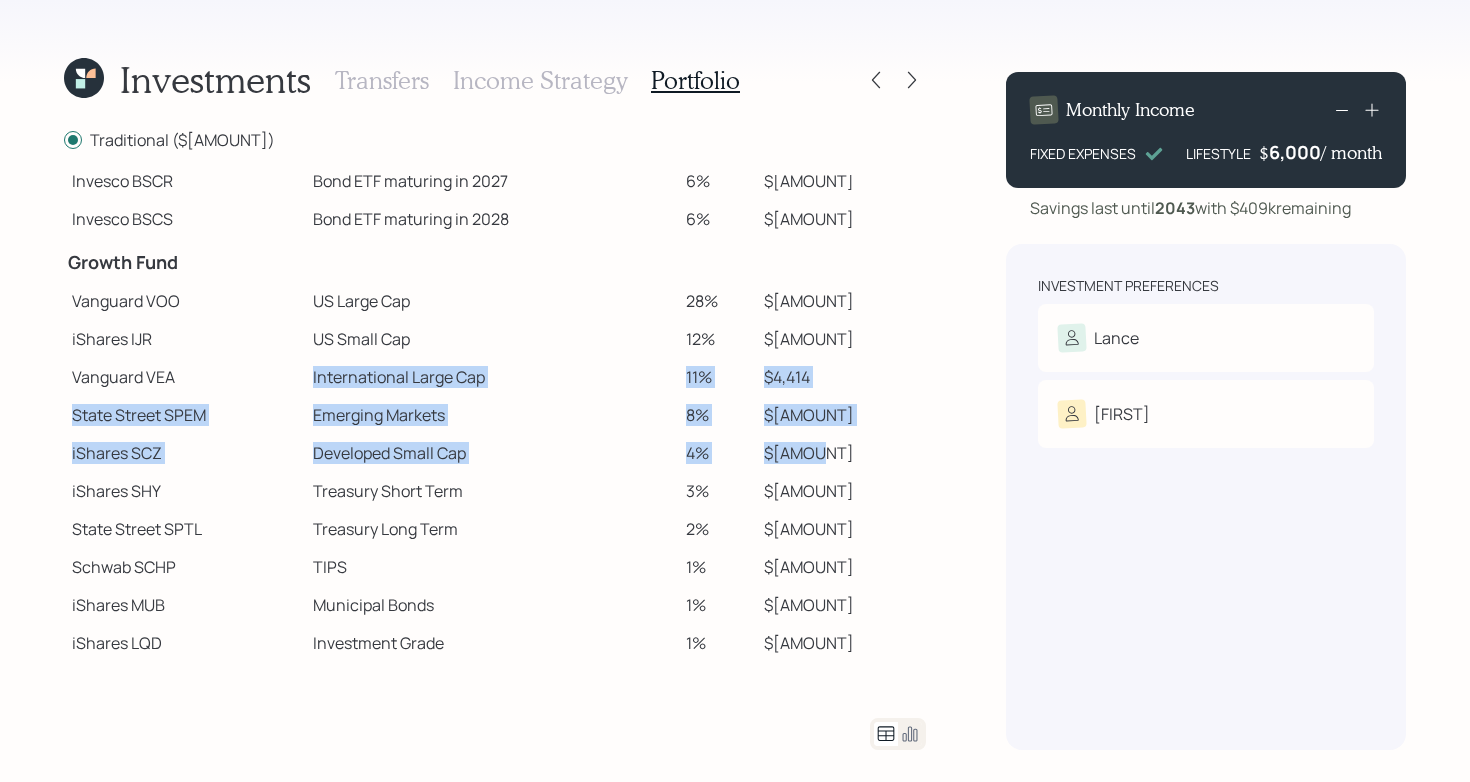 drag, startPoint x: 325, startPoint y: 369, endPoint x: 891, endPoint y: 454, distance: 572.3469 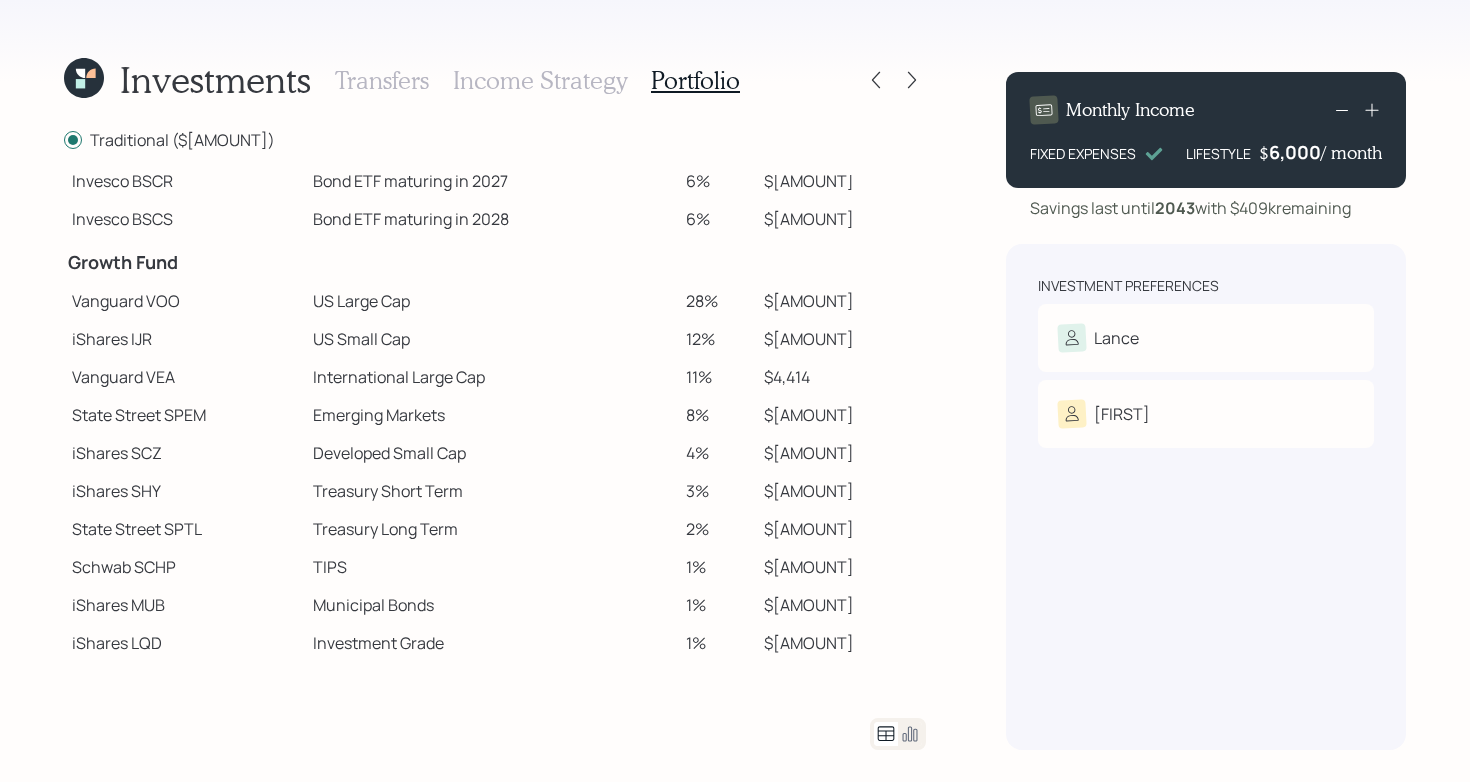 click on "$[AMOUNT]" at bounding box center (841, 453) 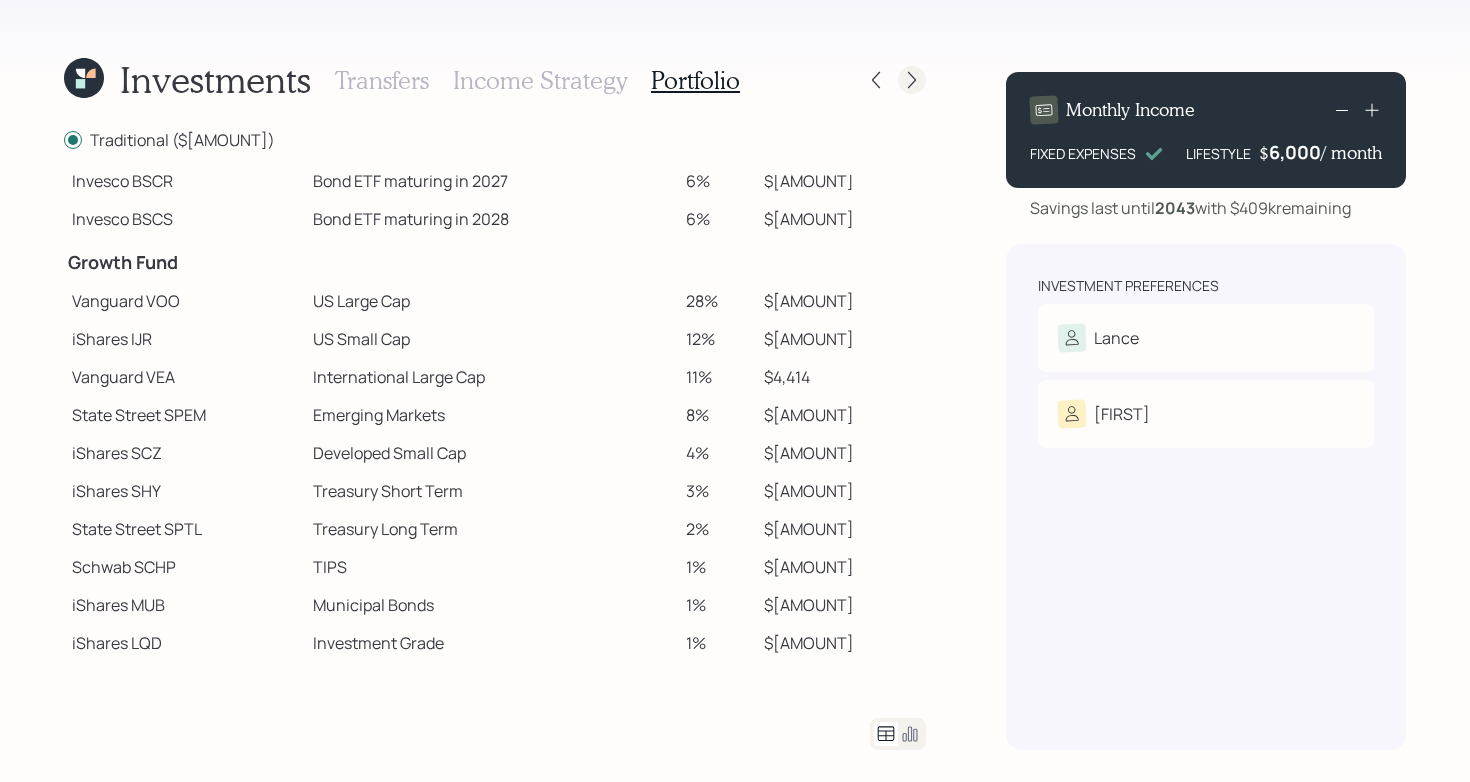 click 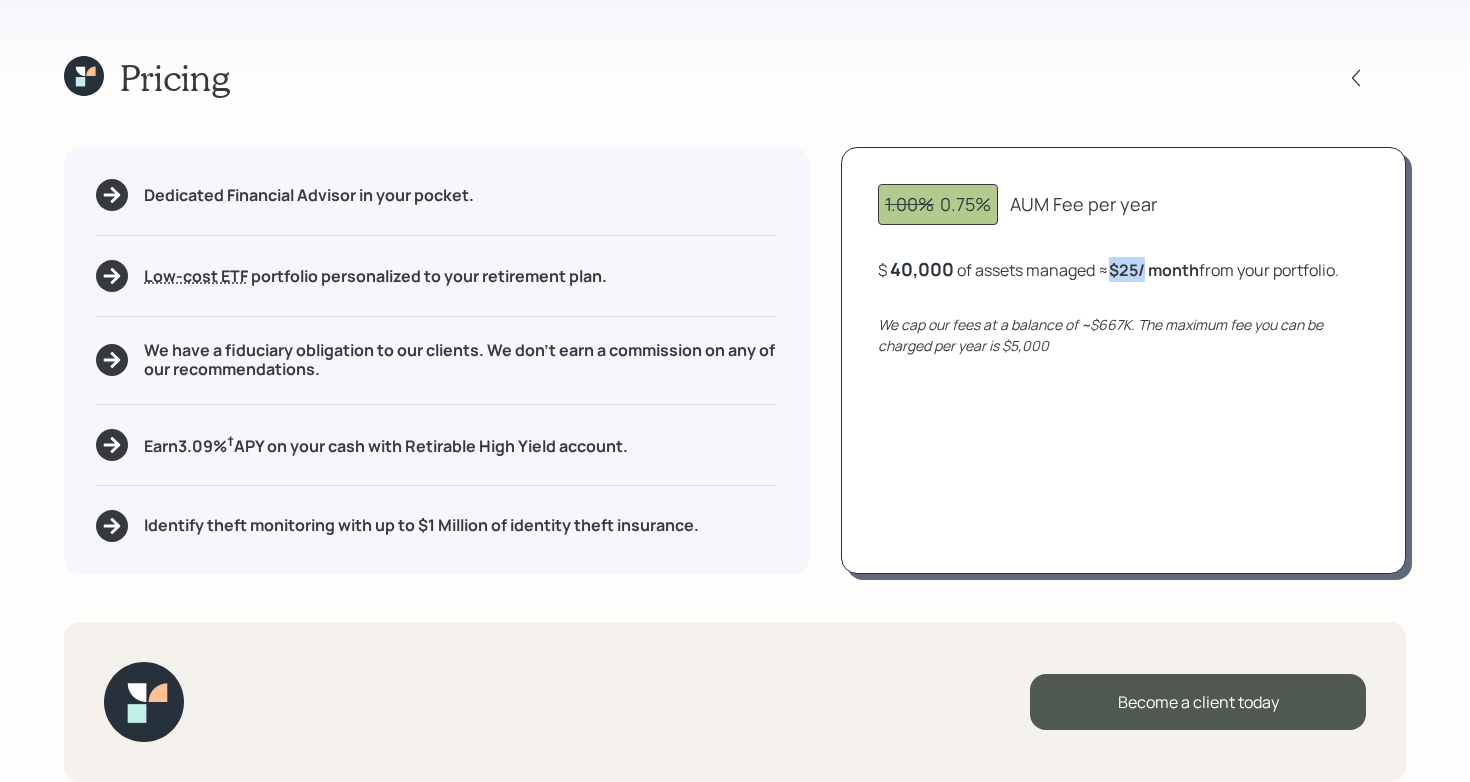 drag, startPoint x: 1116, startPoint y: 270, endPoint x: 1149, endPoint y: 267, distance: 33.13608 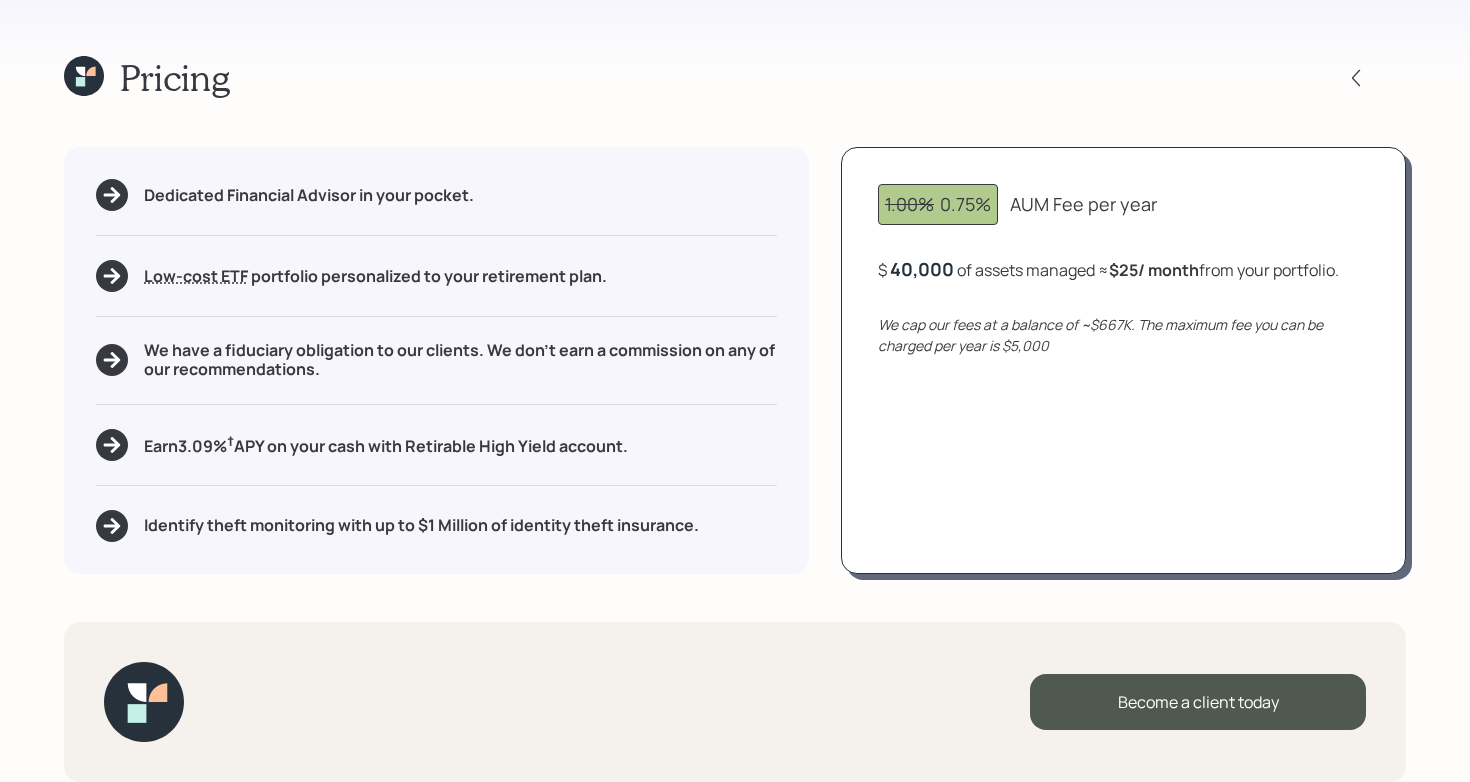 click on "[PERCENT]% [PERCENT]% AUM Fee per year $ [AMOUNT] of assets managed ≈ $[AMOUNT] / month from your portfolio . We cap our fees at a balance of ~$[AMOUNT]K. The maximum fee you can be charged per year is $[AMOUNT]" at bounding box center [1123, 360] 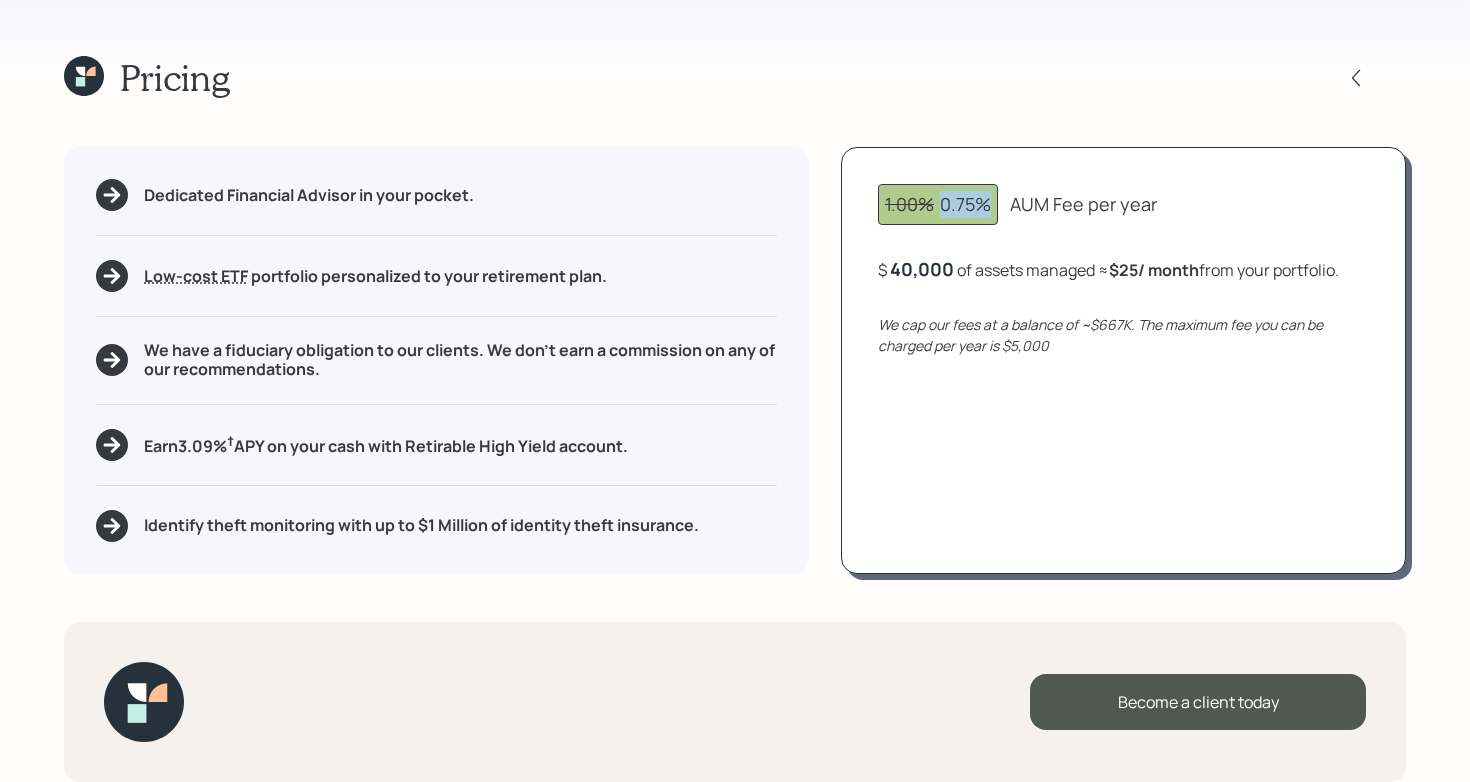 drag, startPoint x: 944, startPoint y: 206, endPoint x: 997, endPoint y: 209, distance: 53.08484 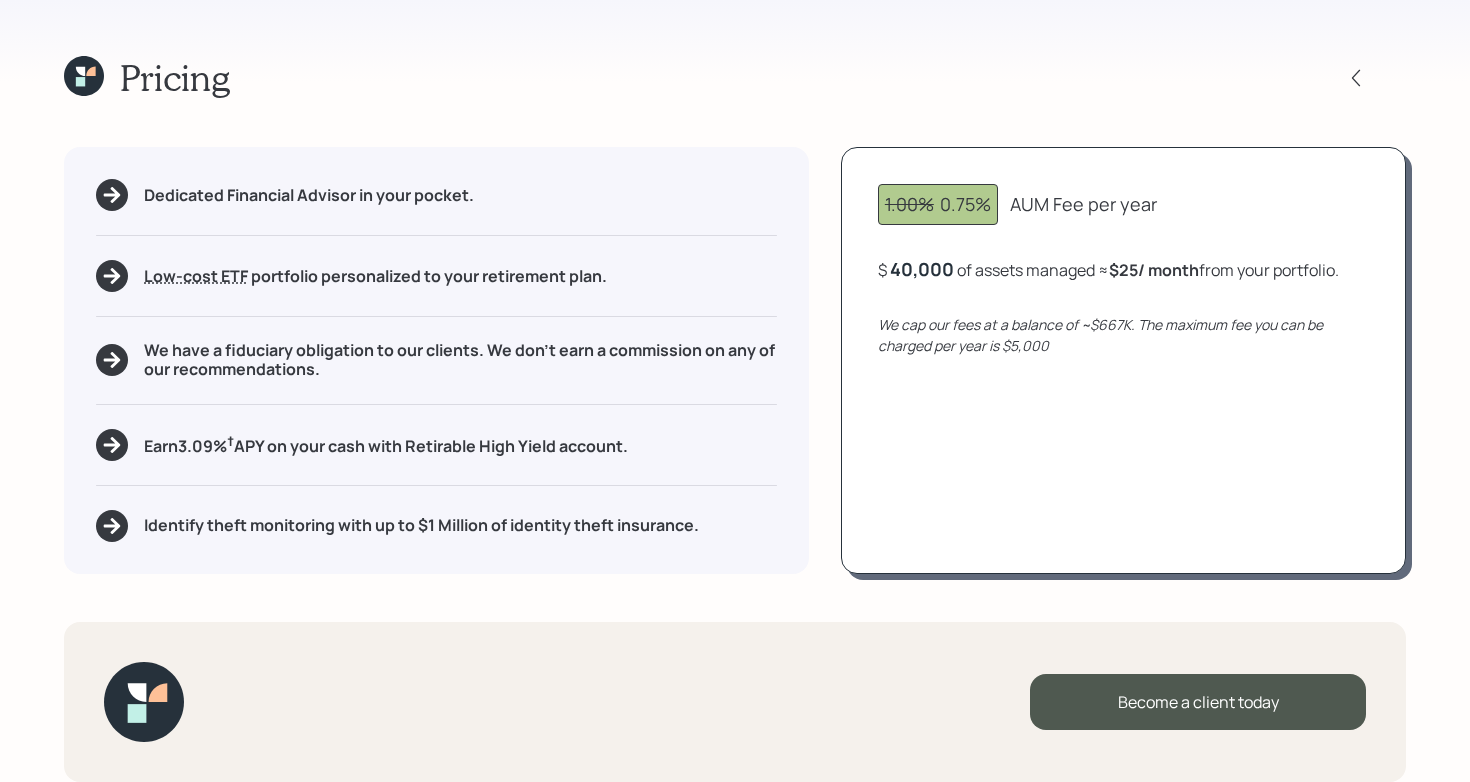click on "We cap our fees at a balance of ~$667K. The maximum fee you can be charged per year is $5,000" at bounding box center (1100, 335) 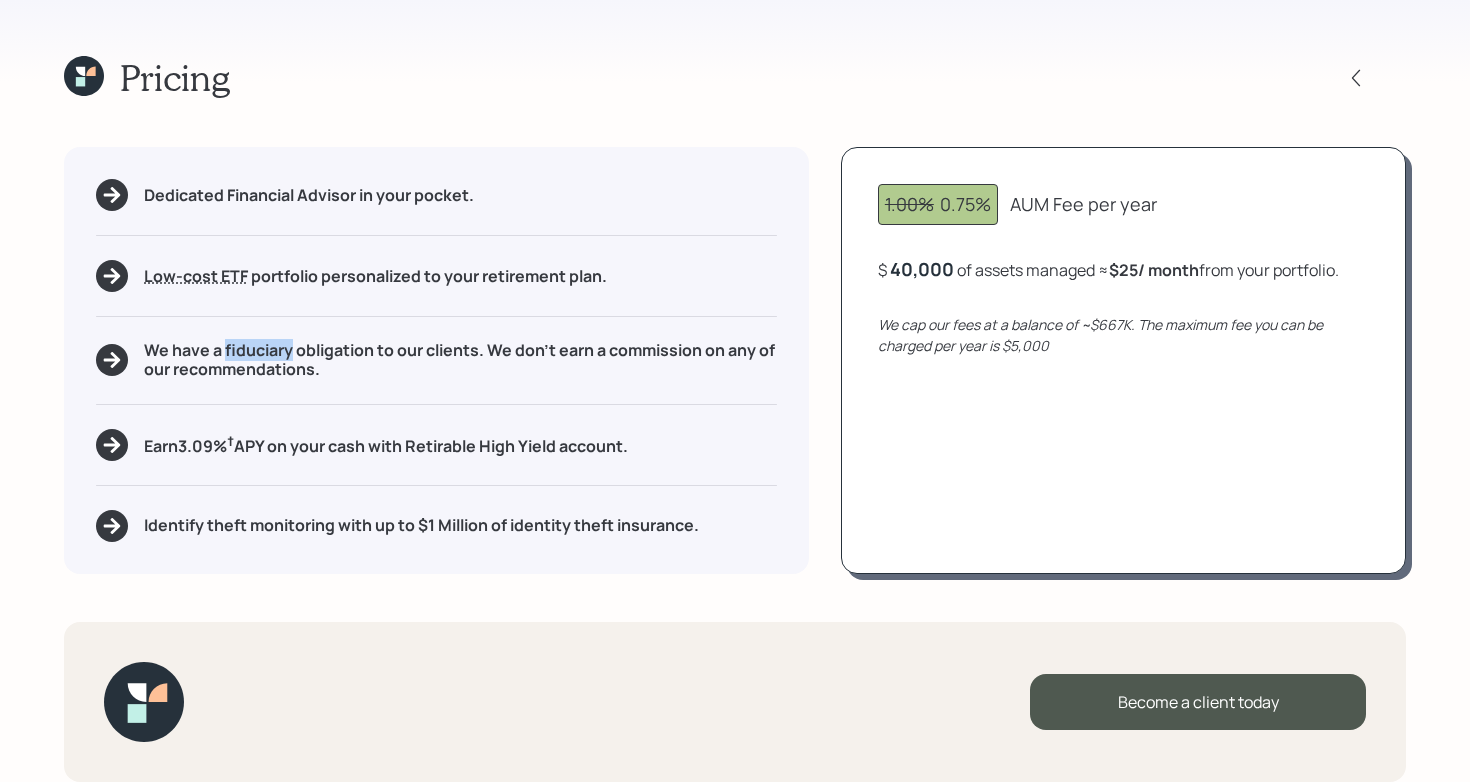click on "We have a fiduciary obligation to our clients. We don't earn a commission on any of our recommendations." at bounding box center (460, 360) 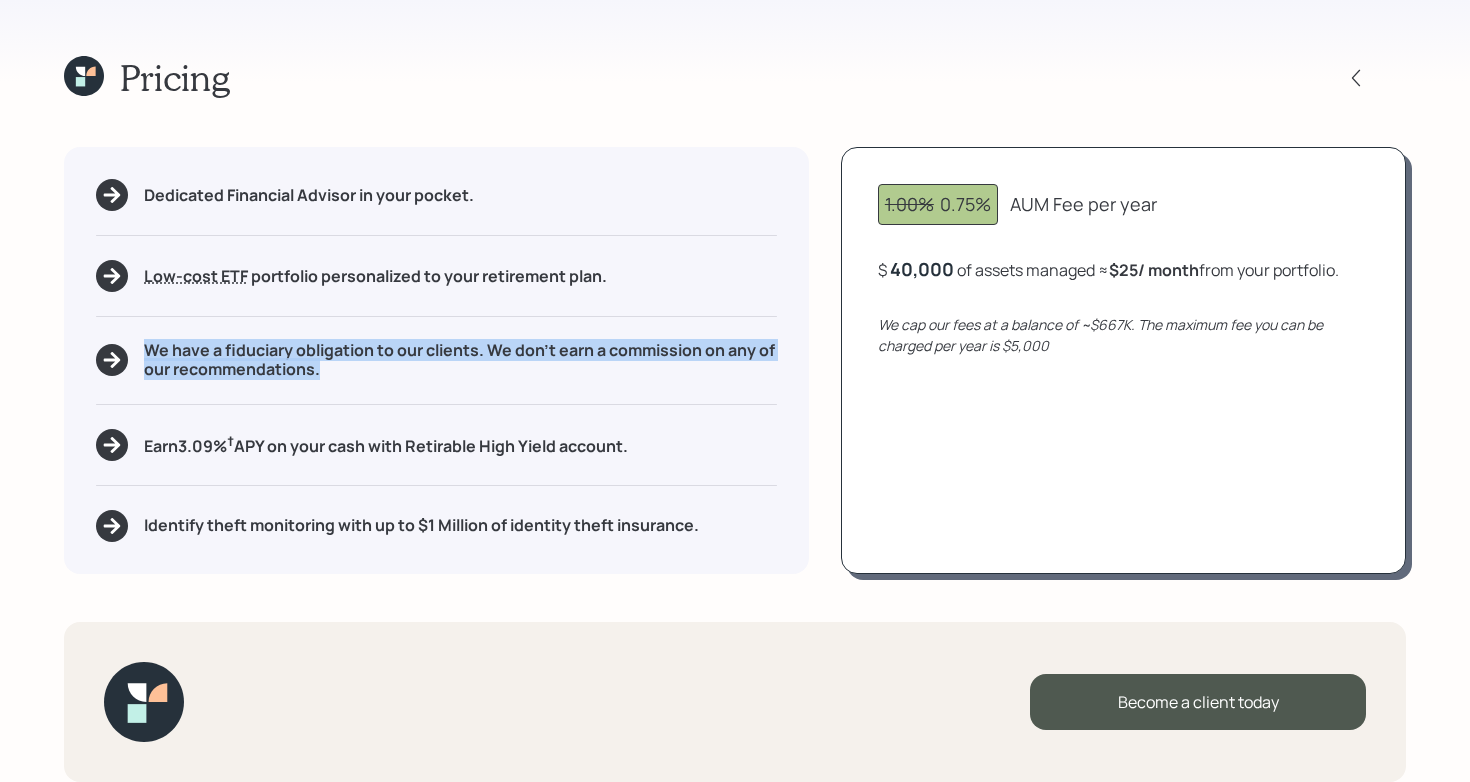 click on "We have a fiduciary obligation to our clients. We don't earn a commission on any of our recommendations." at bounding box center (460, 360) 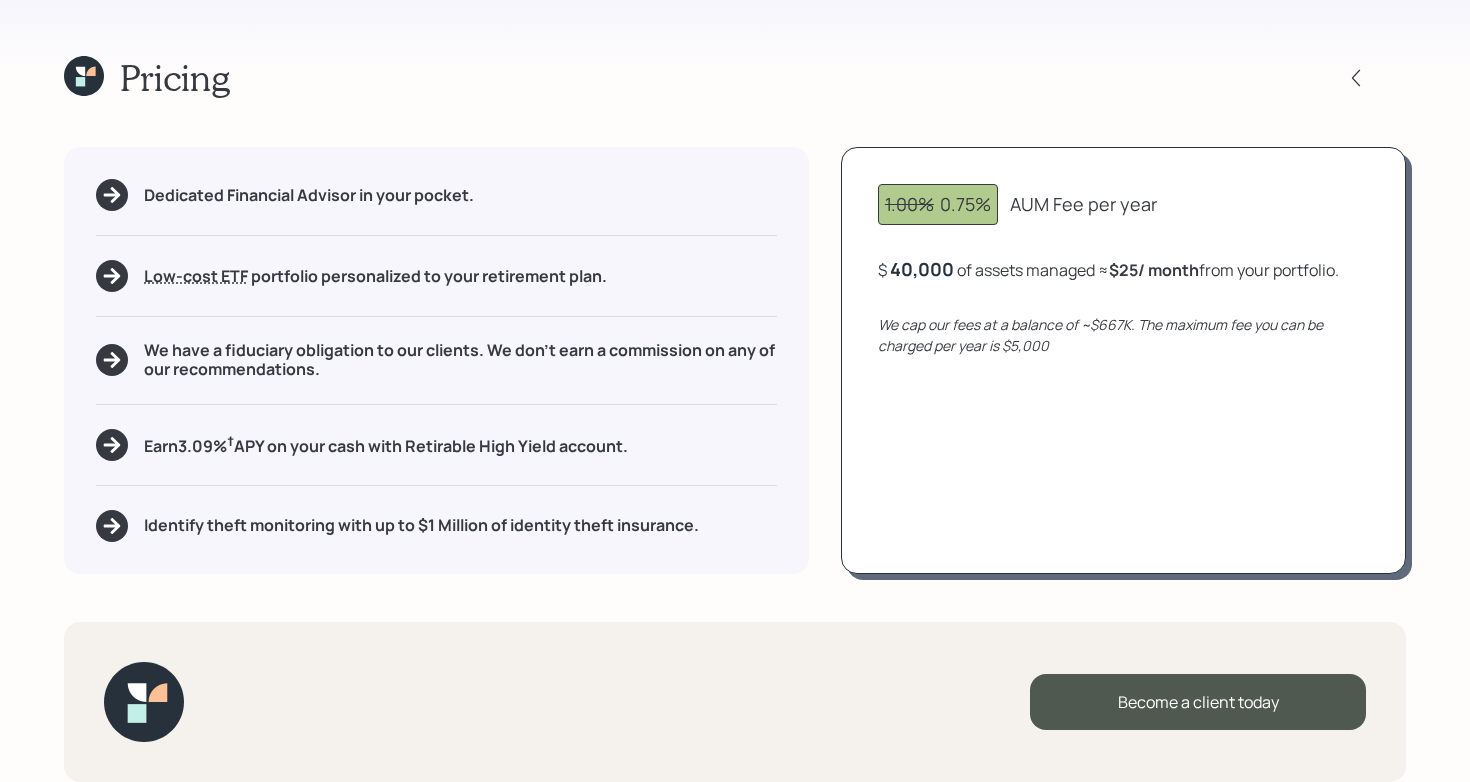 click on "Dedicated Financial Advisor in your pocket. Low-cost ETF Retirable uses diversified Exchange Traded Funds from trusted managers such as Vanguard, iShares, and Invesco. We select ETFs that have low-cost expense ratios, typically < 0.15%   portfolio personalized to your retirement plan. We have a fiduciary obligation to our clients. We don't earn a commission on any of our recommendations. Earn  3.09 % †  APY on your cash with Retirable High Yield account. Identify theft monitoring with up to $1 Million of identity theft insurance." at bounding box center (436, 360) 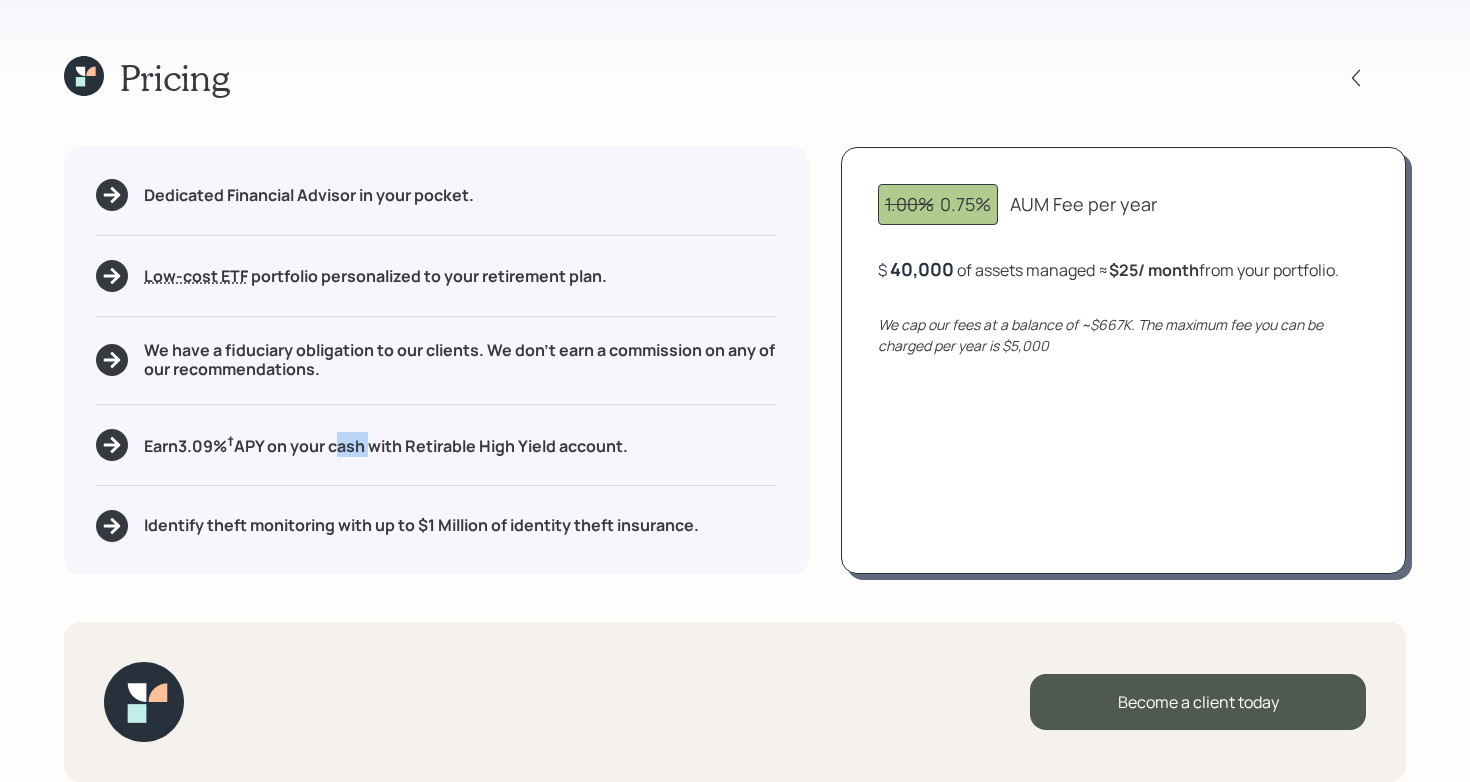 click on "Earn [PERCENT]% † APY on your cash with Retirable High Yield account." at bounding box center (386, 444) 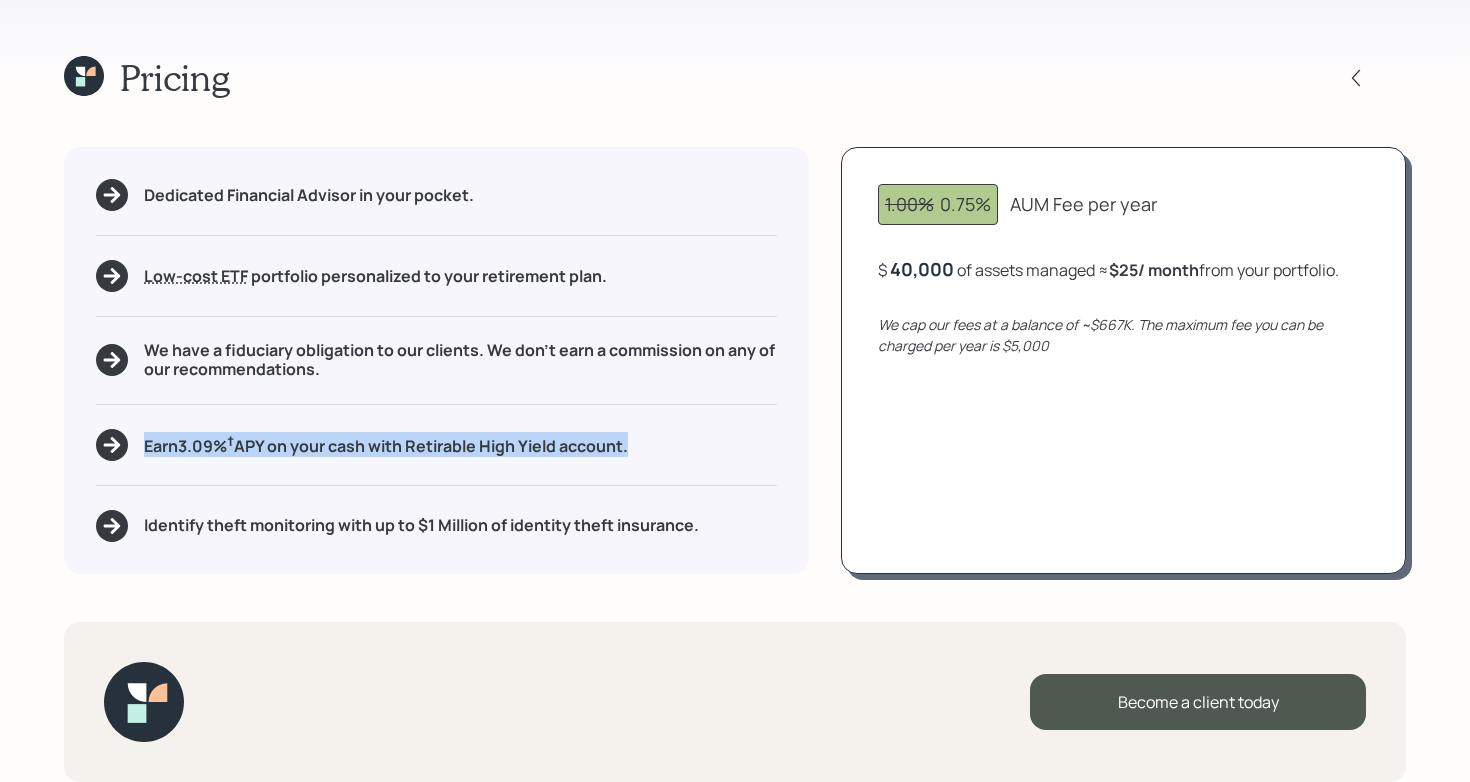 click on "Earn [PERCENT]% † APY on your cash with Retirable High Yield account." at bounding box center [386, 444] 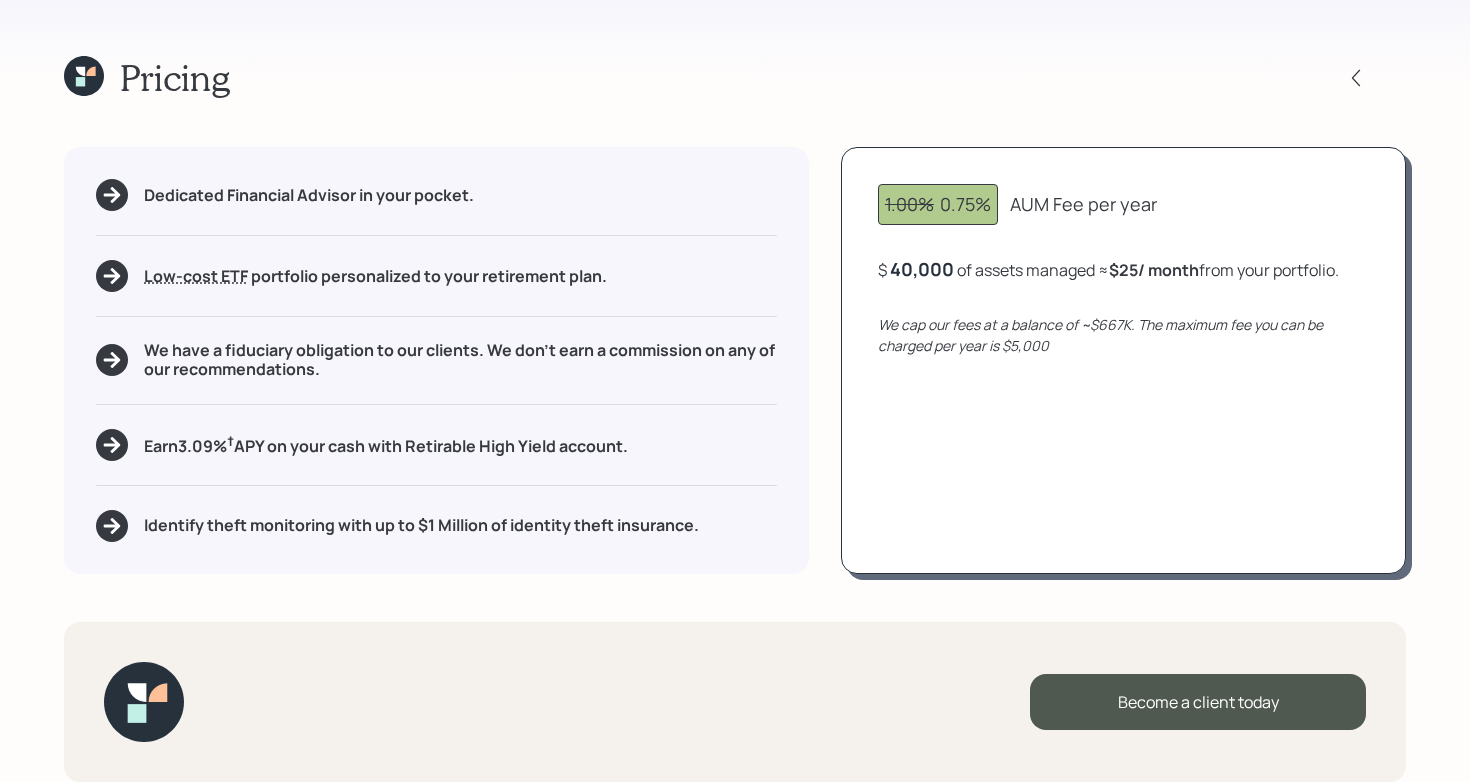 click on "Earn [PERCENT]% † APY on your cash with Retirable High Yield account. Identify theft monitoring with up to $[AMOUNT] of identity theft insurance. [PERCENT]% [PERCENT]% AUM Fee per year $ [AMOUNT] of assets managed ≈ $[AMOUNT] / month from your portfolio . We cap our fees at a balance of ~$[AMOUNT]K. The maximum fee you can be charged per year is $[AMOUNT]" at bounding box center [735, 391] 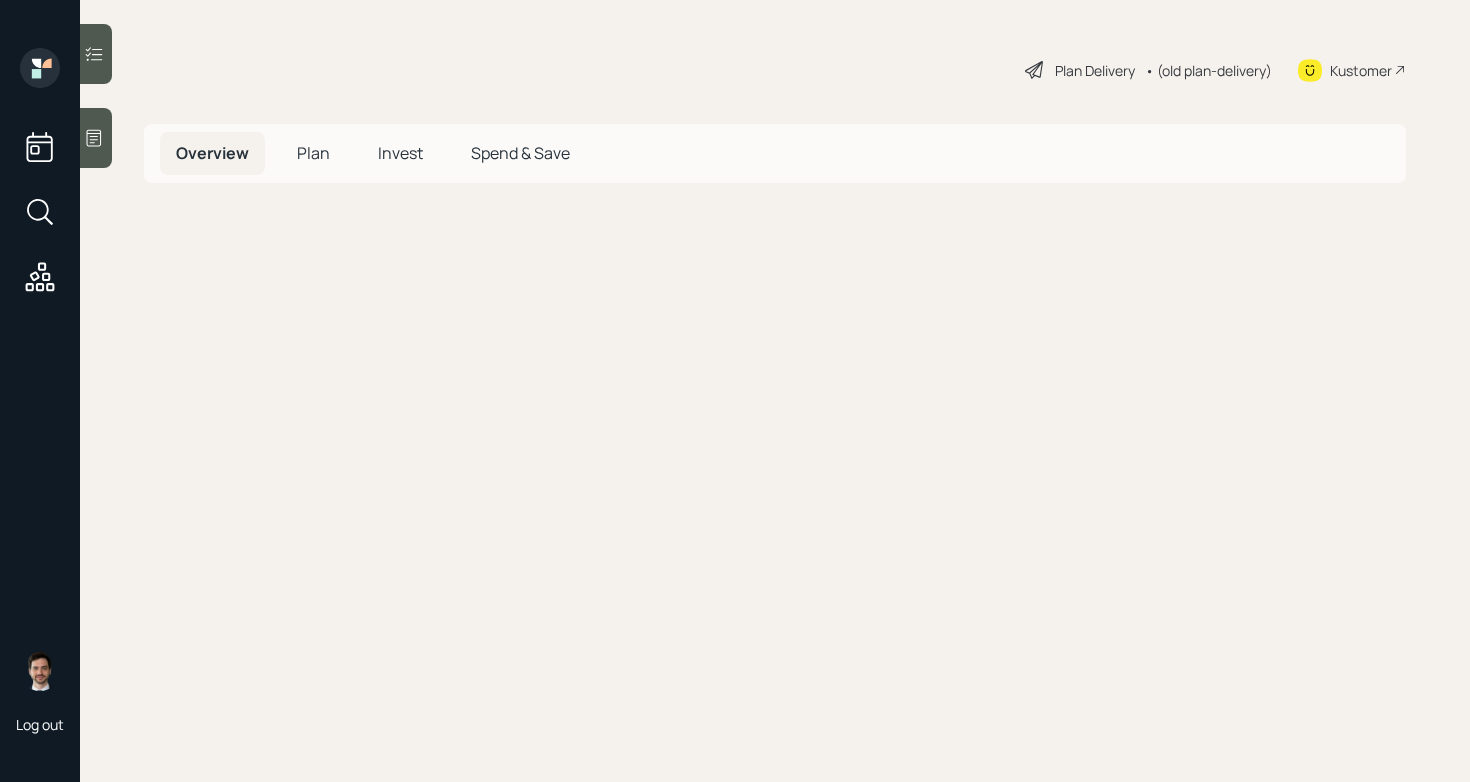 scroll, scrollTop: 0, scrollLeft: 0, axis: both 